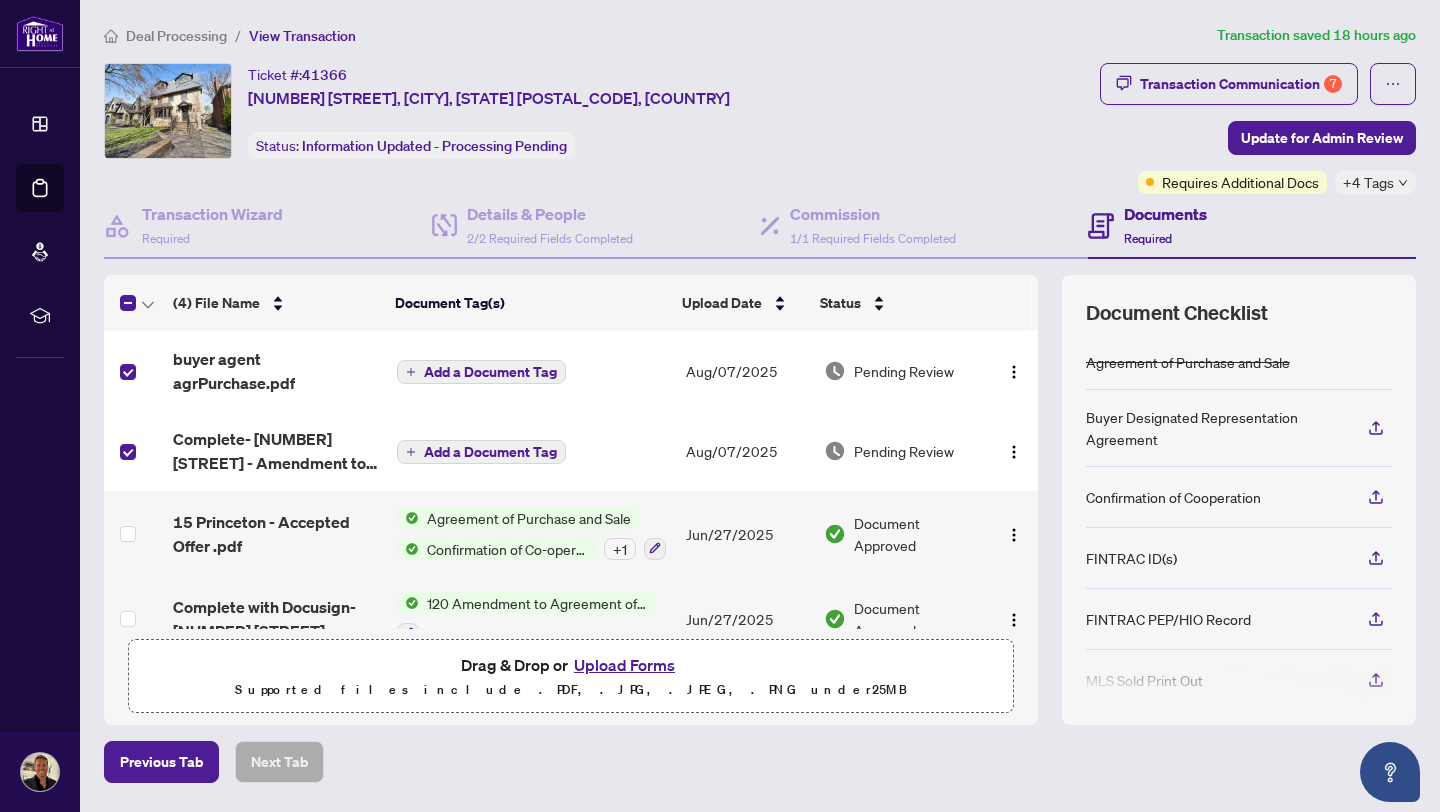 scroll, scrollTop: 0, scrollLeft: 0, axis: both 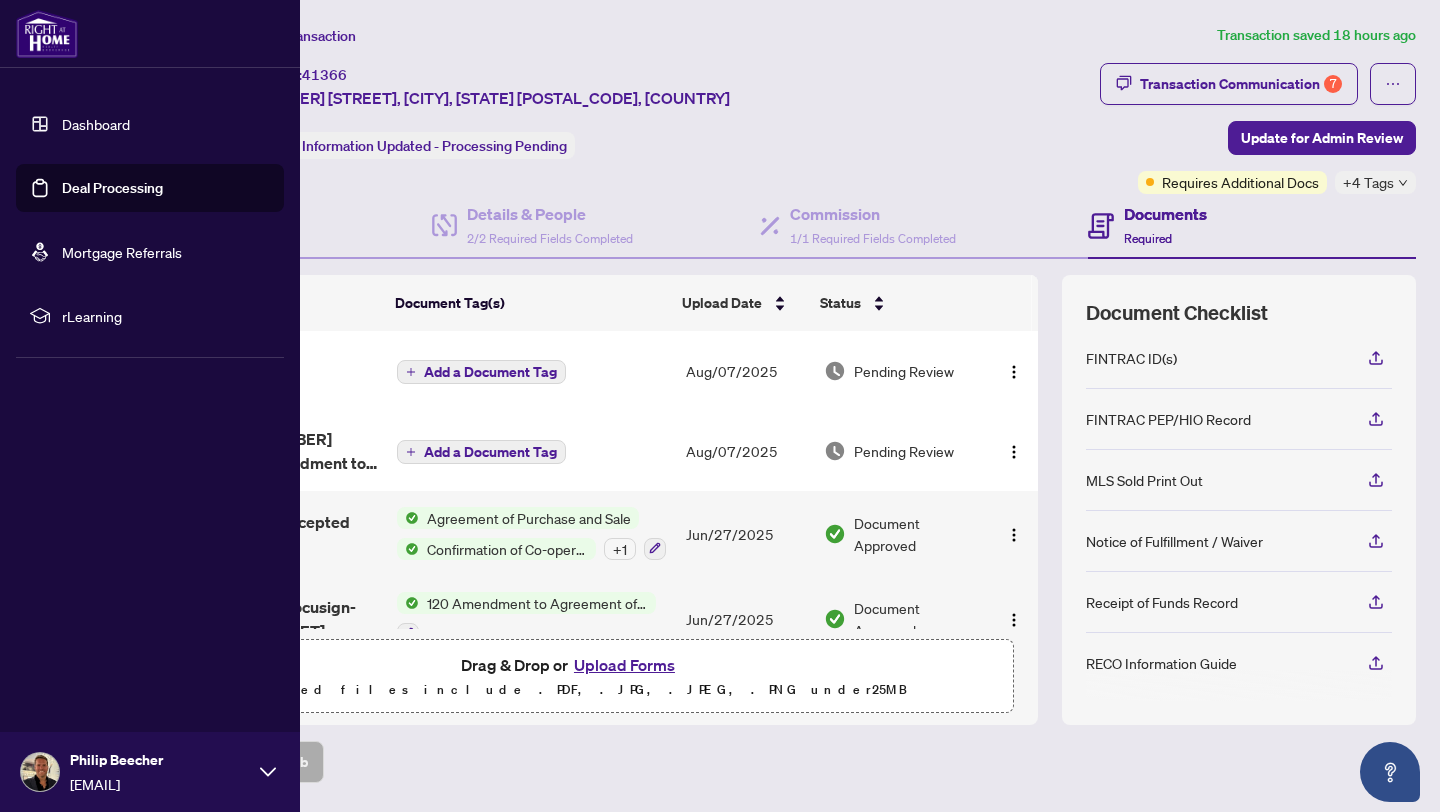 click on "Dashboard" at bounding box center [96, 124] 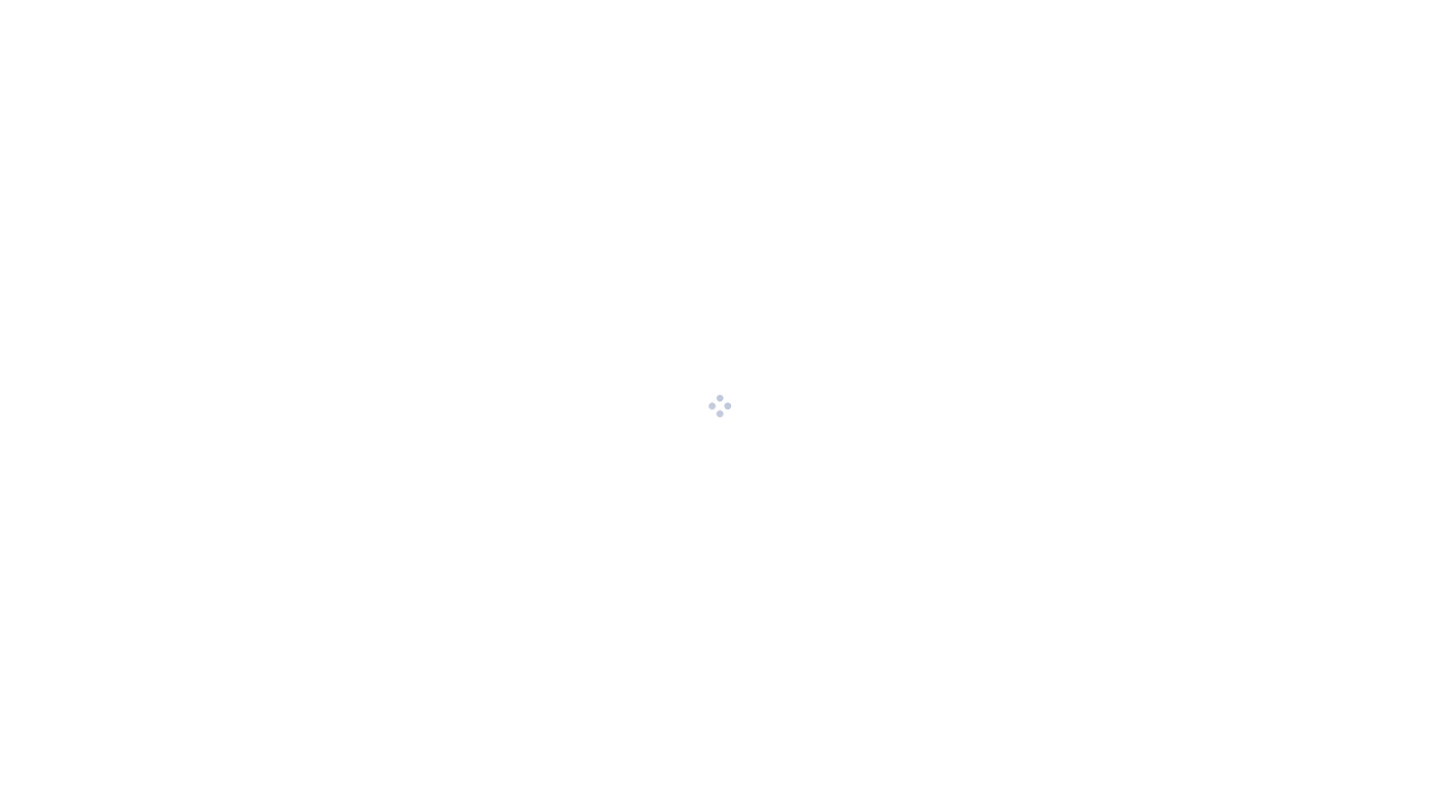 scroll, scrollTop: 0, scrollLeft: 0, axis: both 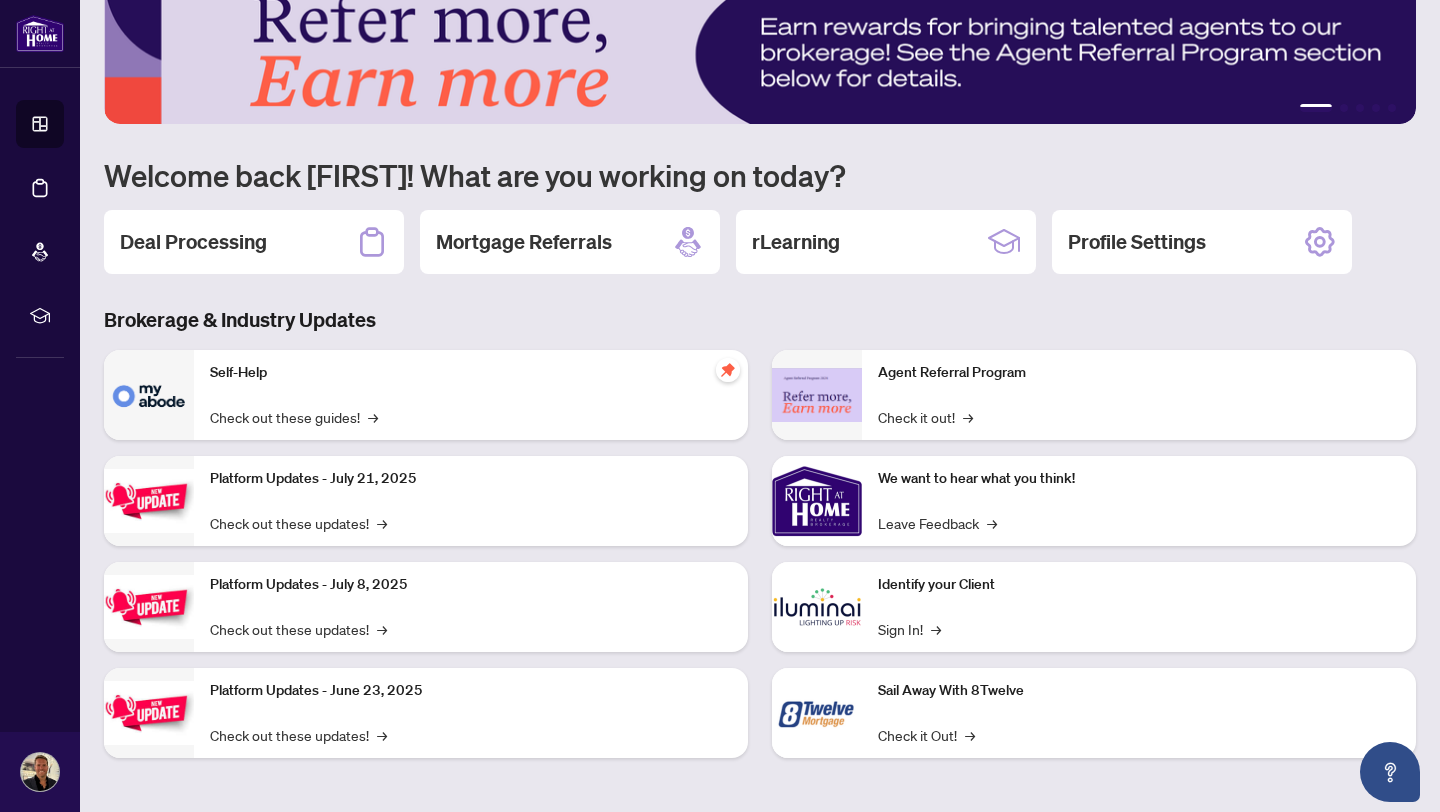 click on "Deal Processing" at bounding box center (254, 242) 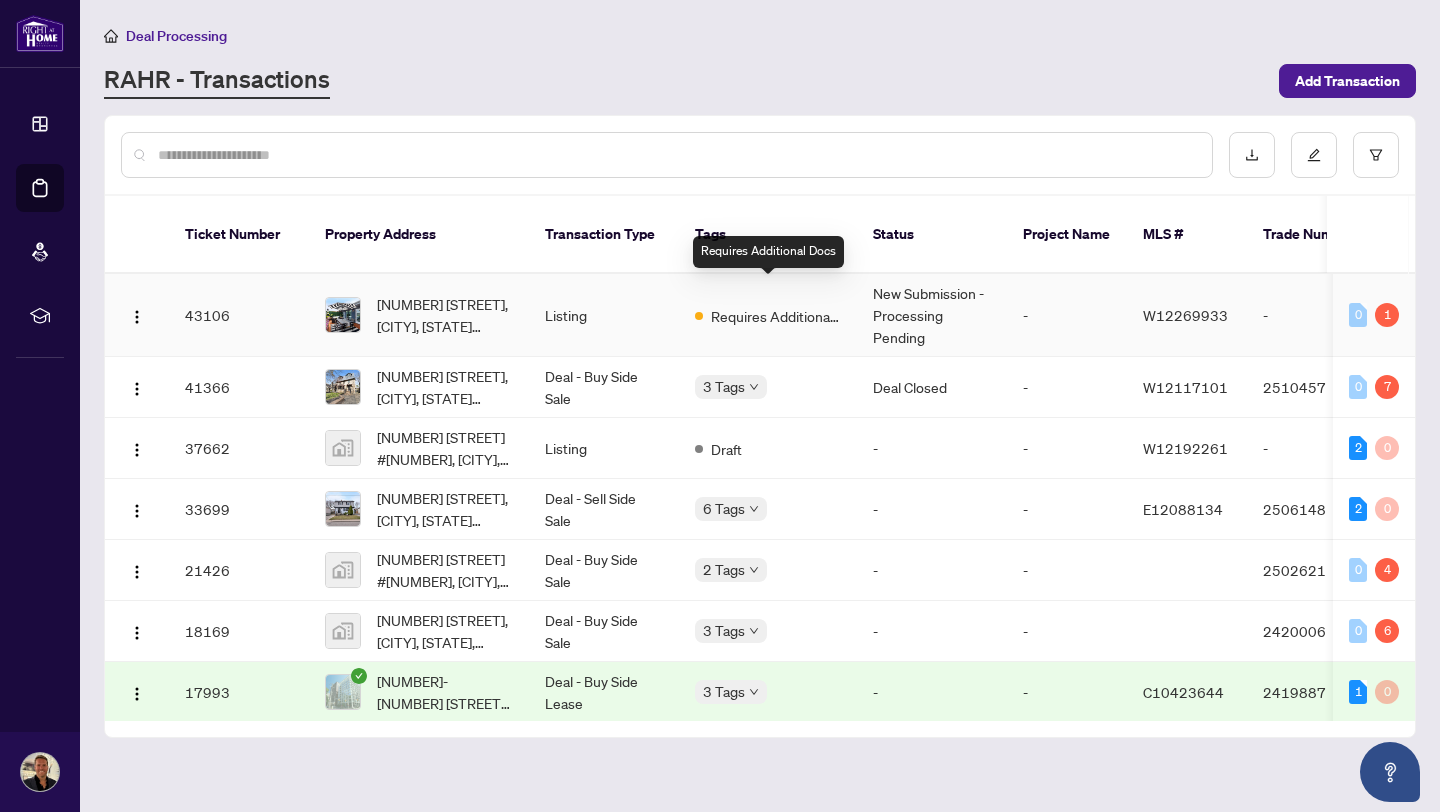 click on "Requires Additional Docs" at bounding box center (776, 316) 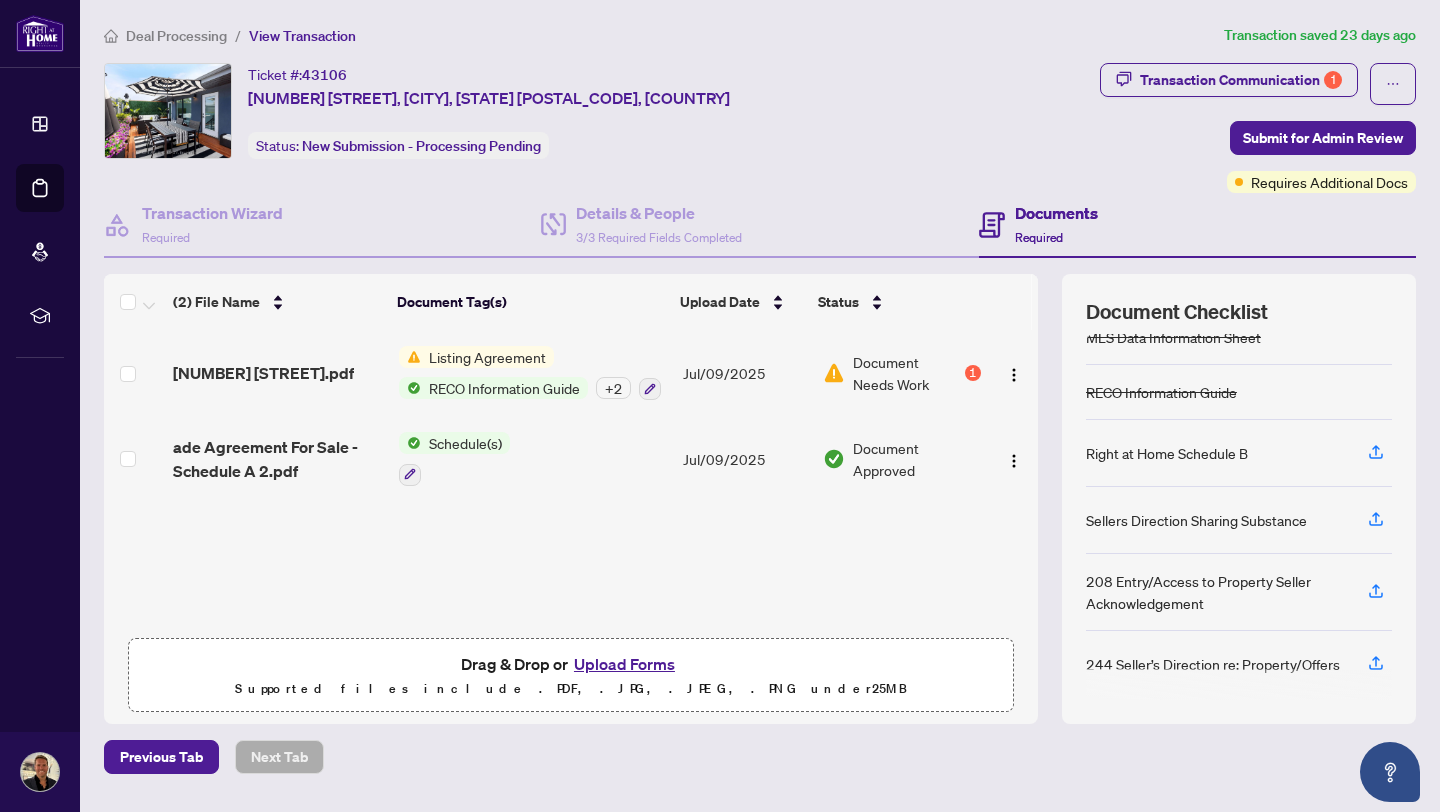 scroll, scrollTop: 218, scrollLeft: 0, axis: vertical 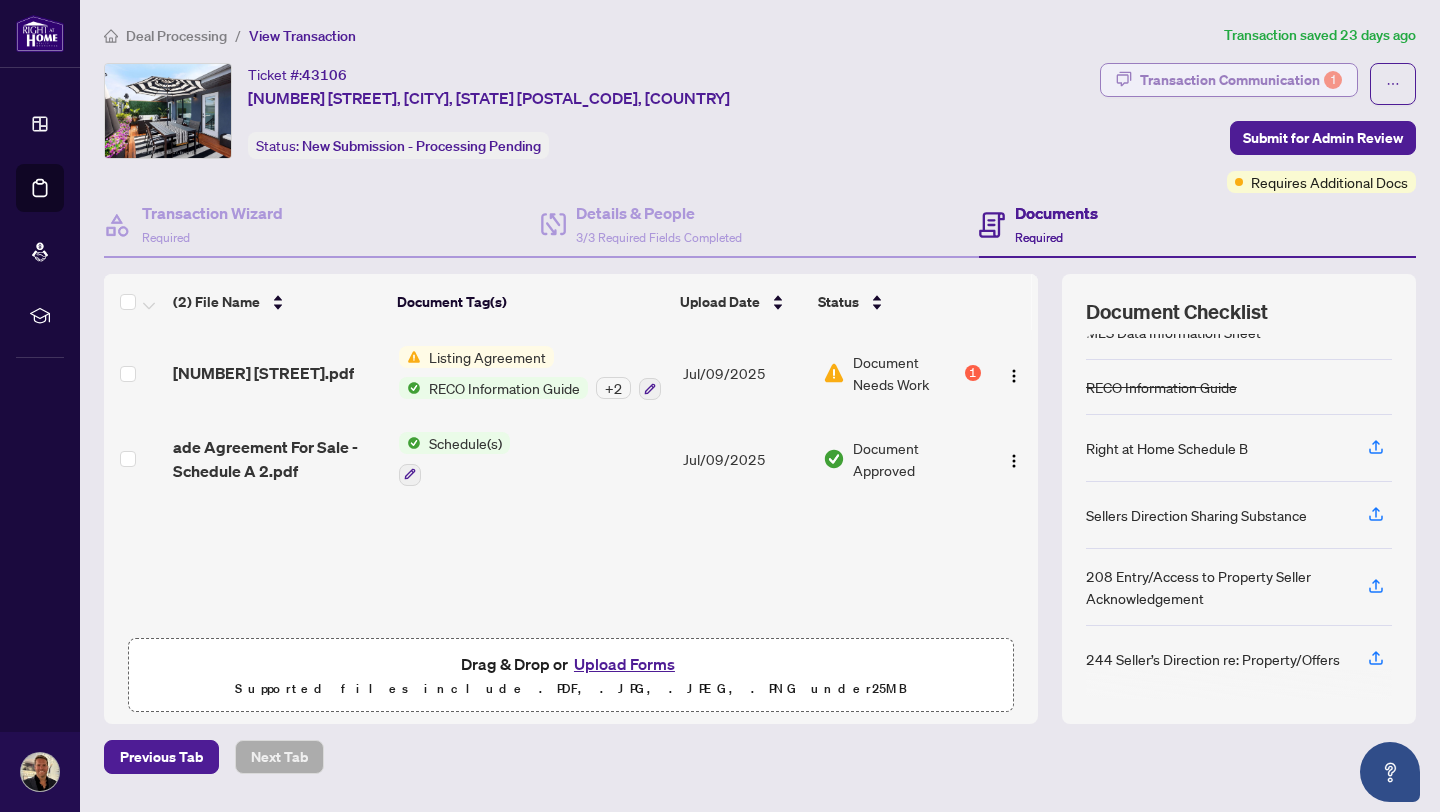 click on "Transaction Communication 1" at bounding box center [1241, 80] 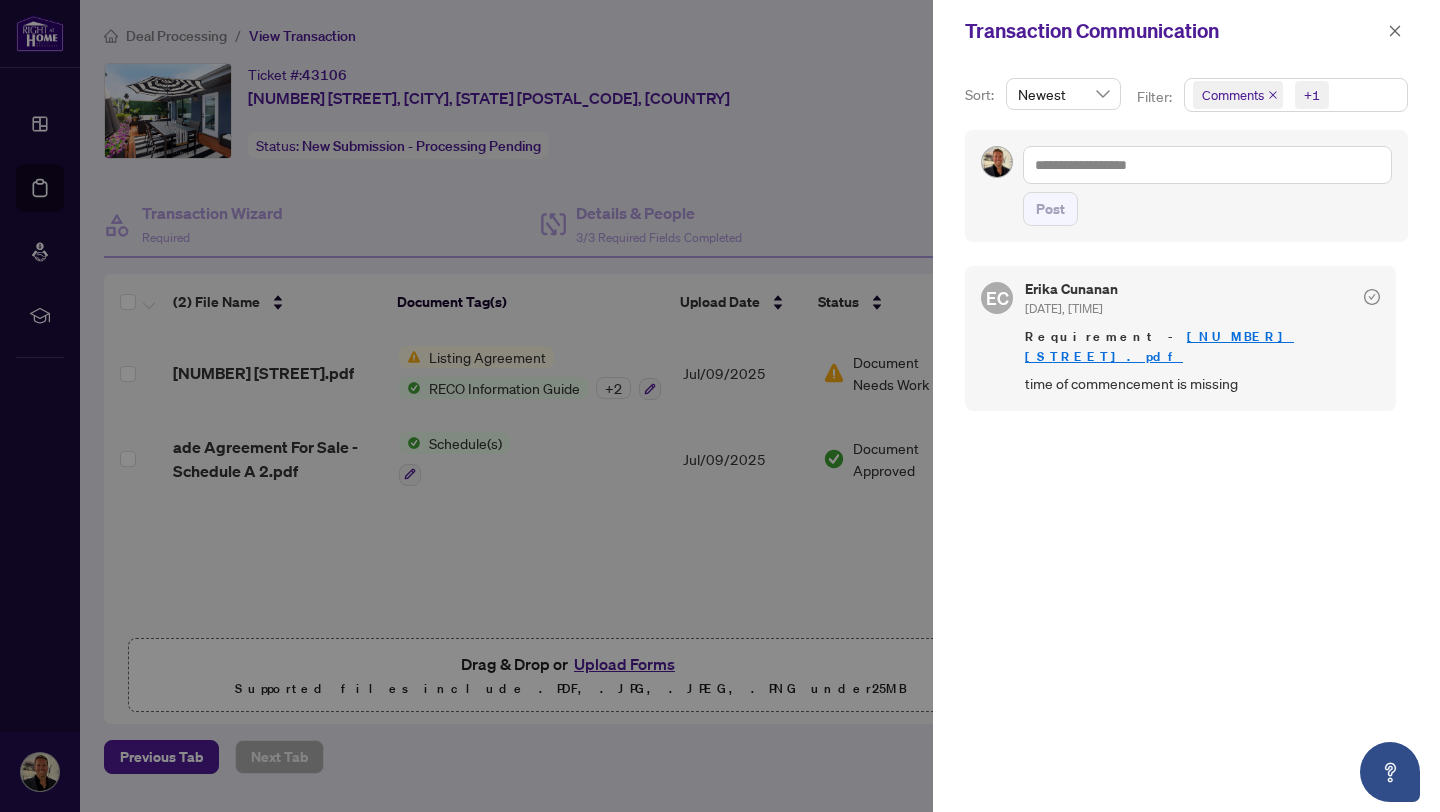click at bounding box center [720, 406] 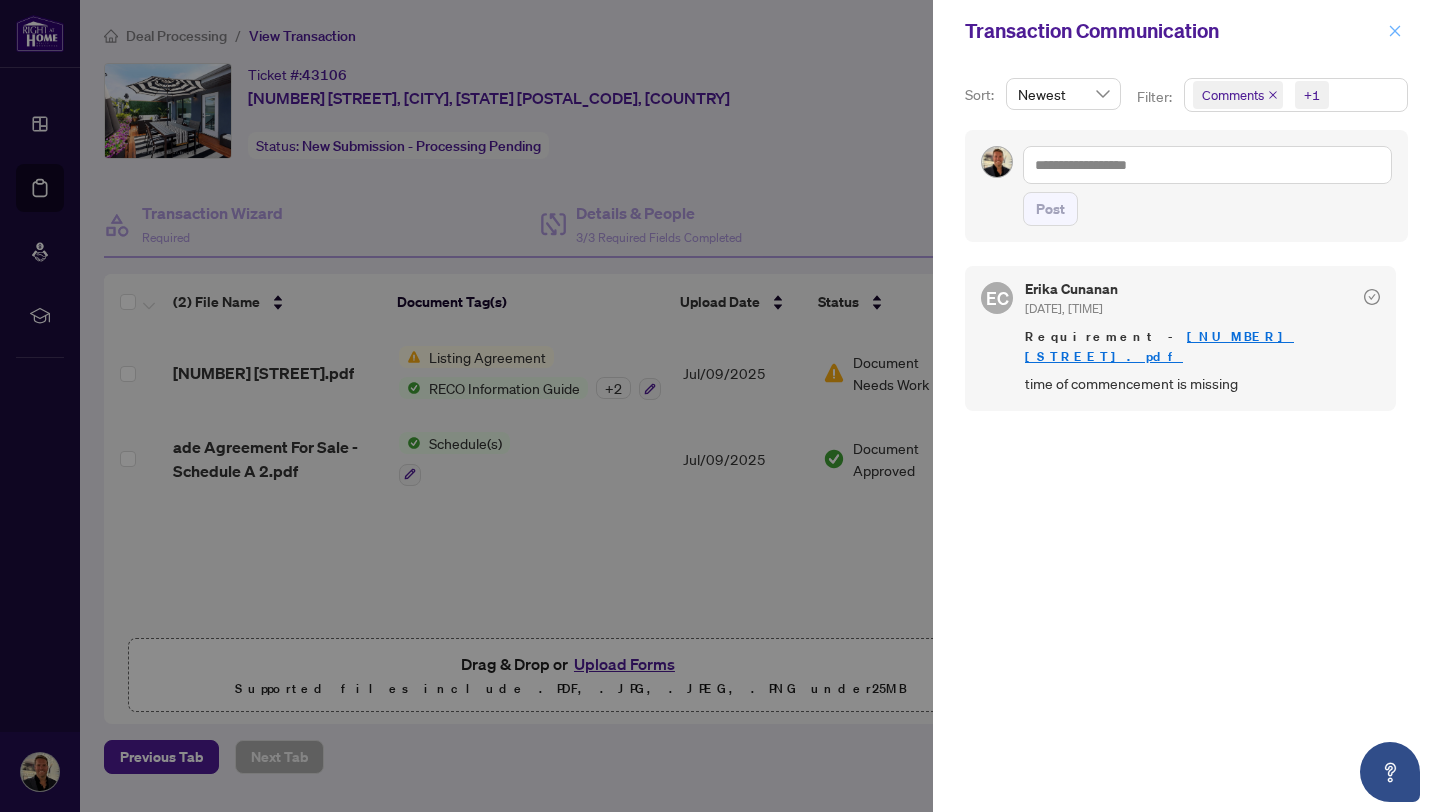 click 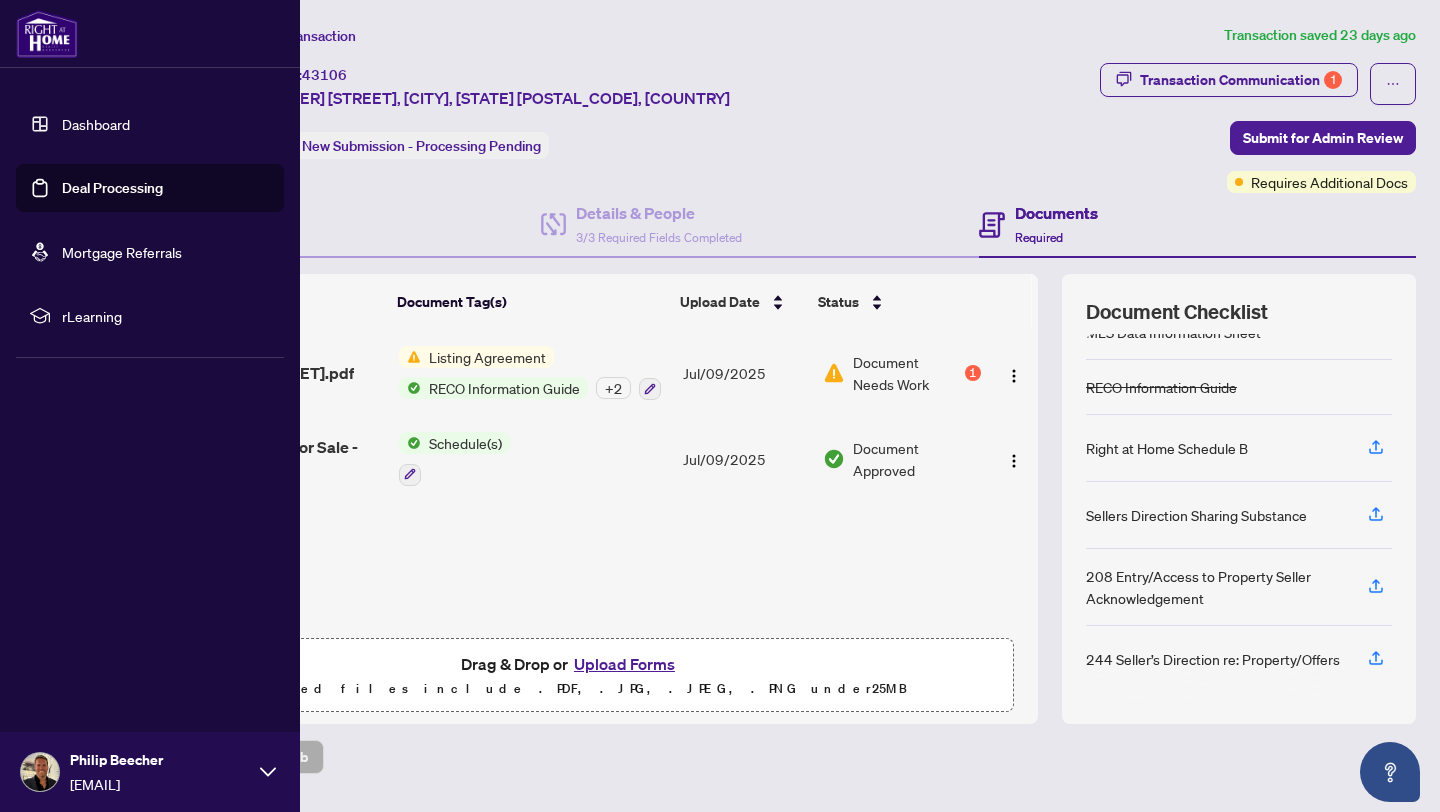 click on "Dashboard" at bounding box center [96, 124] 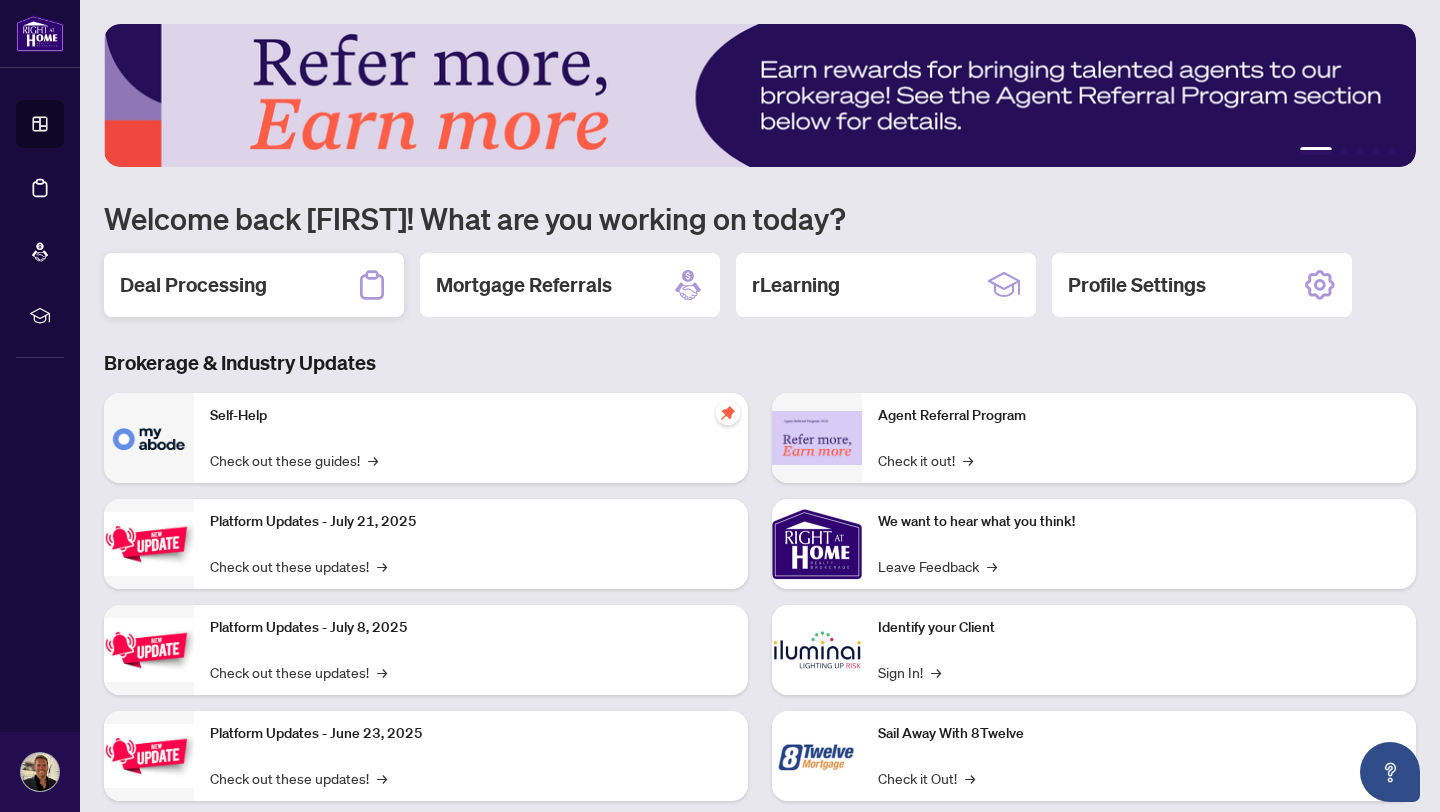 click on "Deal Processing" at bounding box center [193, 285] 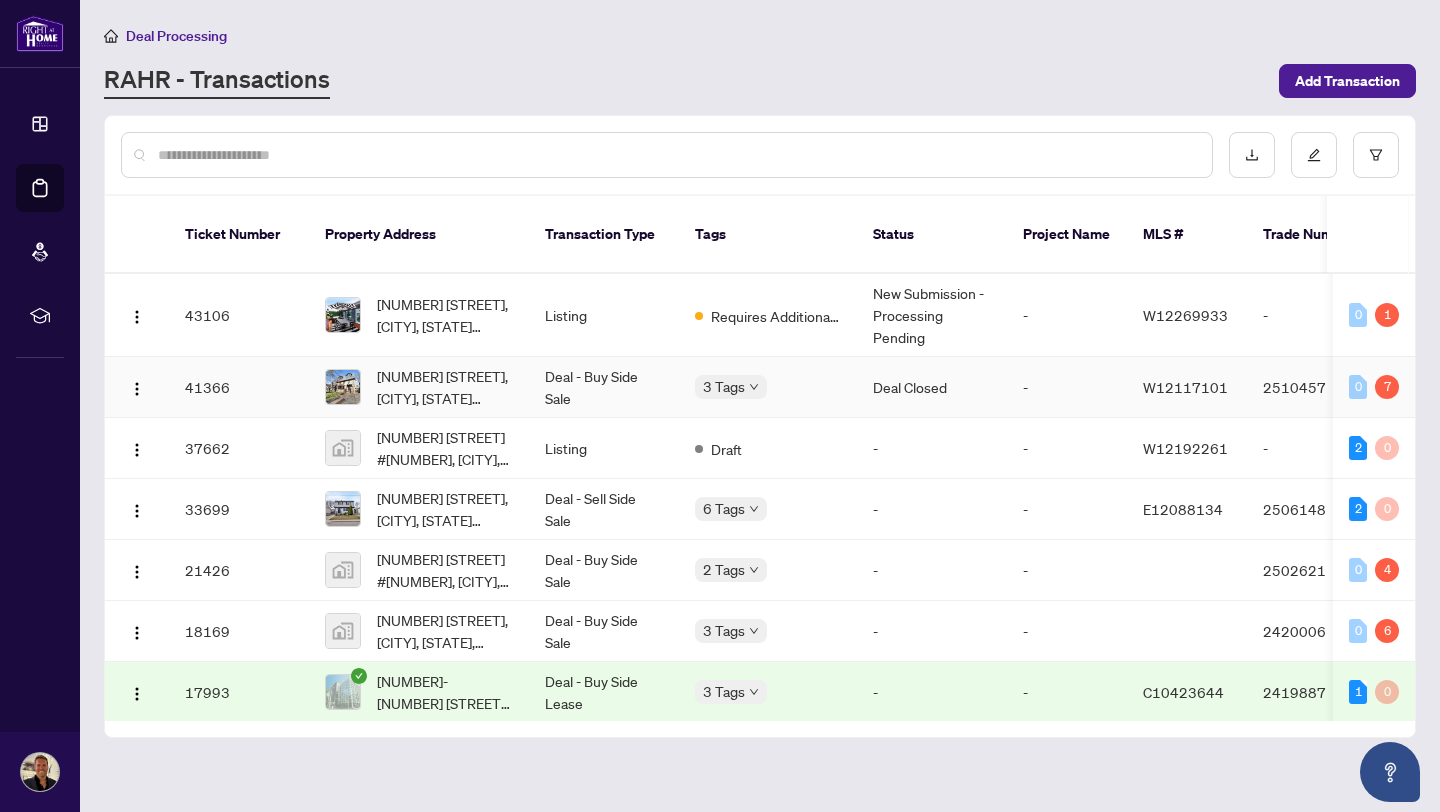 click on "Deal - Buy Side Sale" at bounding box center [604, 387] 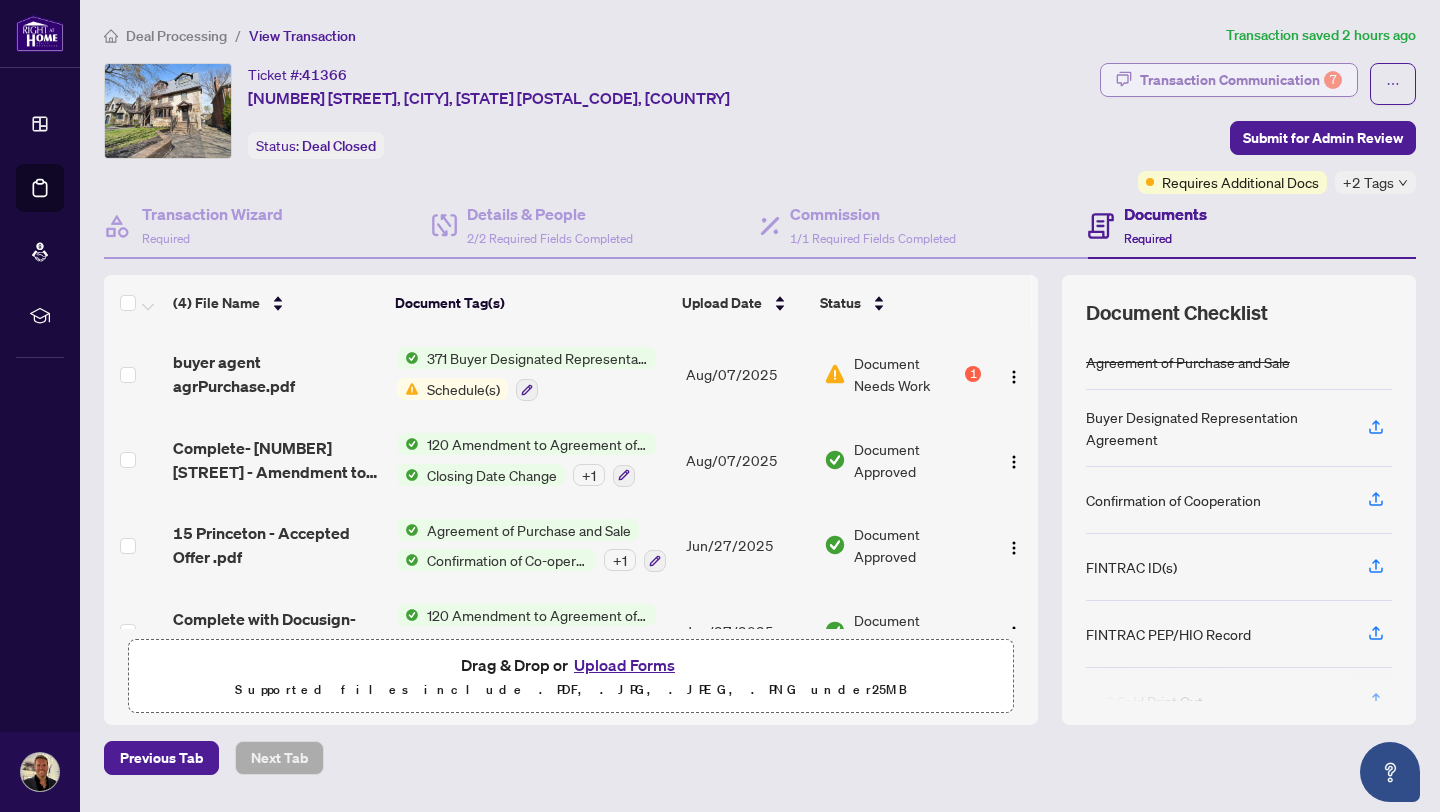 click on "Transaction Communication 7" at bounding box center [1241, 80] 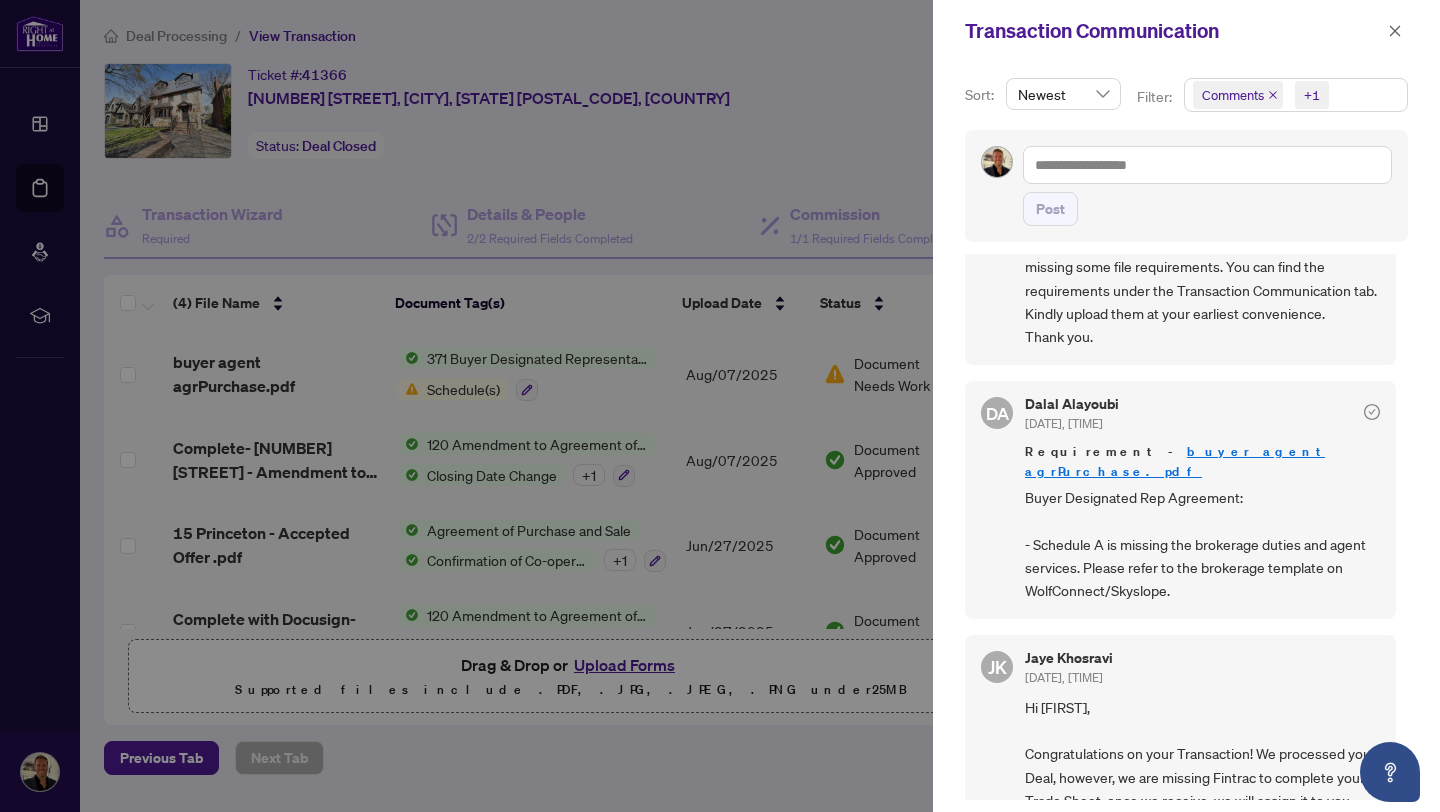 scroll, scrollTop: 118, scrollLeft: 0, axis: vertical 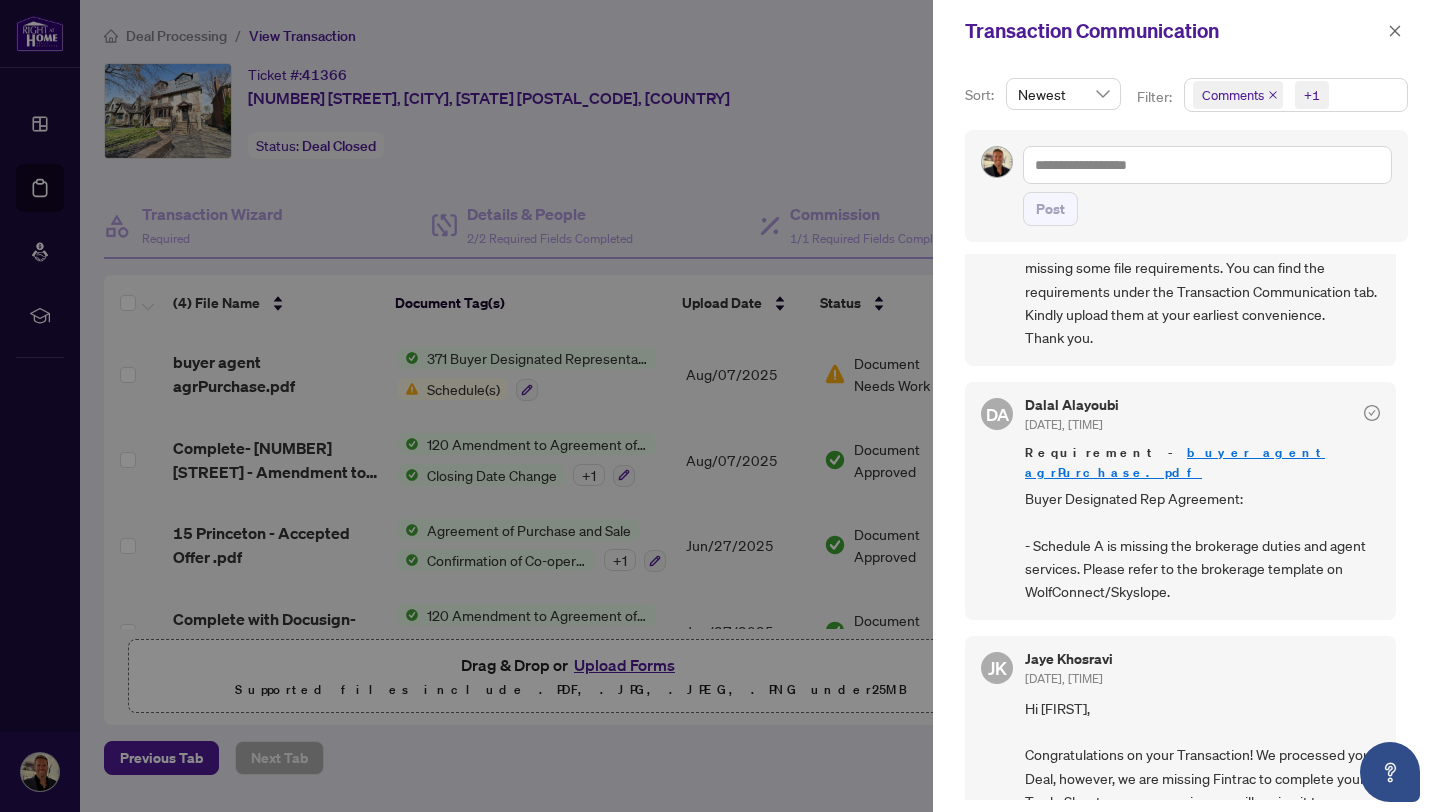 click at bounding box center (720, 406) 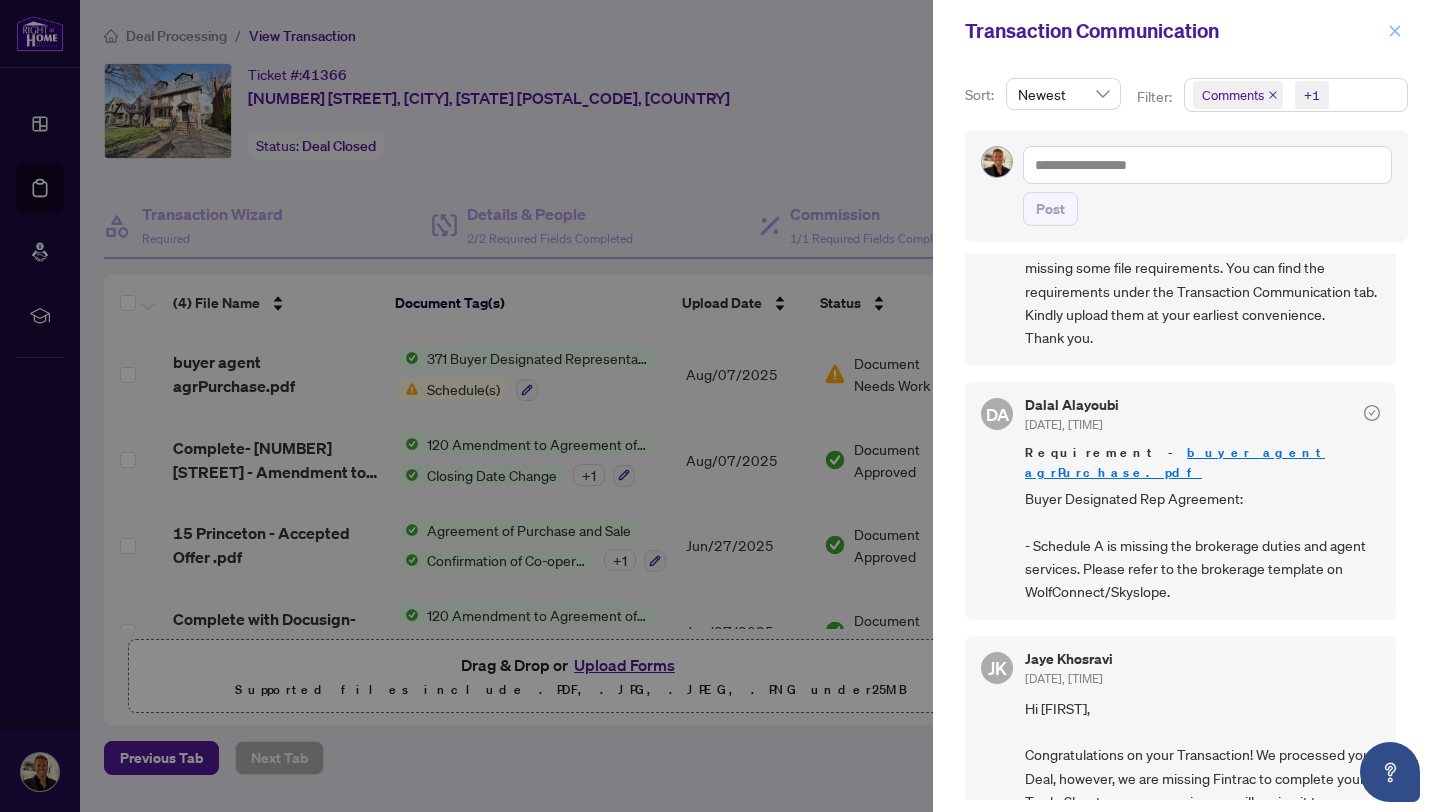 click 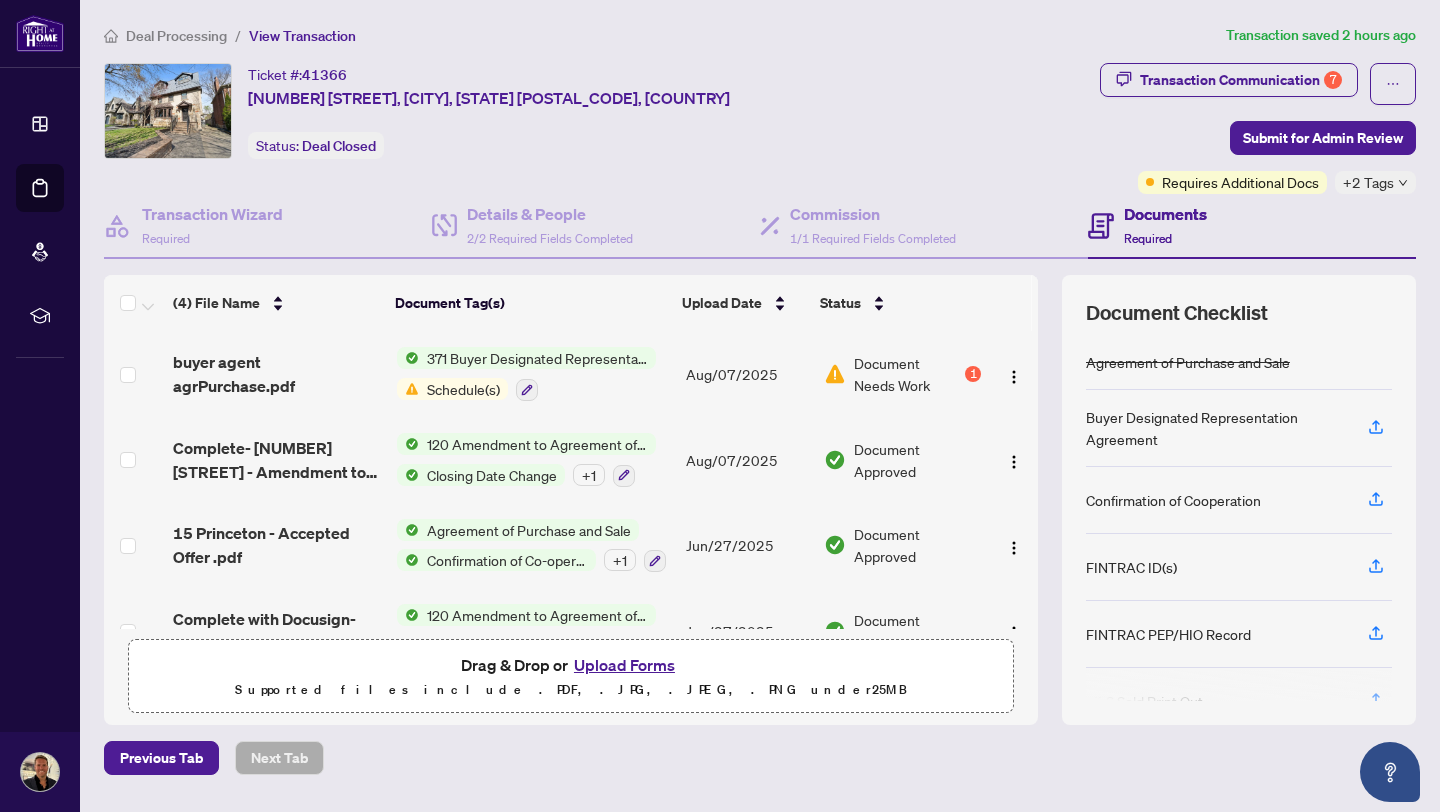 scroll, scrollTop: 48, scrollLeft: 0, axis: vertical 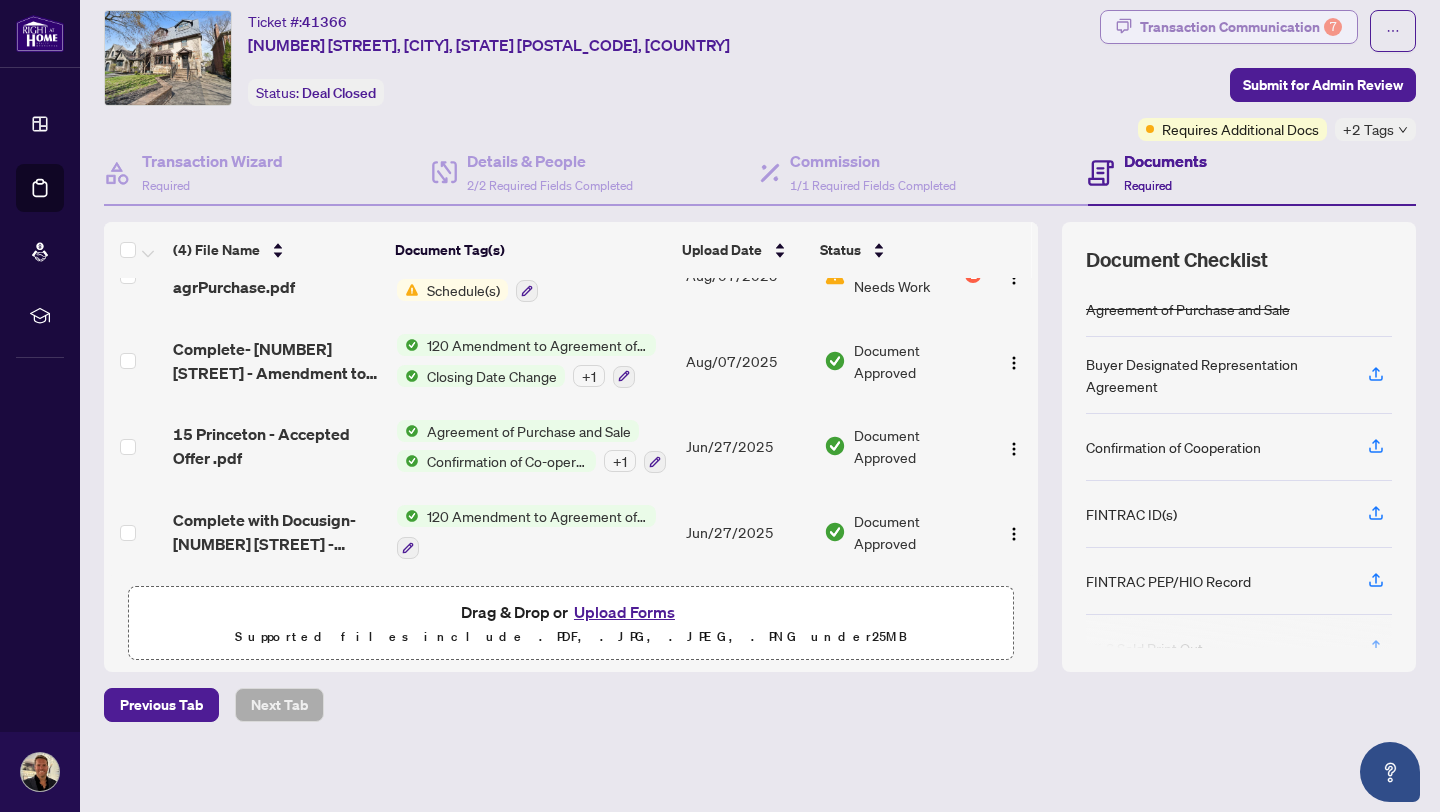 click on "Transaction Communication 7" at bounding box center [1241, 27] 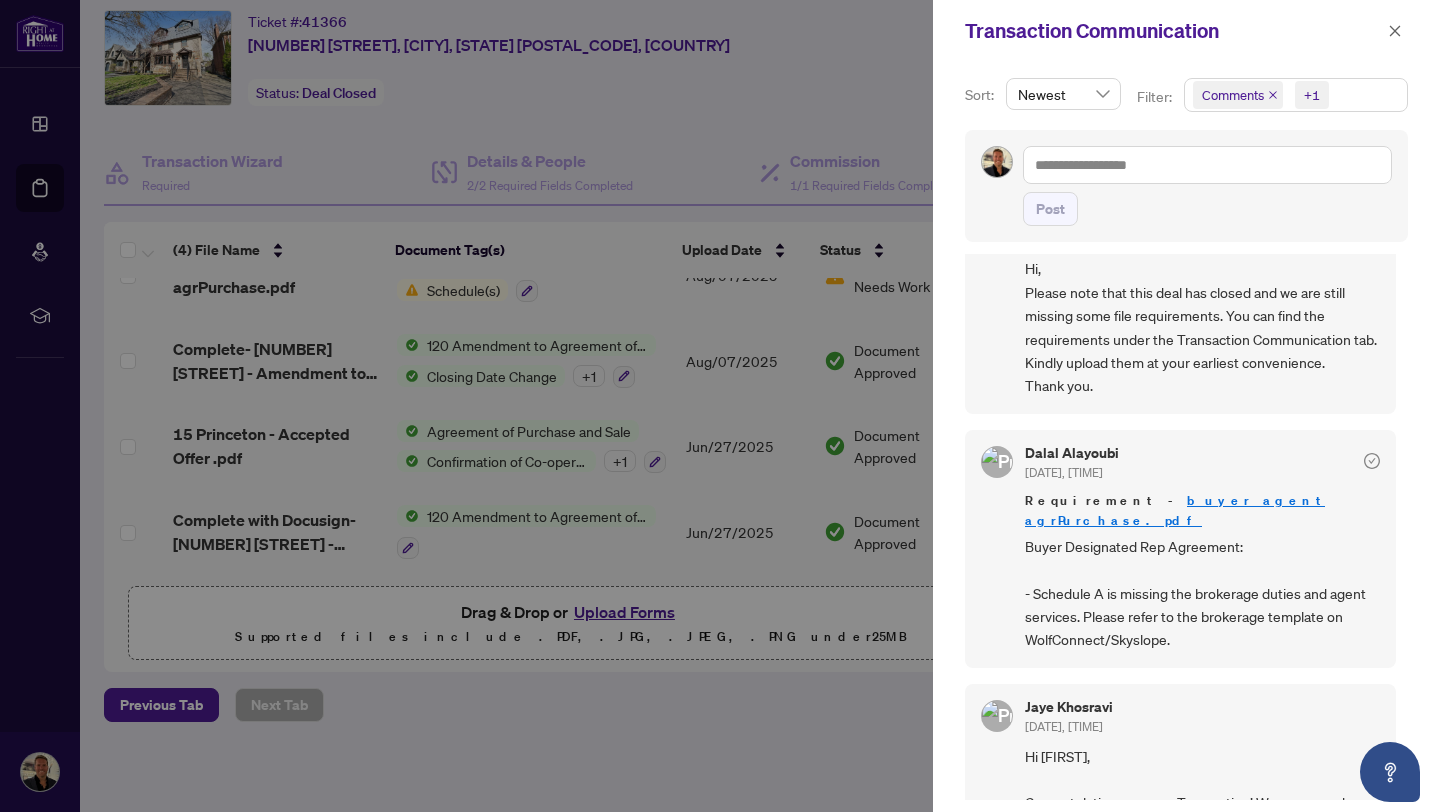 scroll, scrollTop: 0, scrollLeft: 0, axis: both 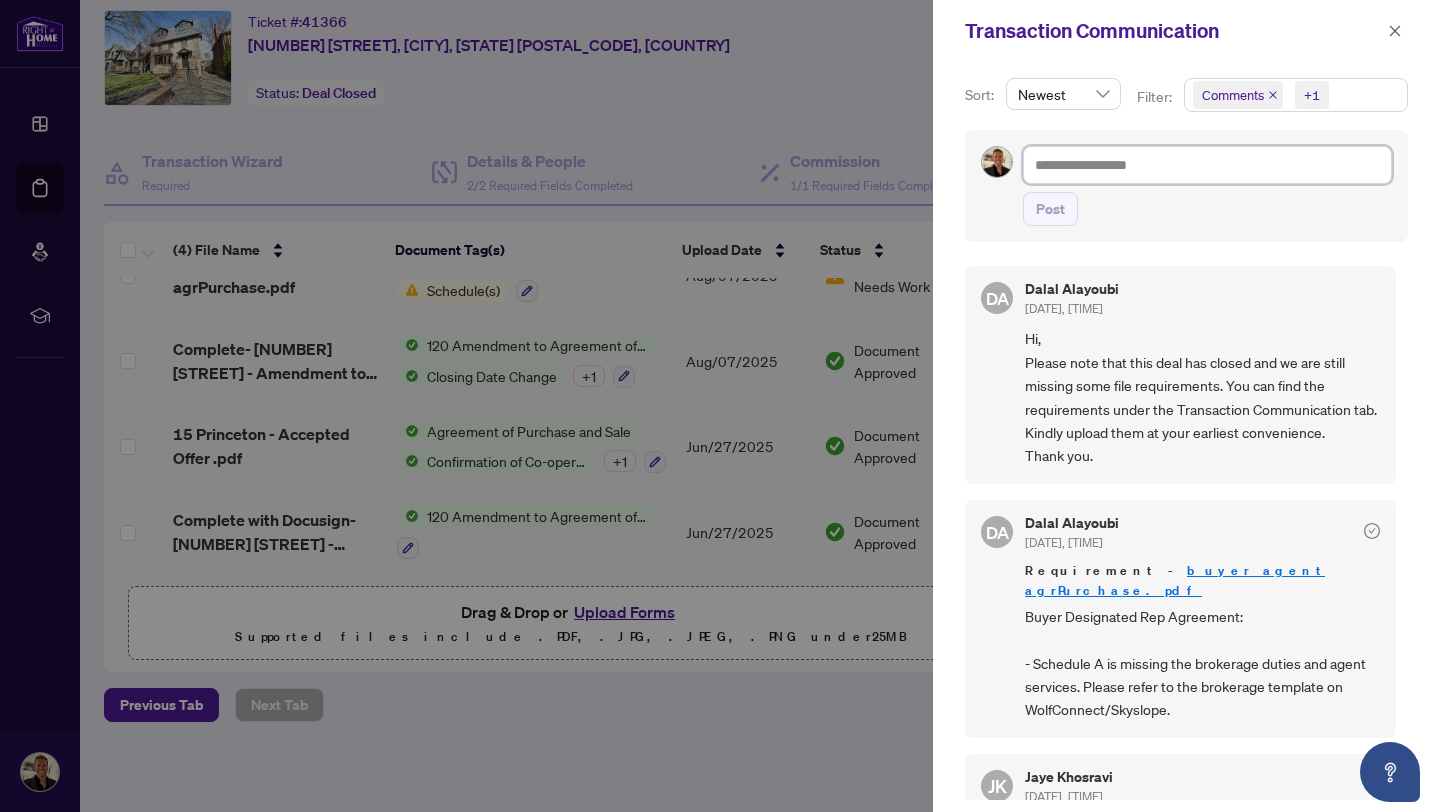 click at bounding box center [1207, 165] 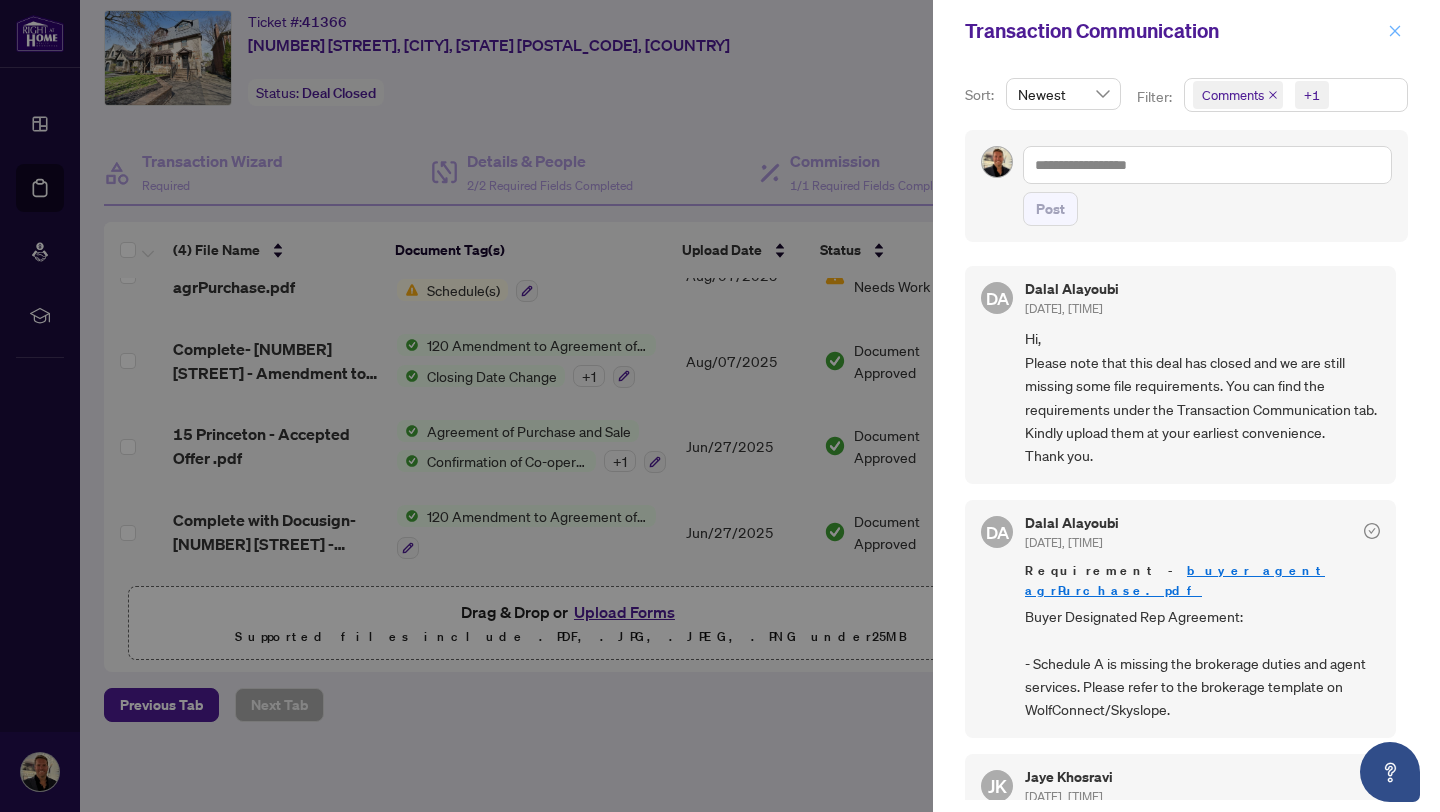 click 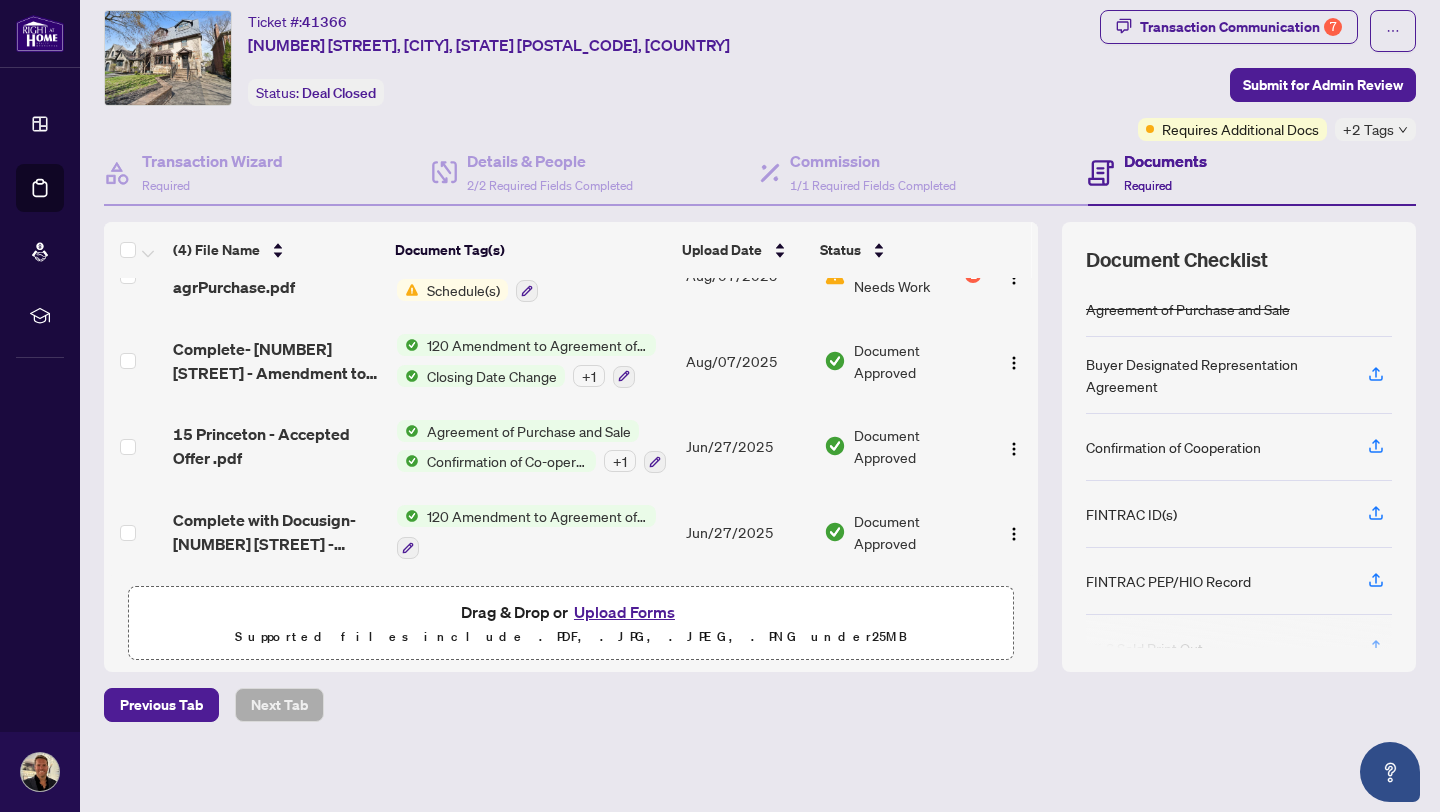 click on "Schedule(s)" at bounding box center (463, 290) 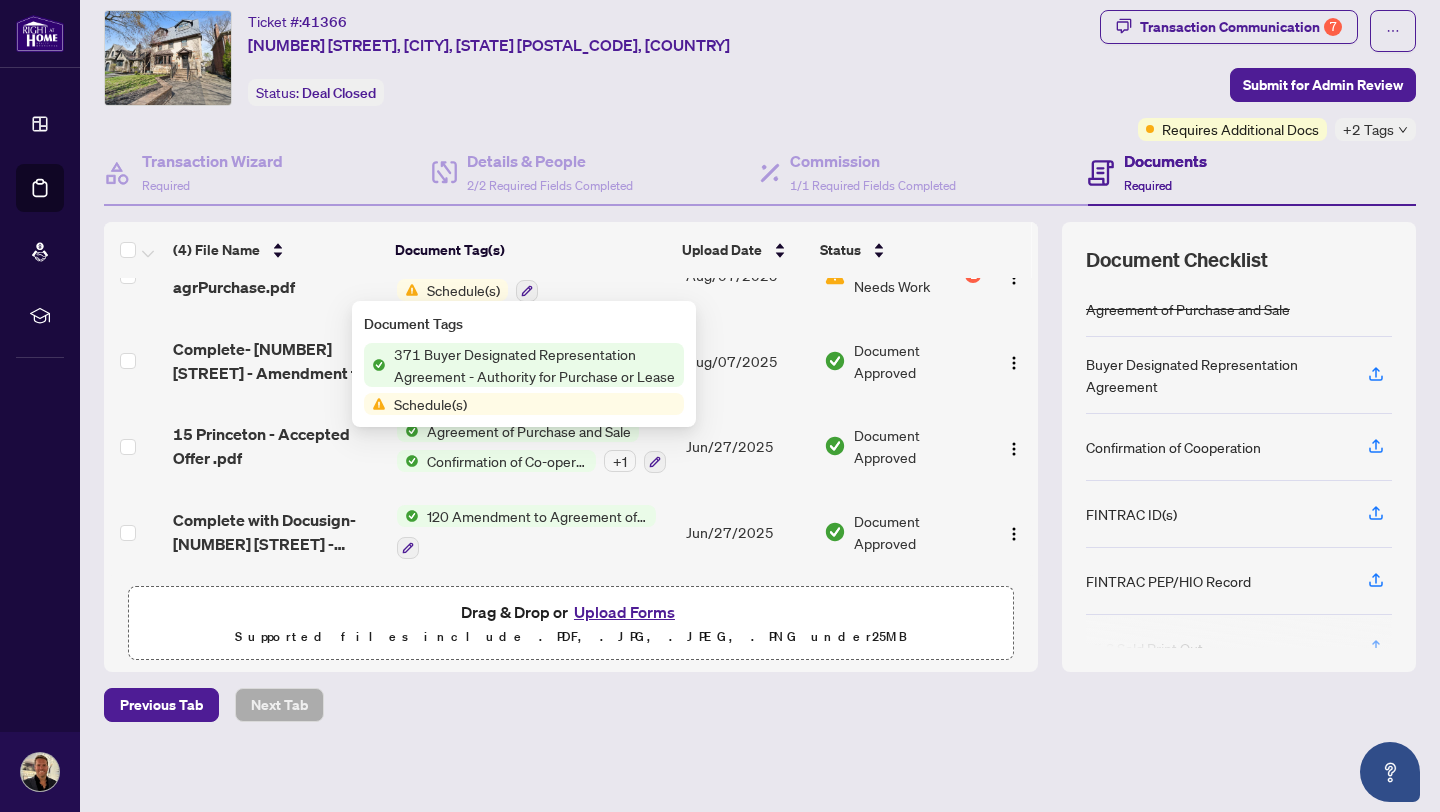 click on "Schedule(s)" at bounding box center [430, 404] 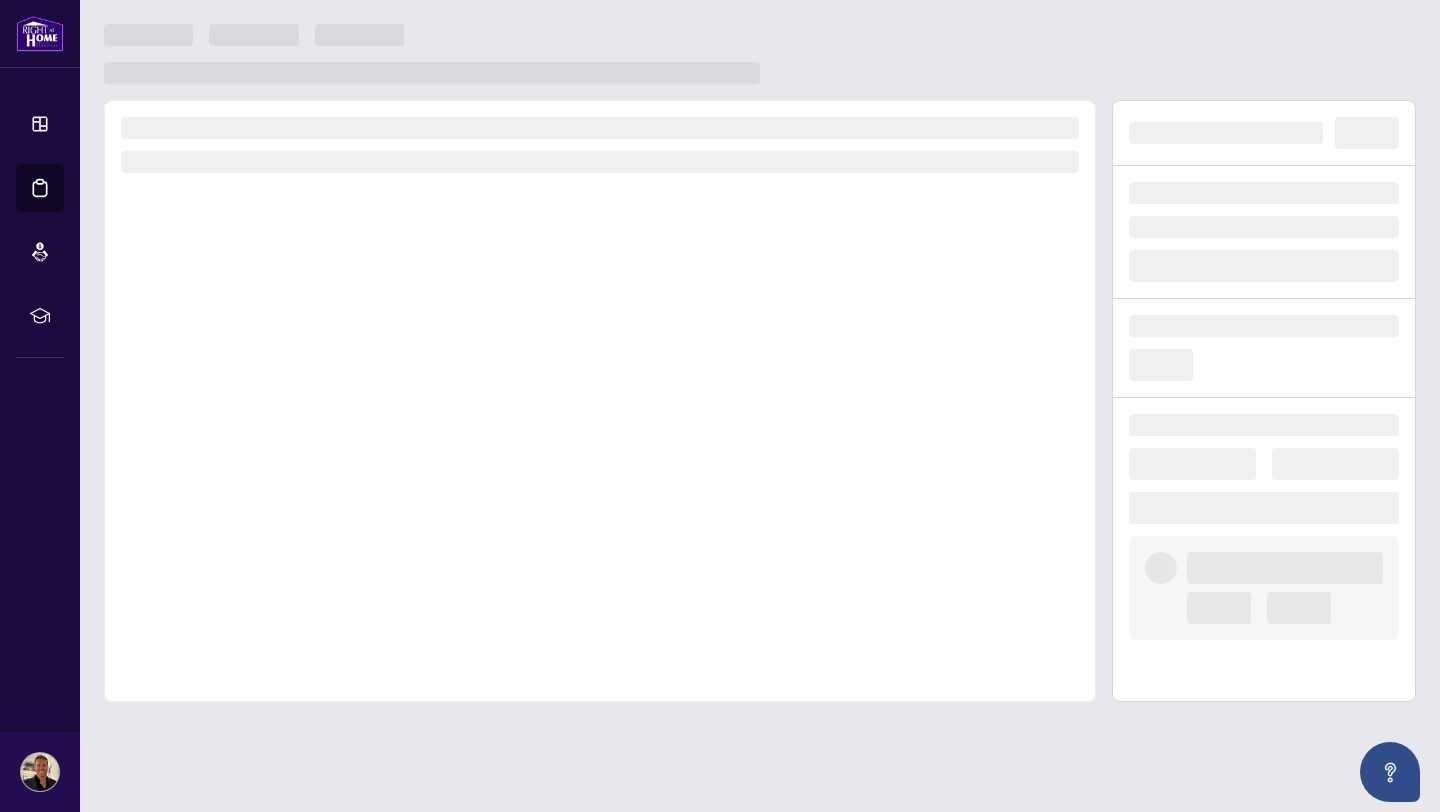 scroll, scrollTop: 0, scrollLeft: 0, axis: both 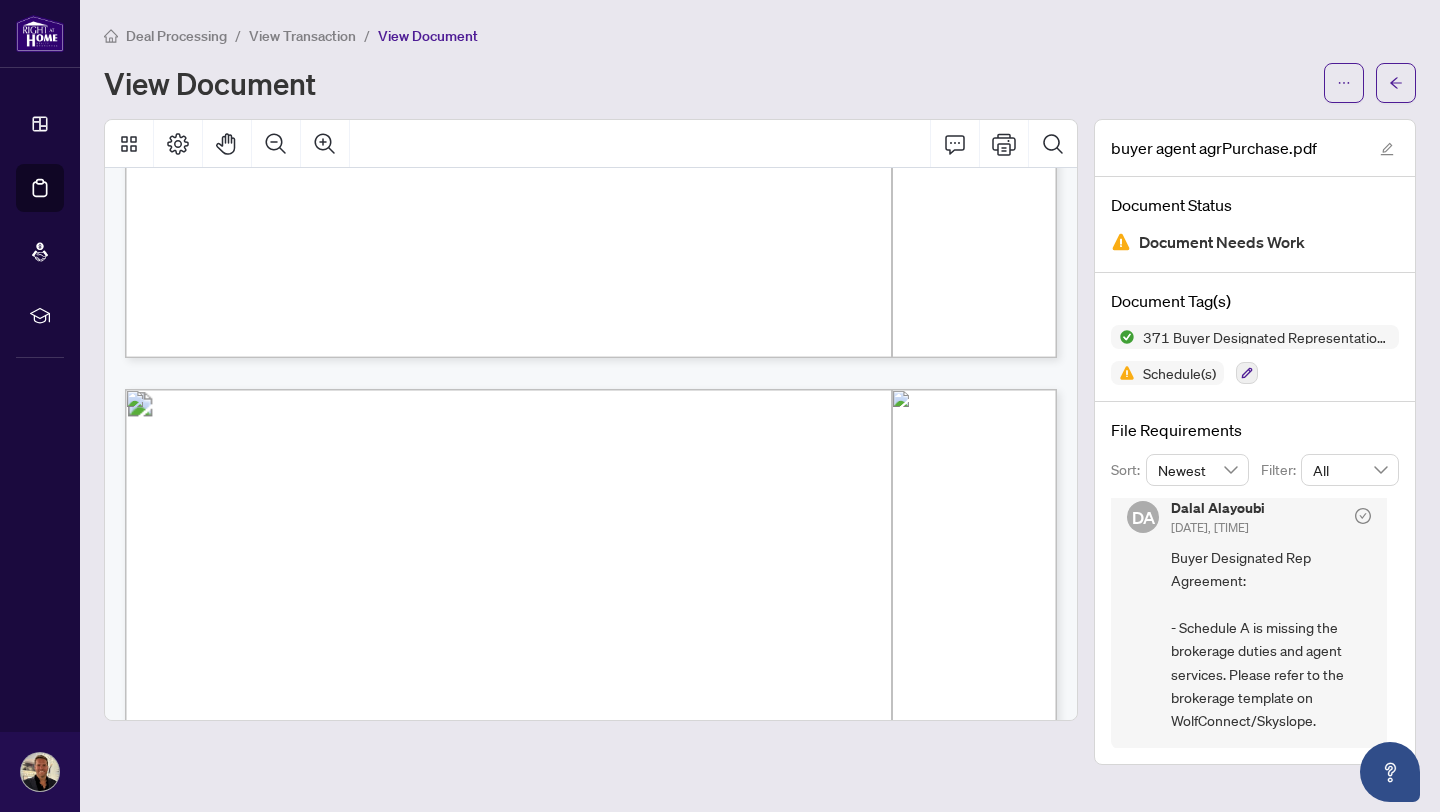 click on "View Document" at bounding box center [708, 83] 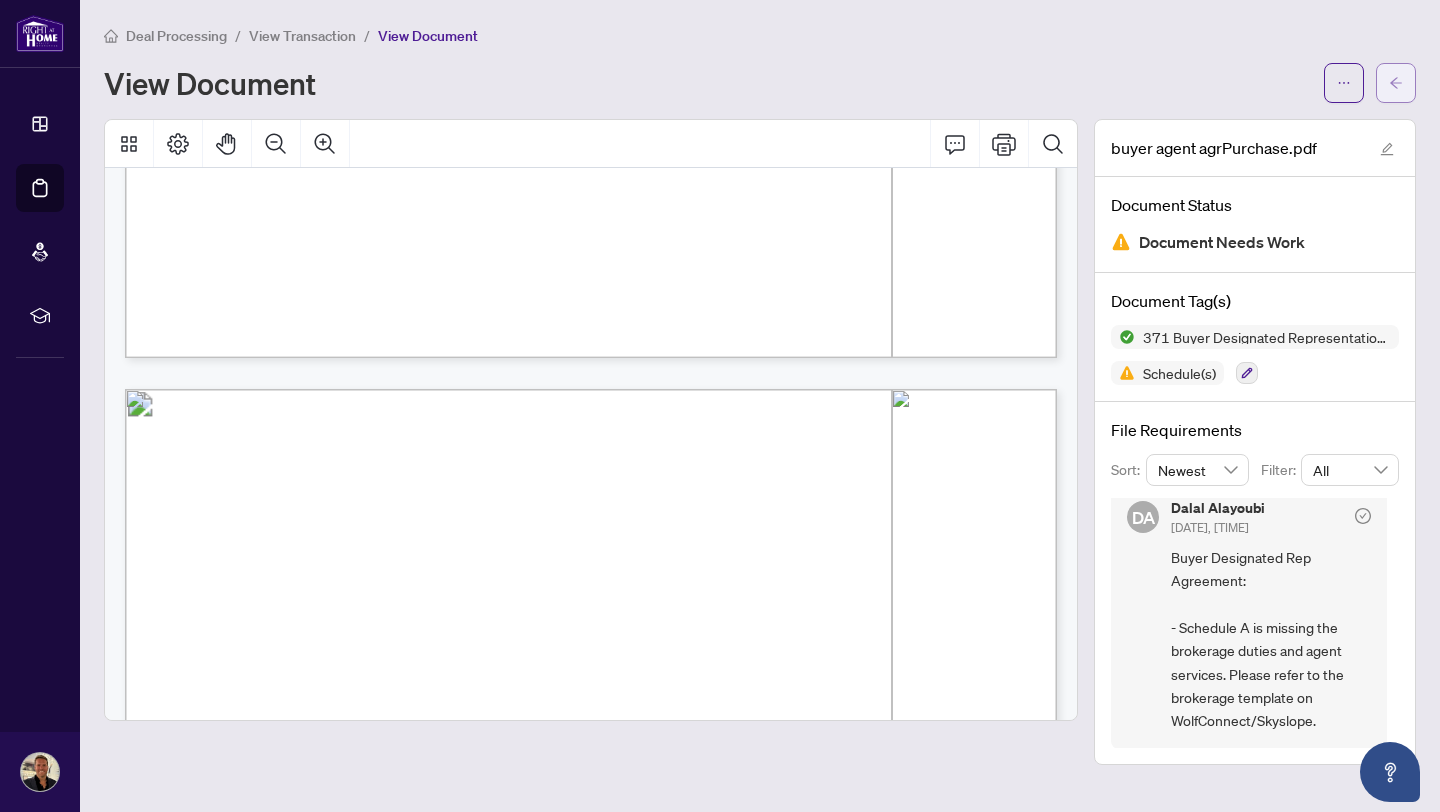 click 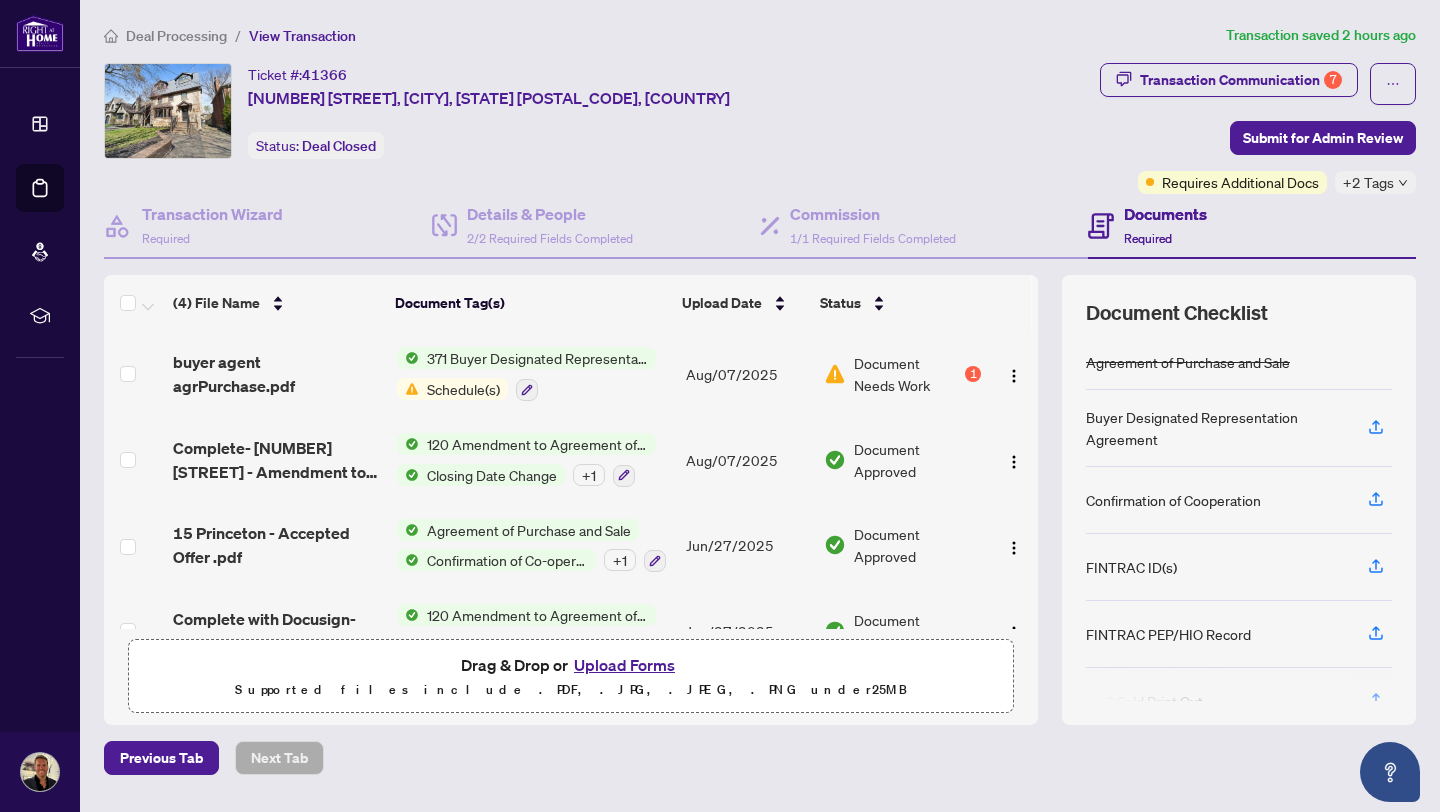 scroll, scrollTop: 242, scrollLeft: 0, axis: vertical 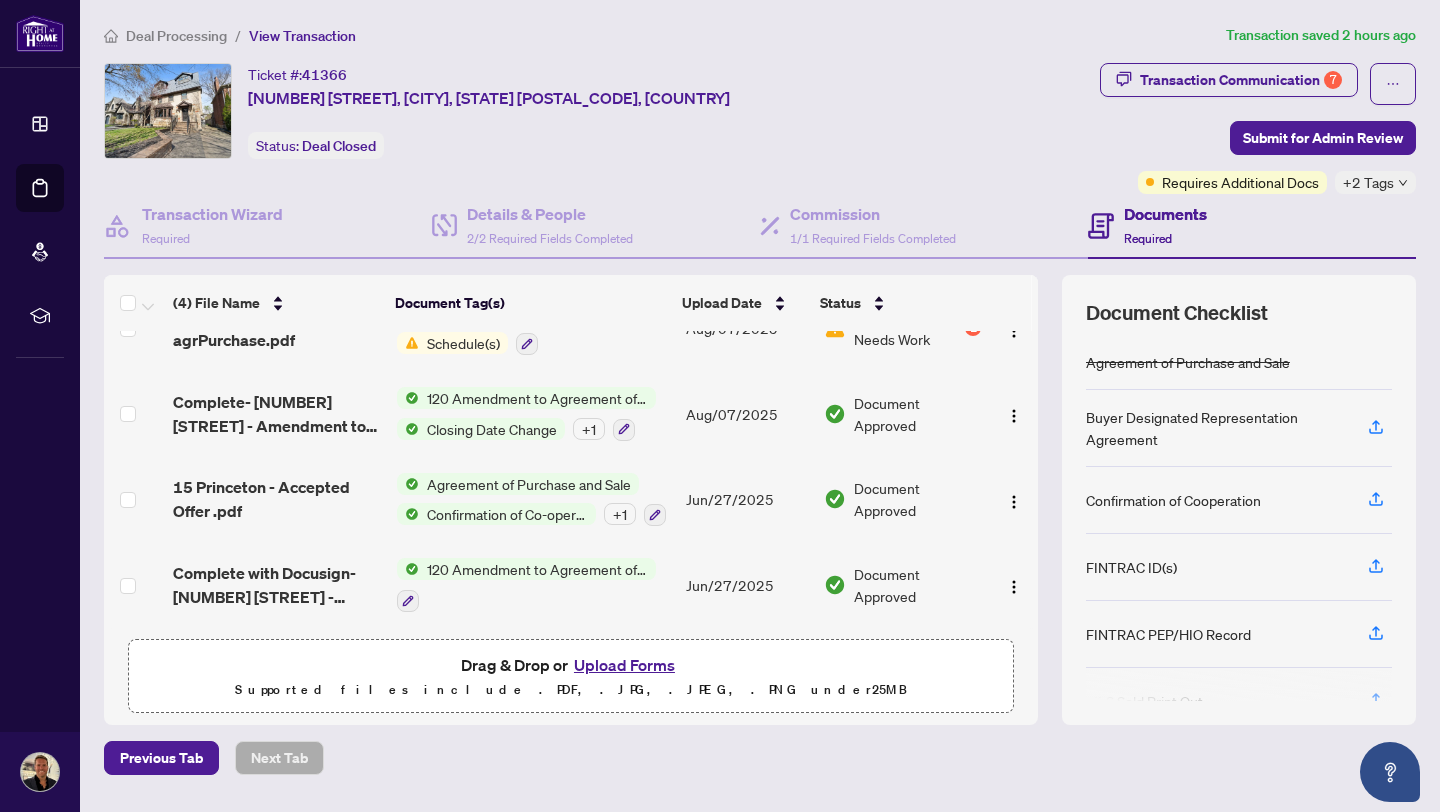 click on "Upload Forms" at bounding box center (624, 665) 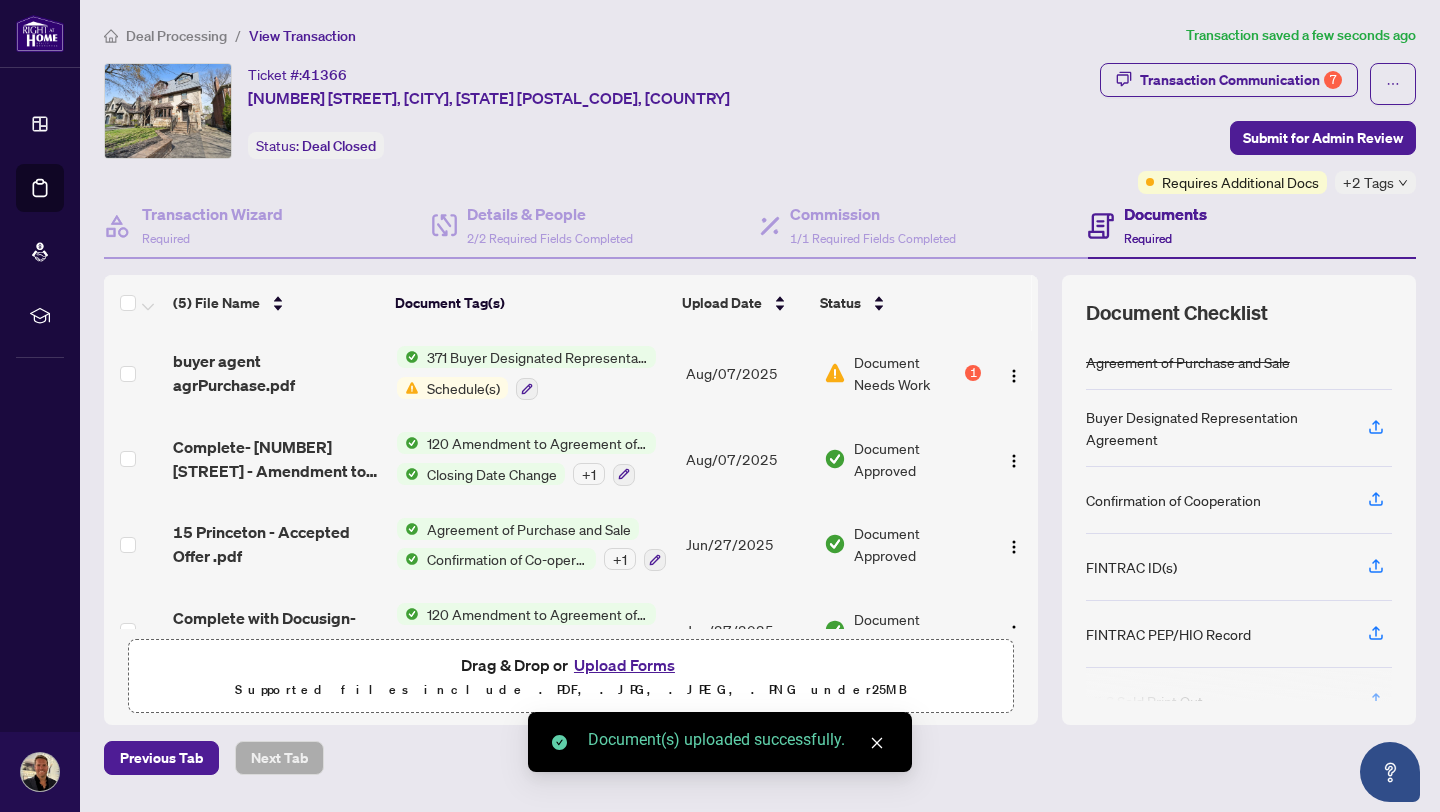 scroll, scrollTop: 128, scrollLeft: 0, axis: vertical 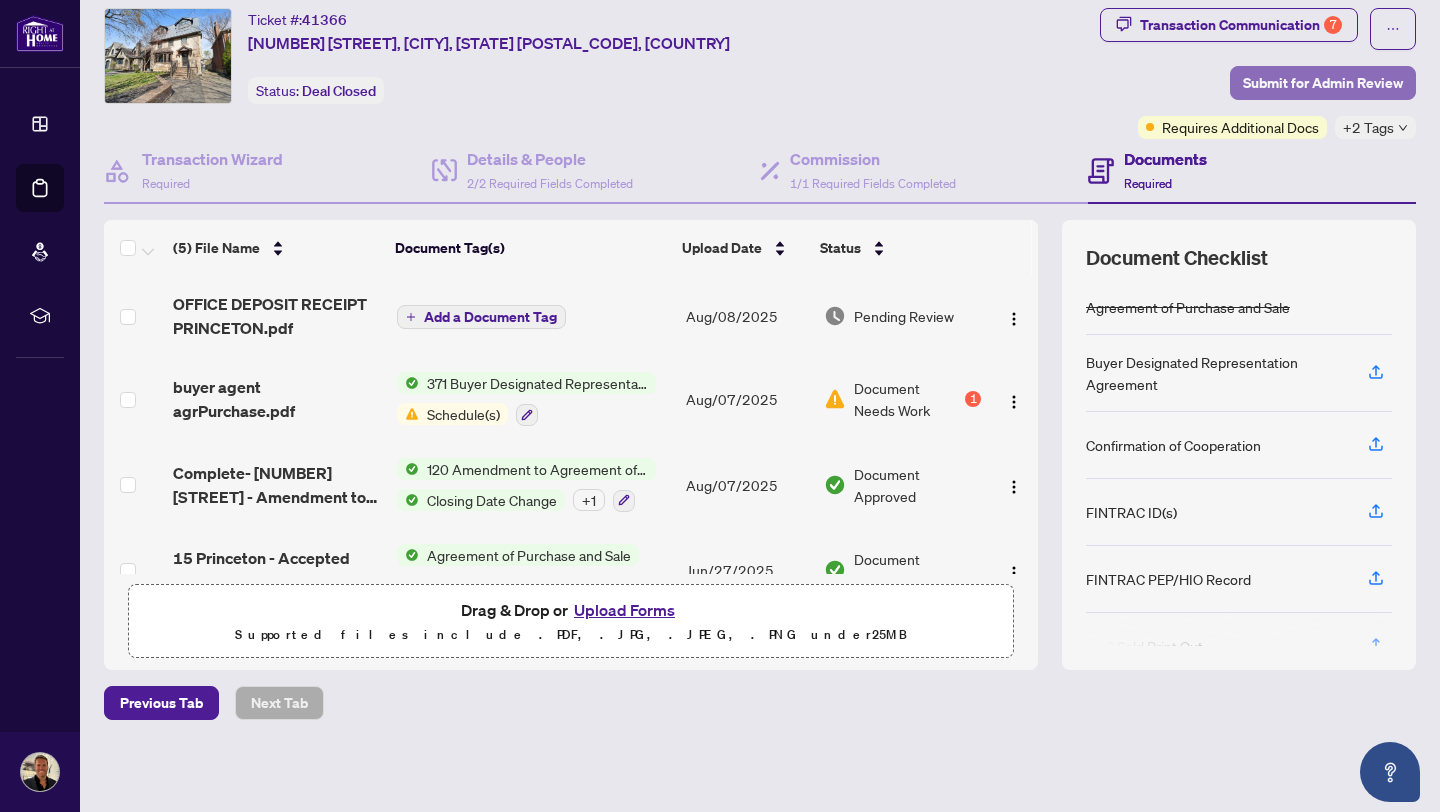 click on "Submit for Admin Review" at bounding box center [1323, 83] 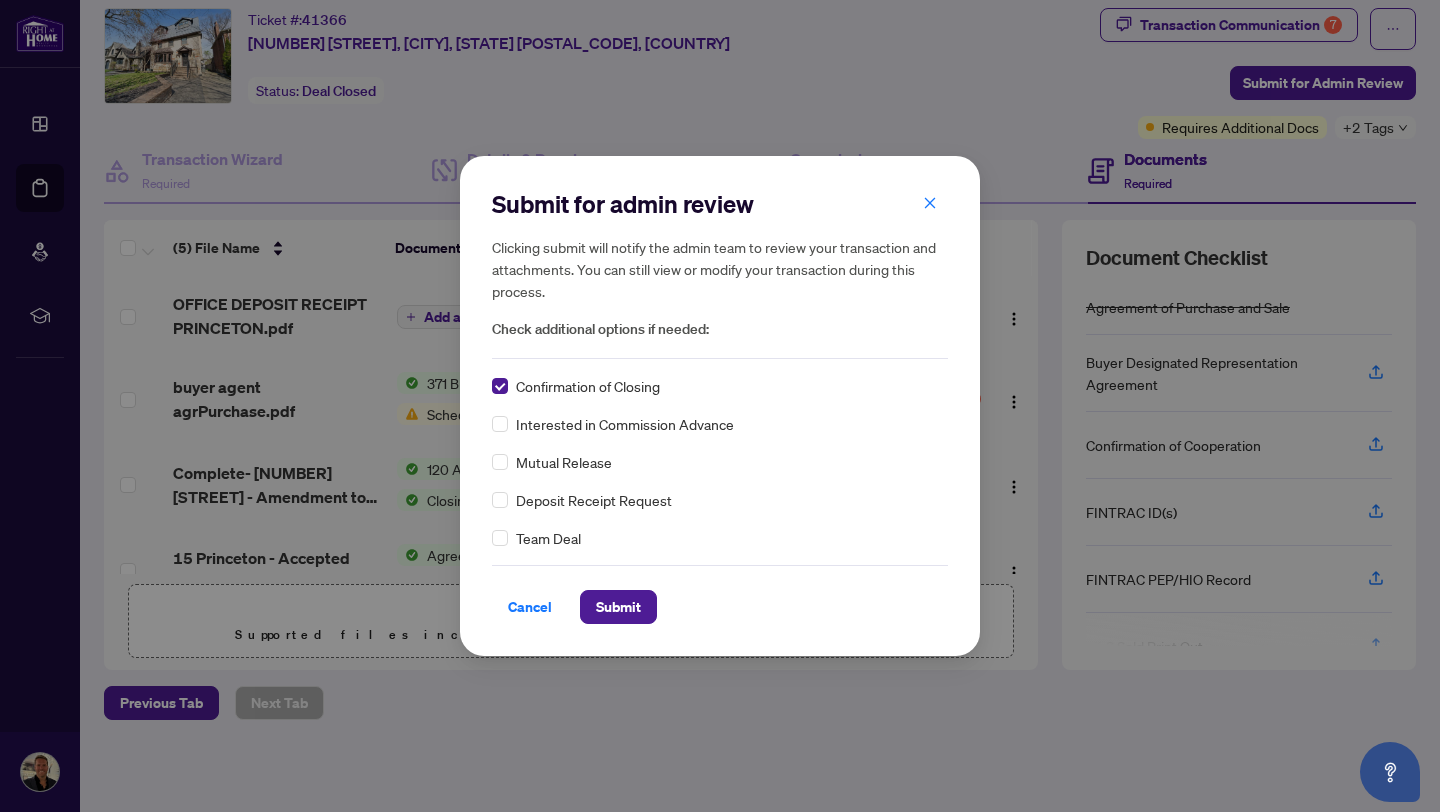 click on "Submit for admin review Clicking submit will notify the admin team to review your transaction and attachments. You can still view or modify your transaction during this process.   Check additional options if needed: Confirmation of Closing Interested in Commission Advance Mutual Release Deposit Receipt Request Team Deal Cancel Submit Cancel OK" at bounding box center [720, 405] 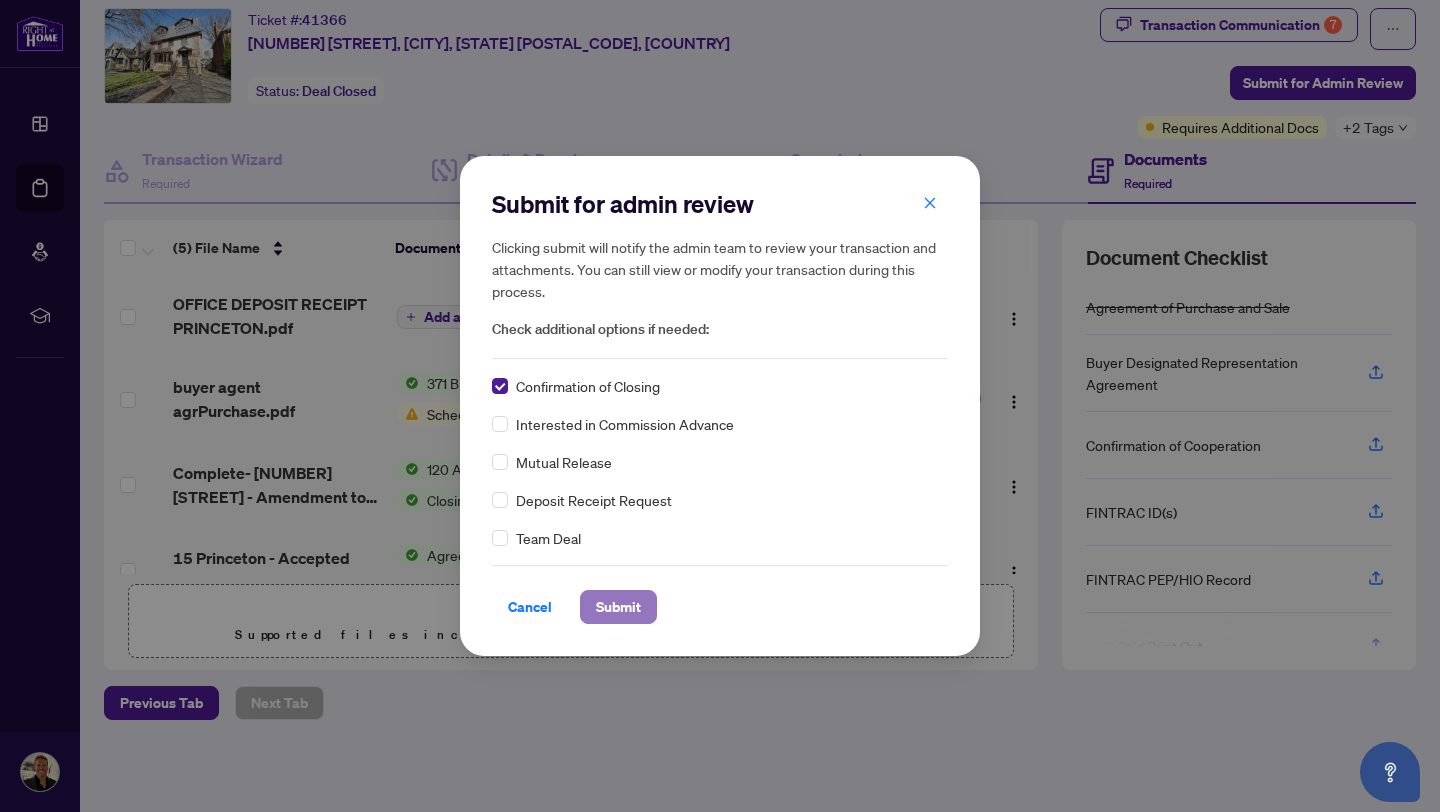 click on "Submit" at bounding box center [618, 607] 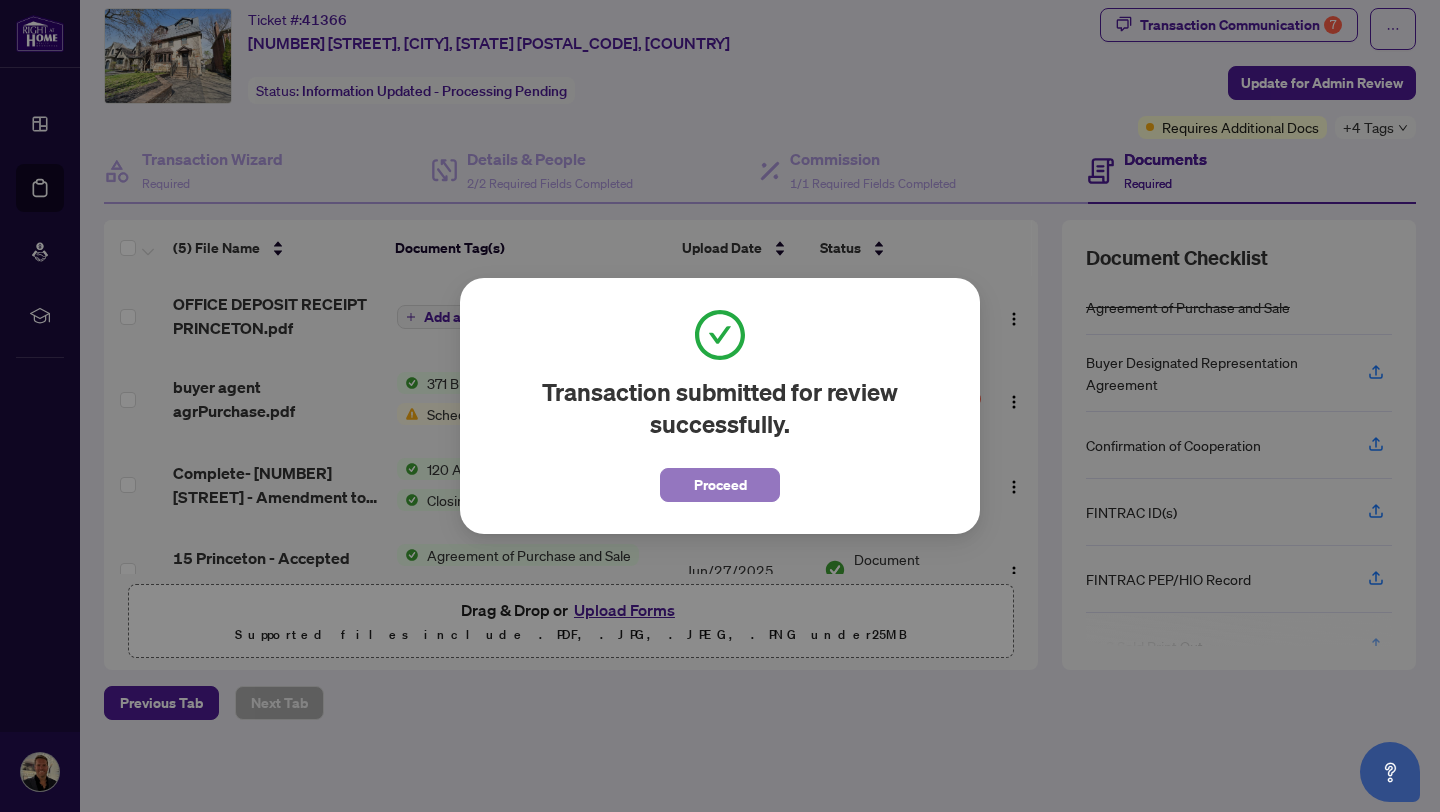 click on "Proceed" at bounding box center (720, 485) 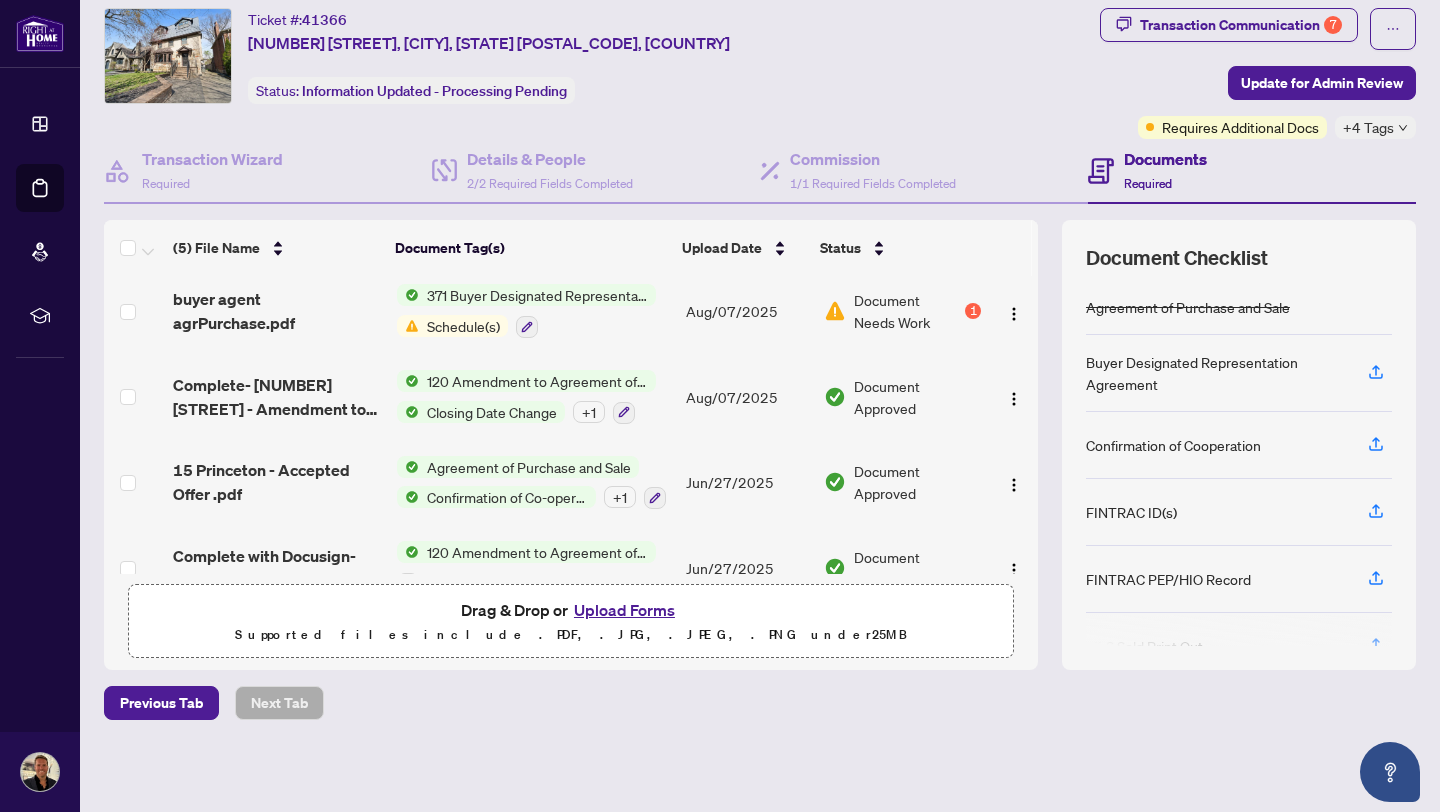 scroll, scrollTop: 0, scrollLeft: 0, axis: both 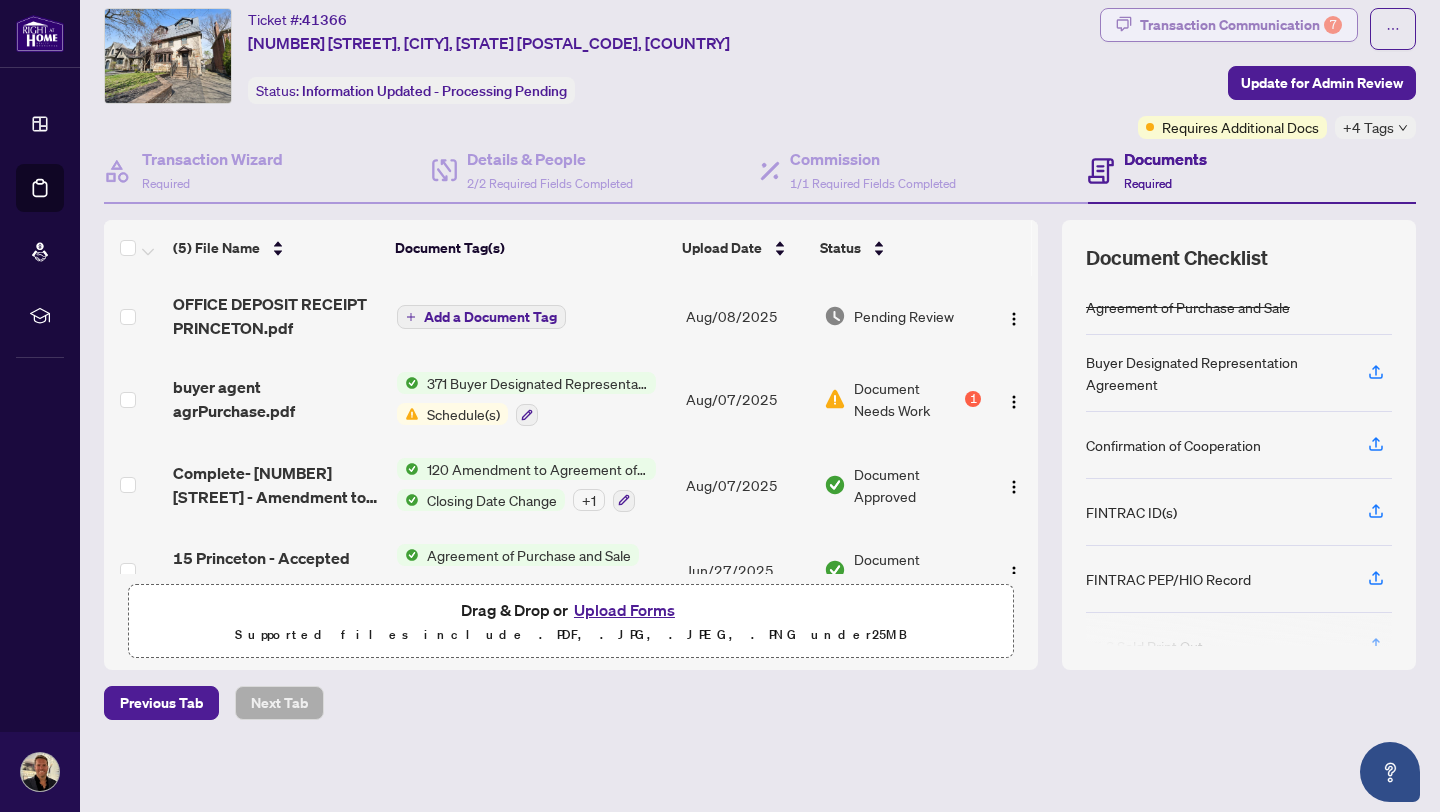 click on "Transaction Communication 7" at bounding box center (1241, 25) 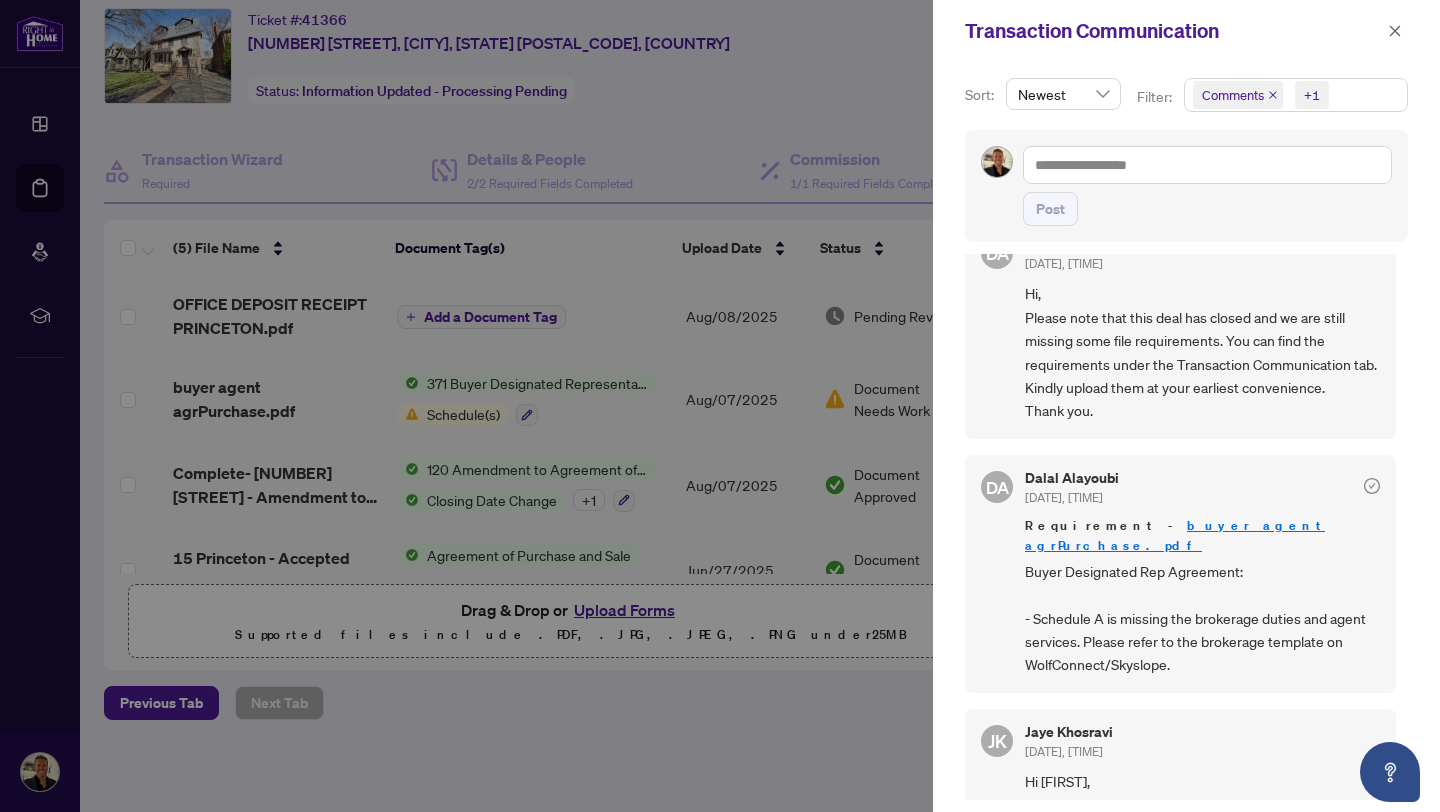scroll, scrollTop: 48, scrollLeft: 0, axis: vertical 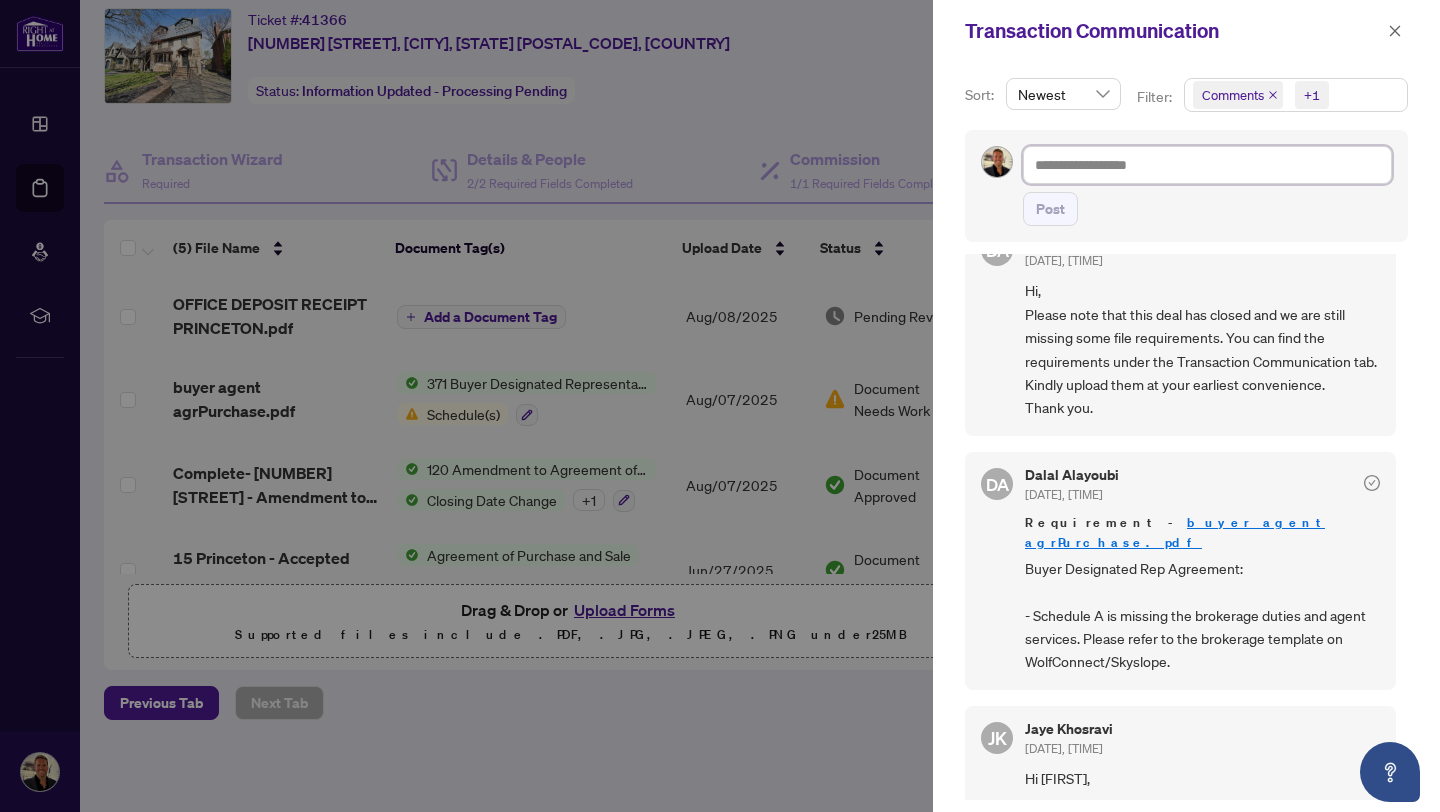 click at bounding box center [1207, 165] 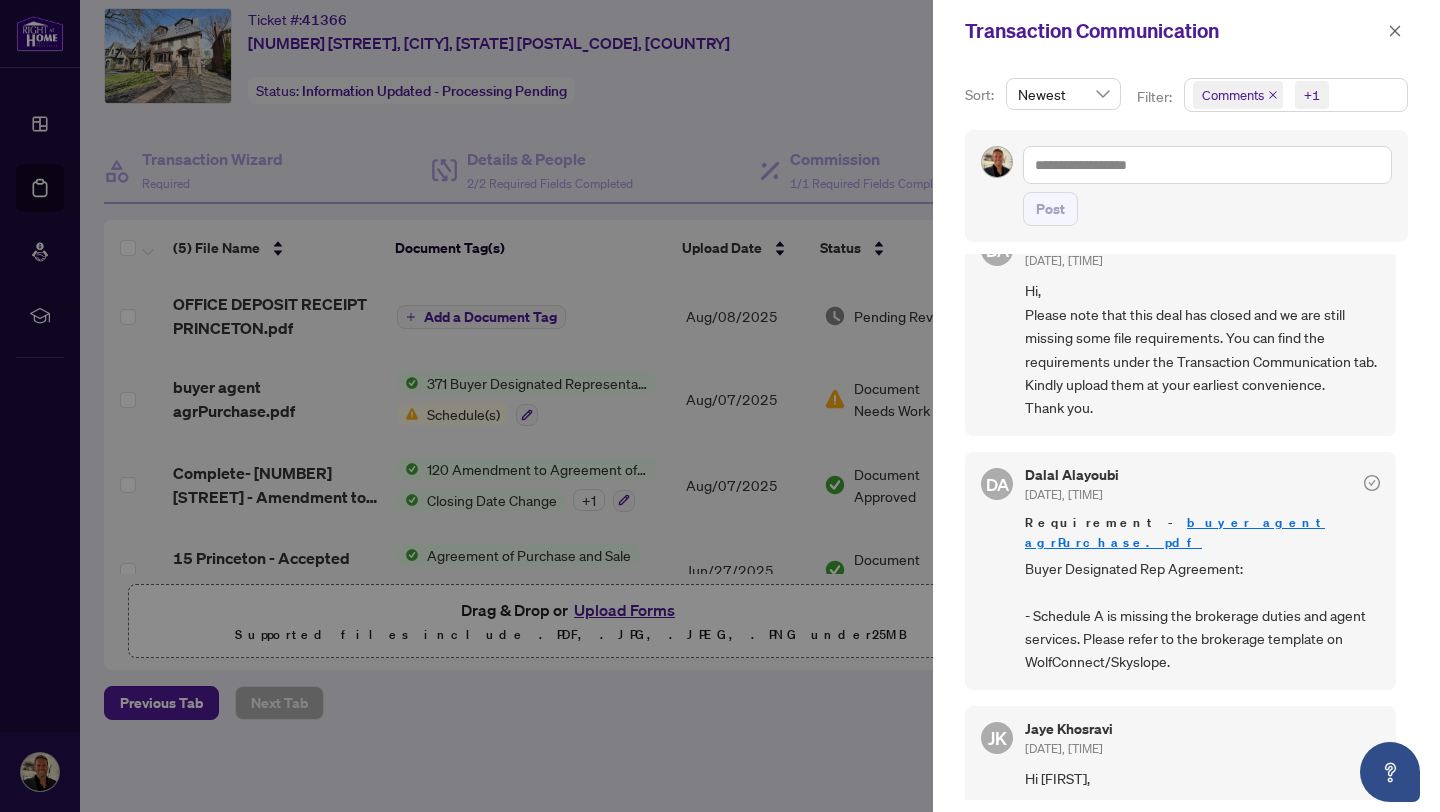 click at bounding box center (720, 406) 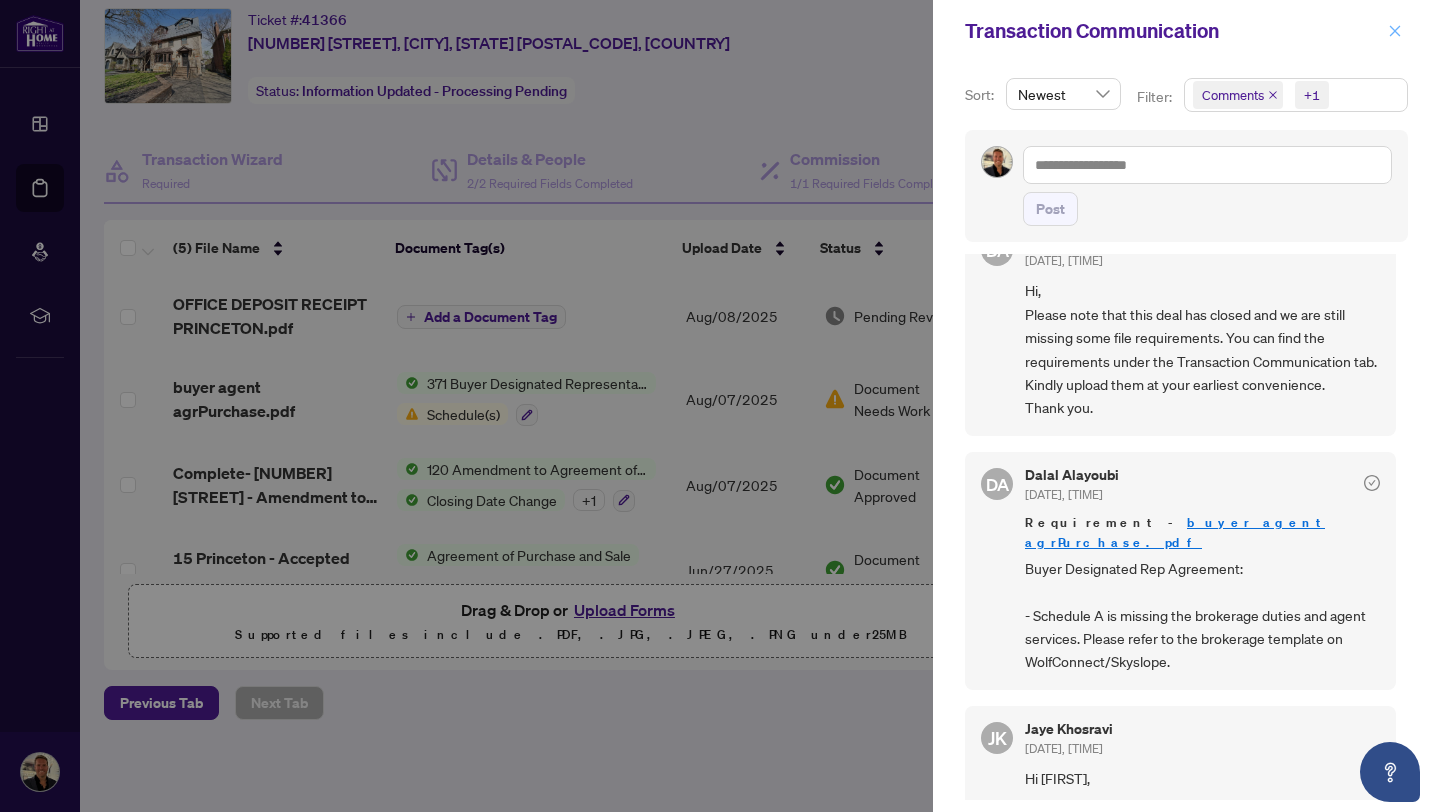 click 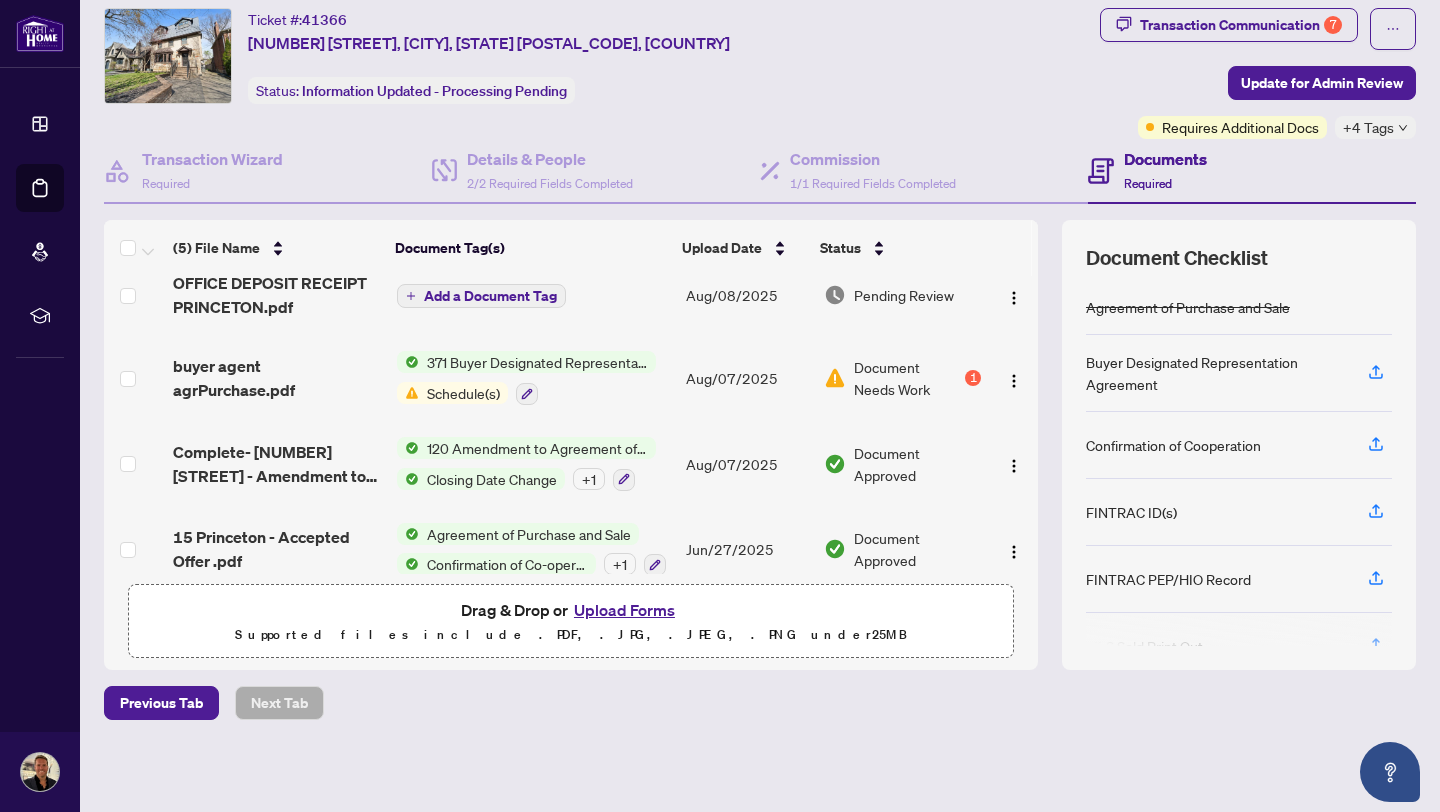 scroll, scrollTop: 0, scrollLeft: 0, axis: both 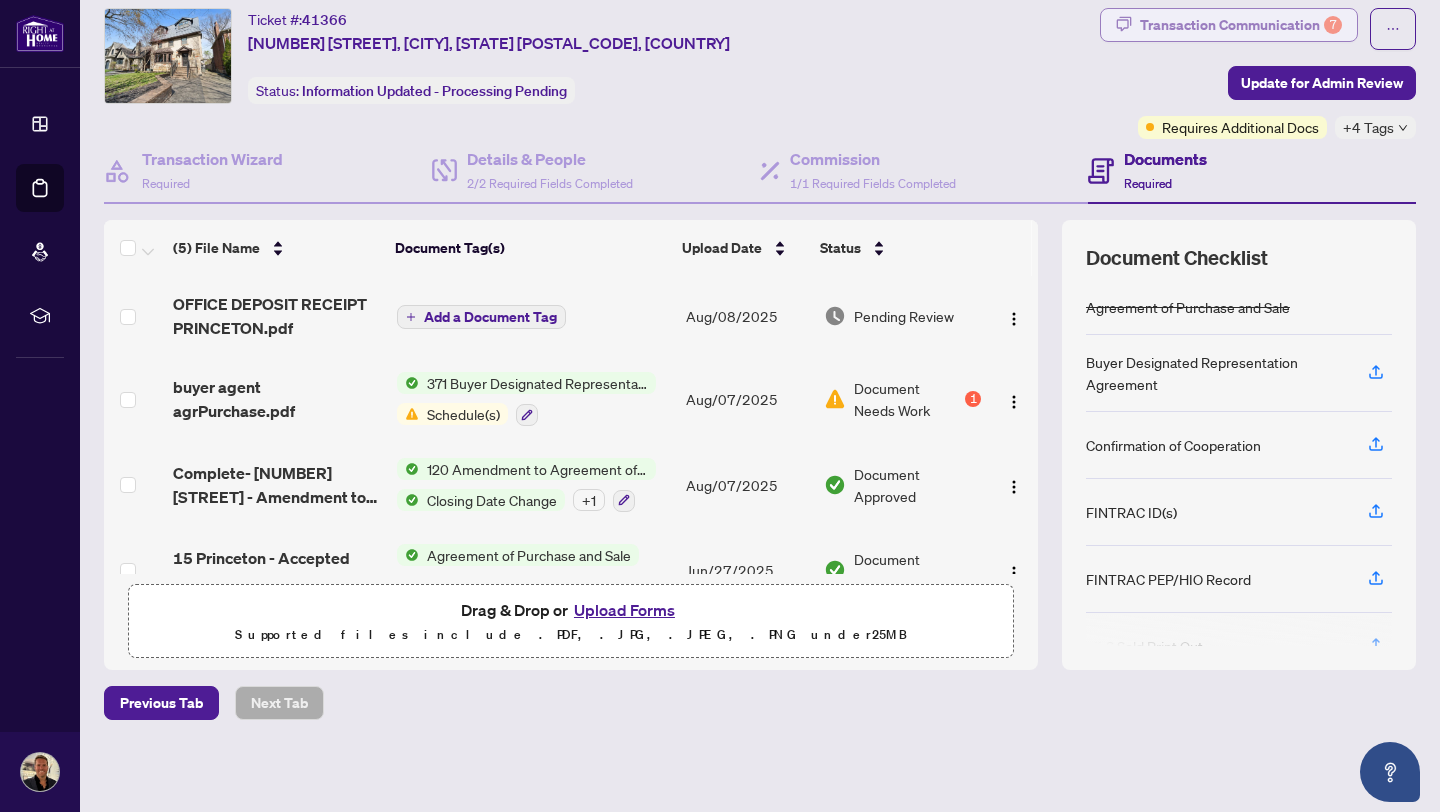 click on "Transaction Communication 7" at bounding box center (1241, 25) 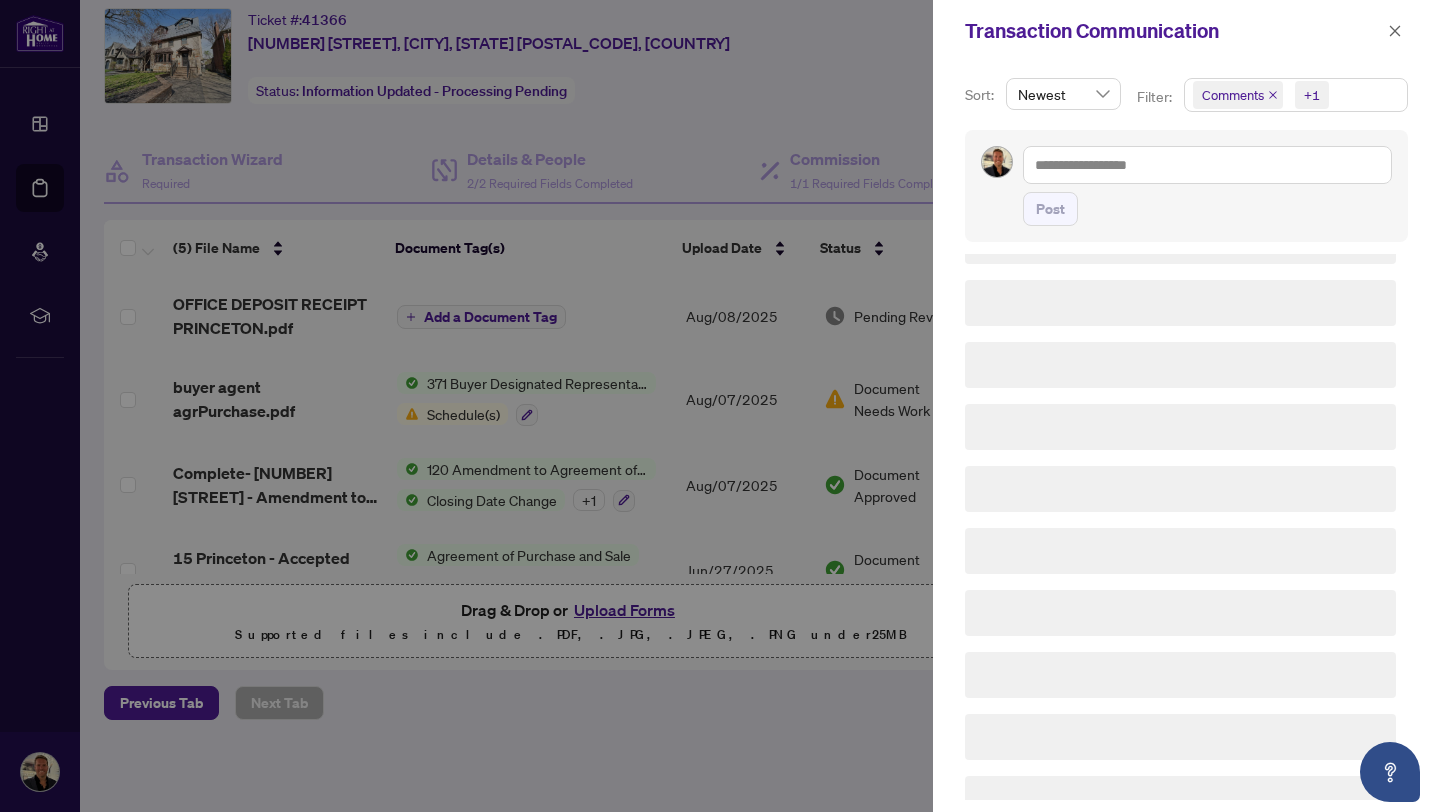 scroll, scrollTop: 0, scrollLeft: 0, axis: both 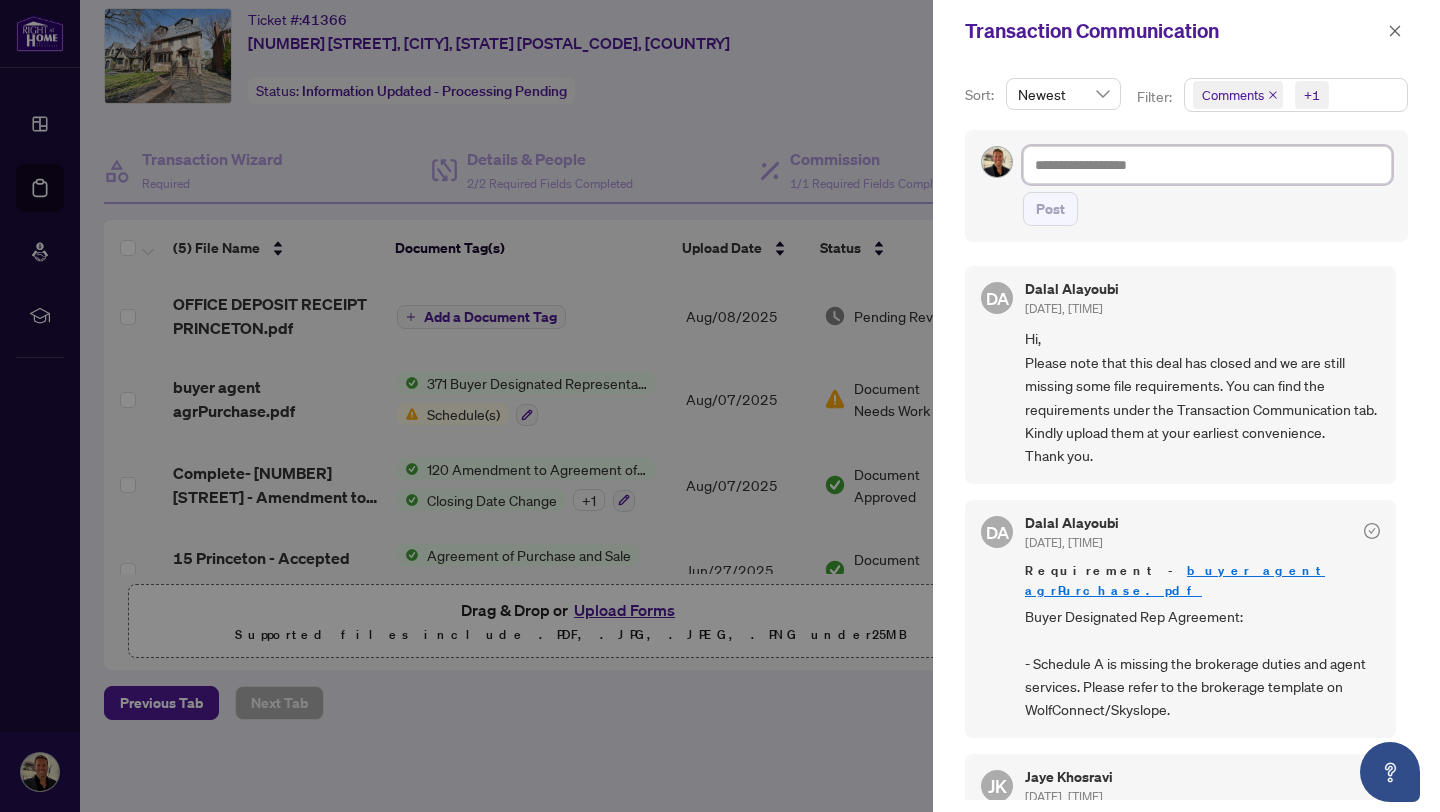 click at bounding box center [1207, 165] 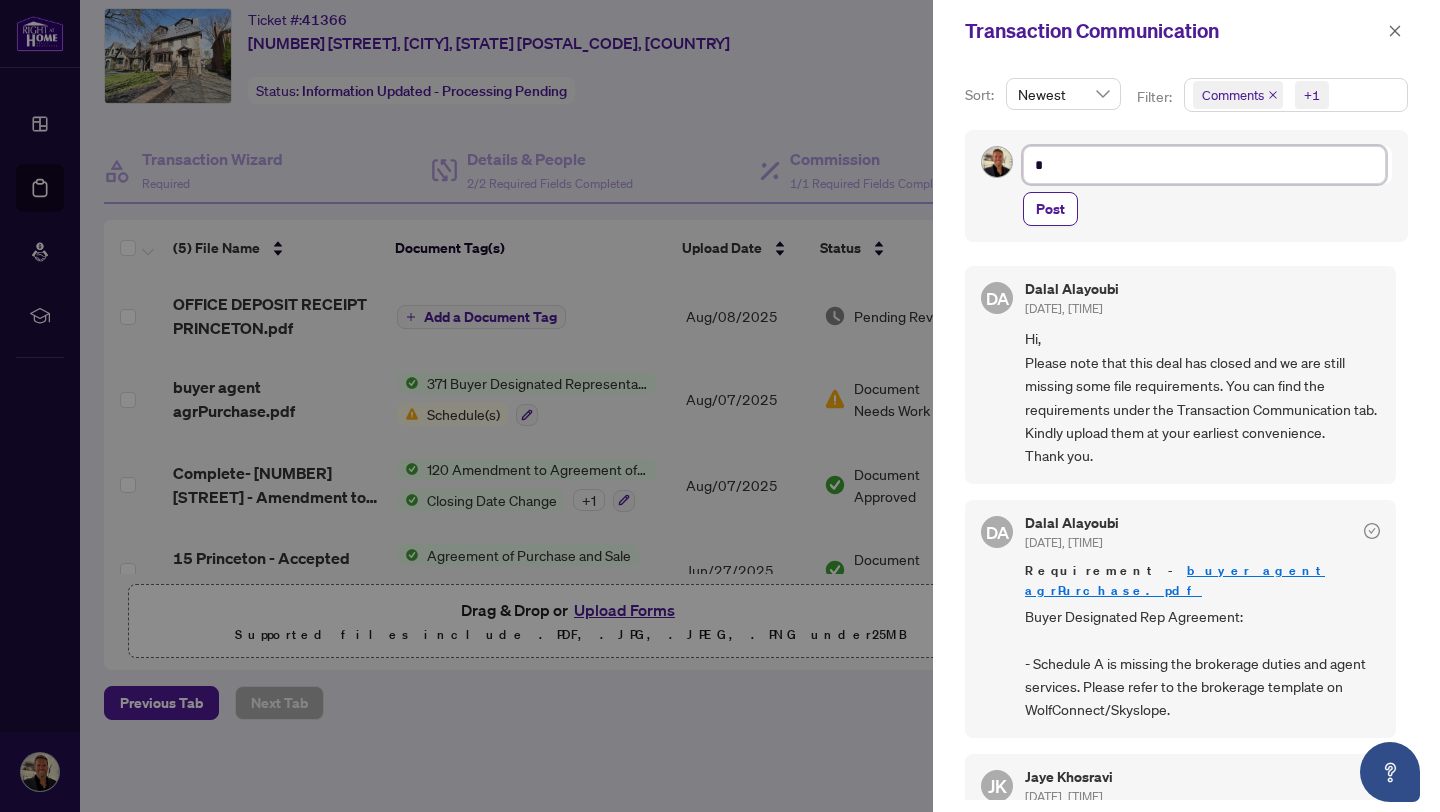 type on "**" 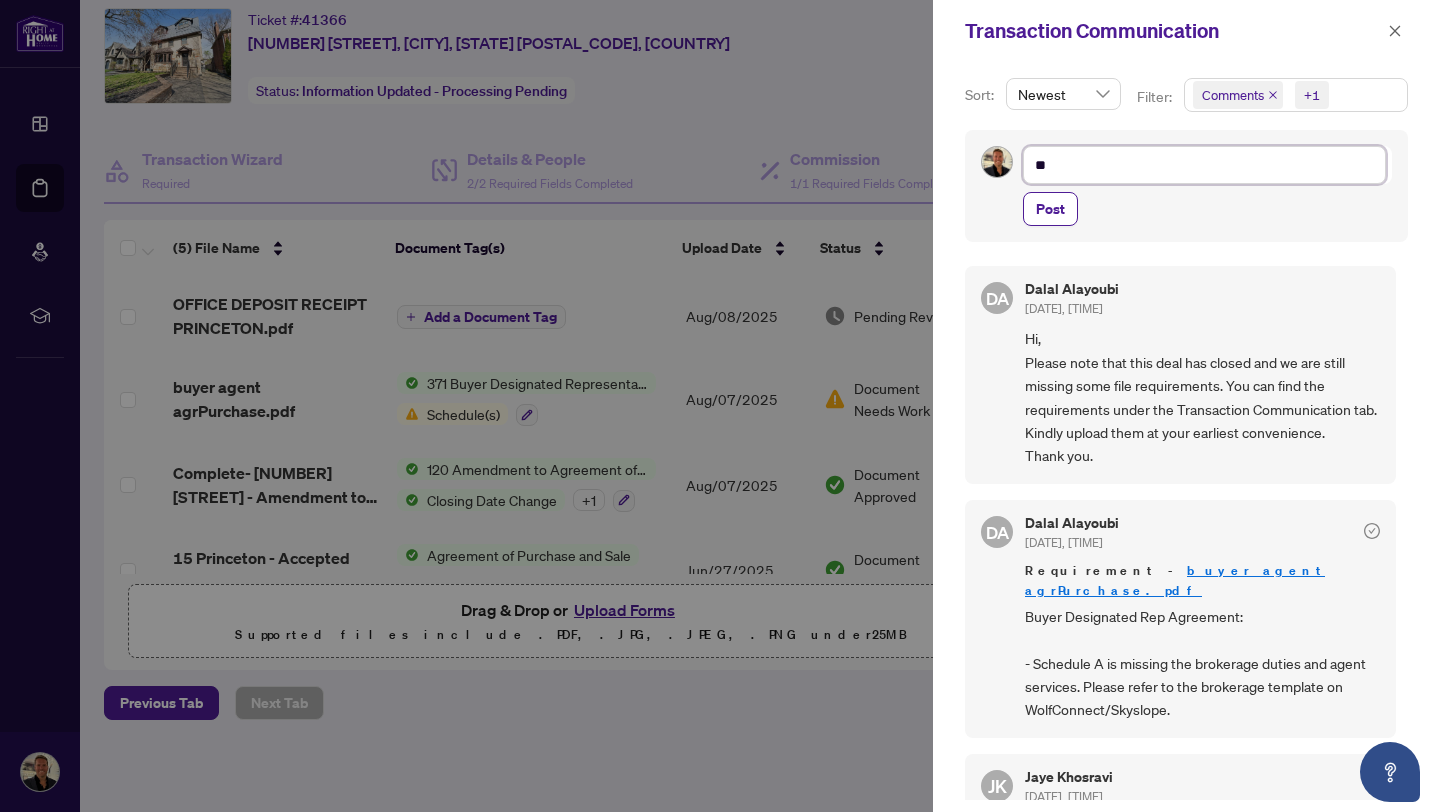 type on "**" 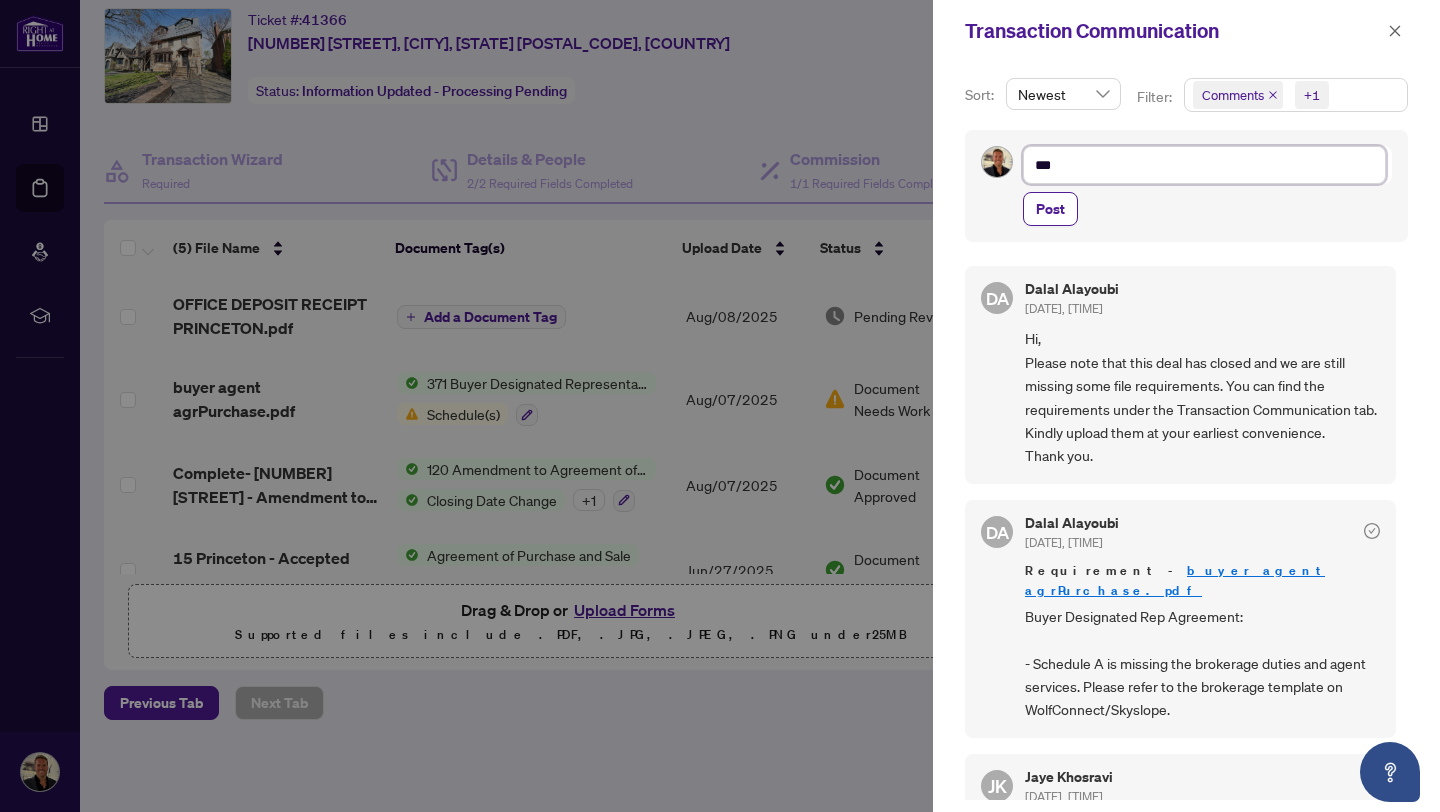 type on "**" 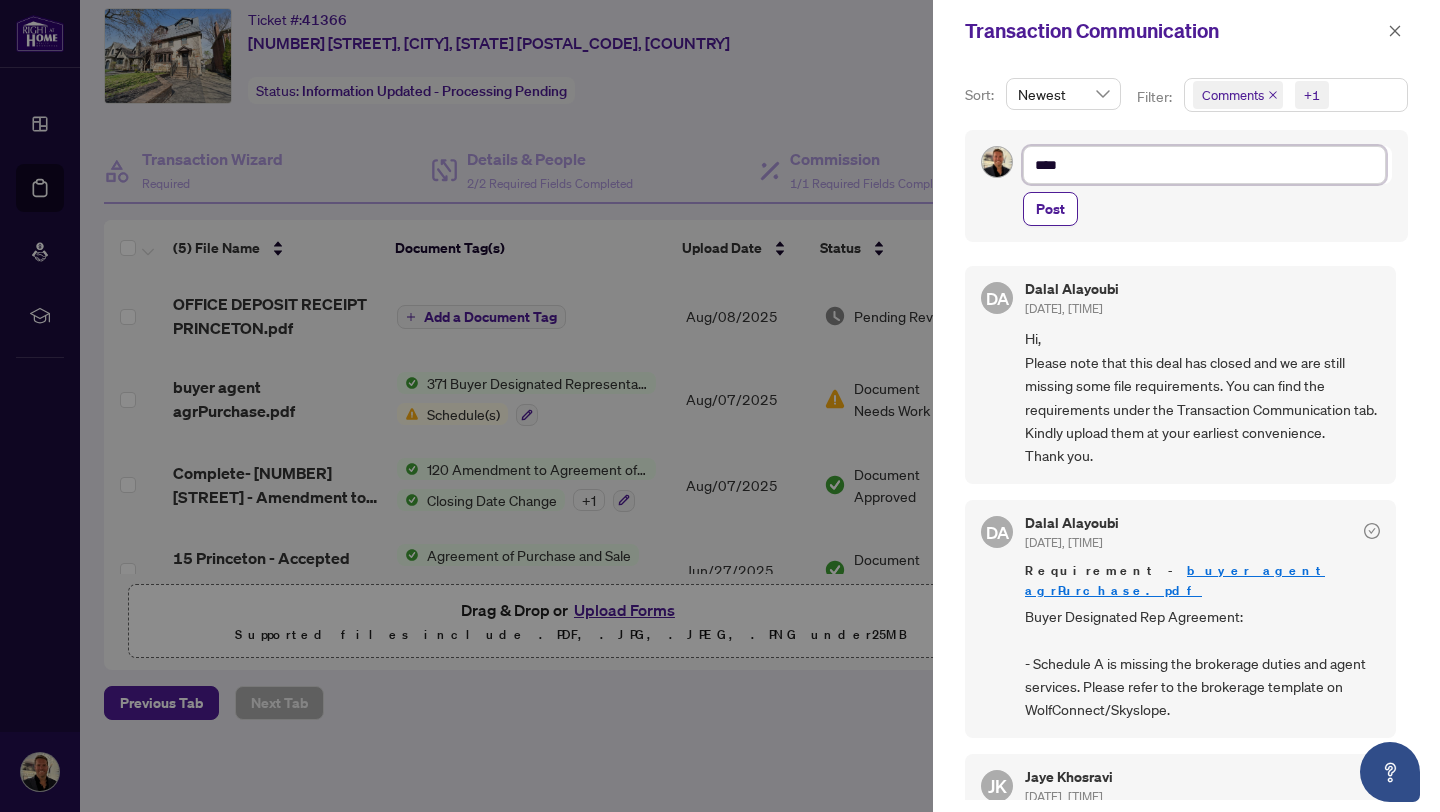 type on "*****" 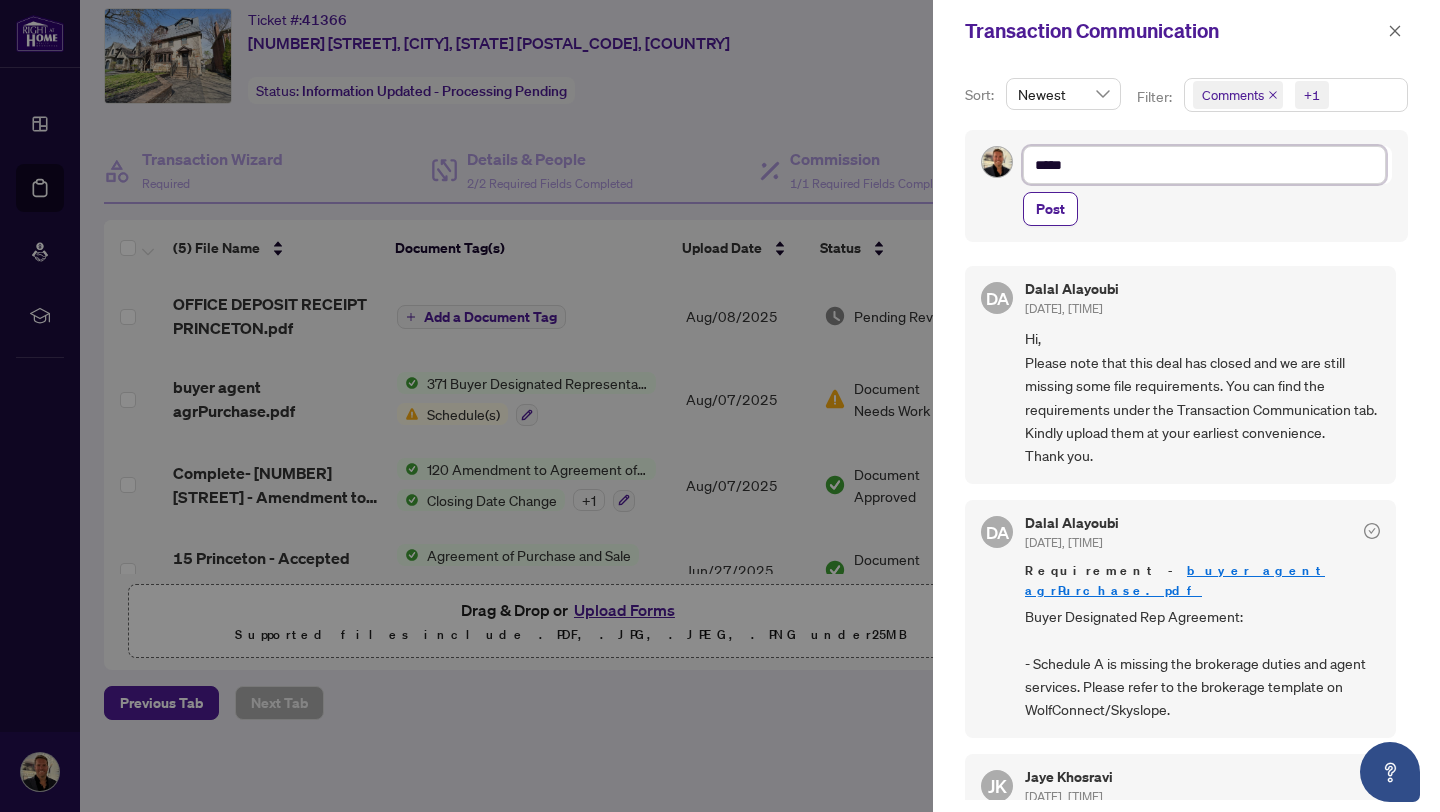 type on "******" 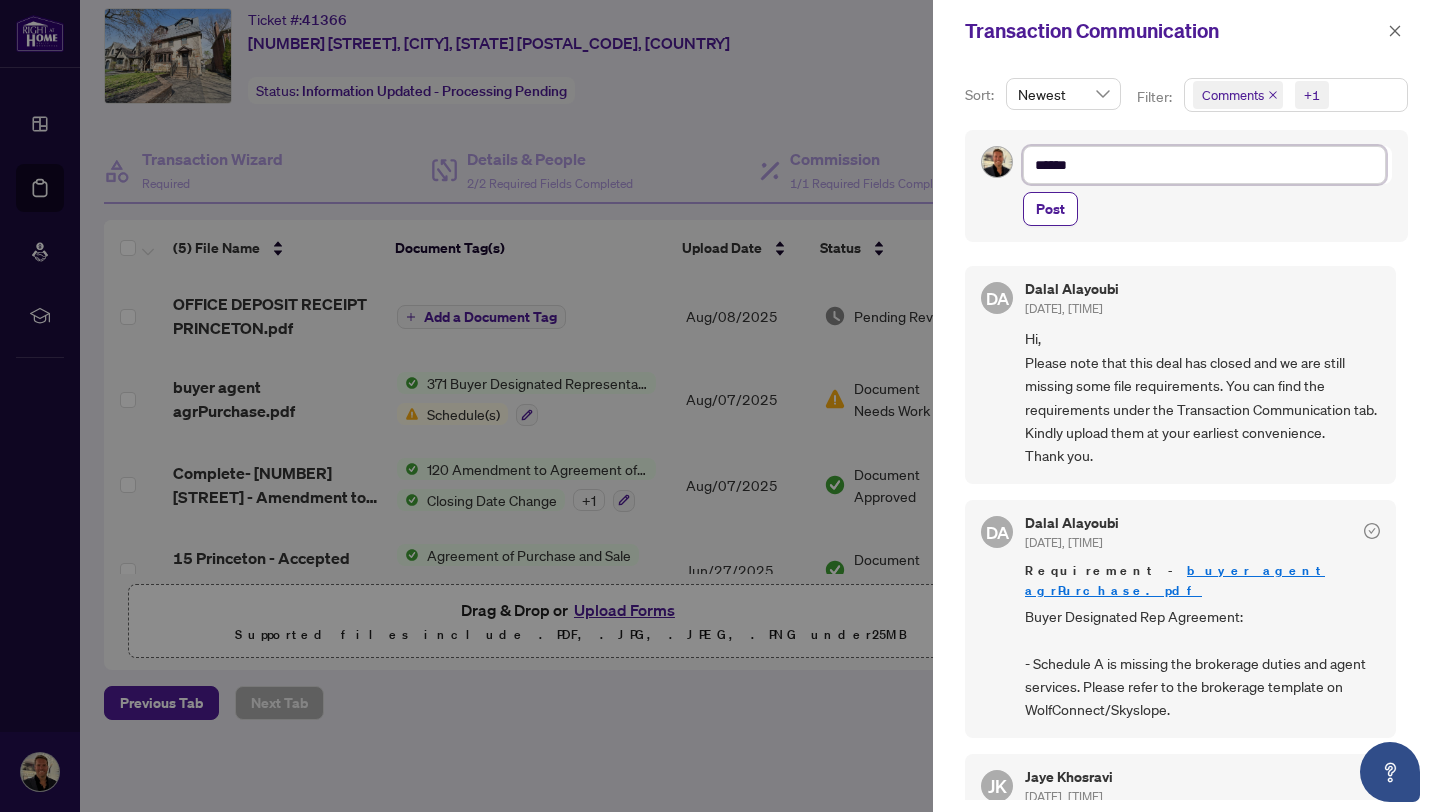 type on "*******" 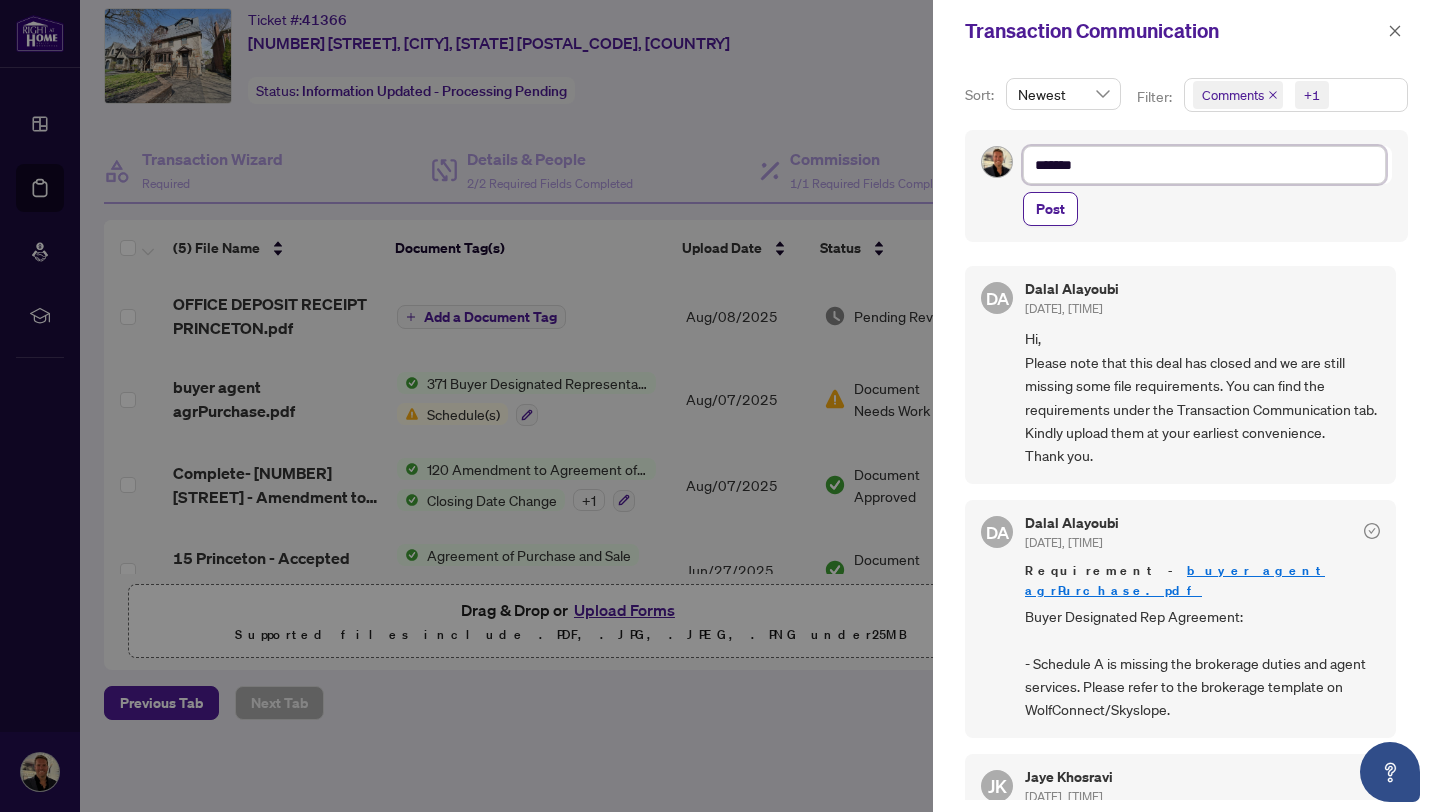 type on "********" 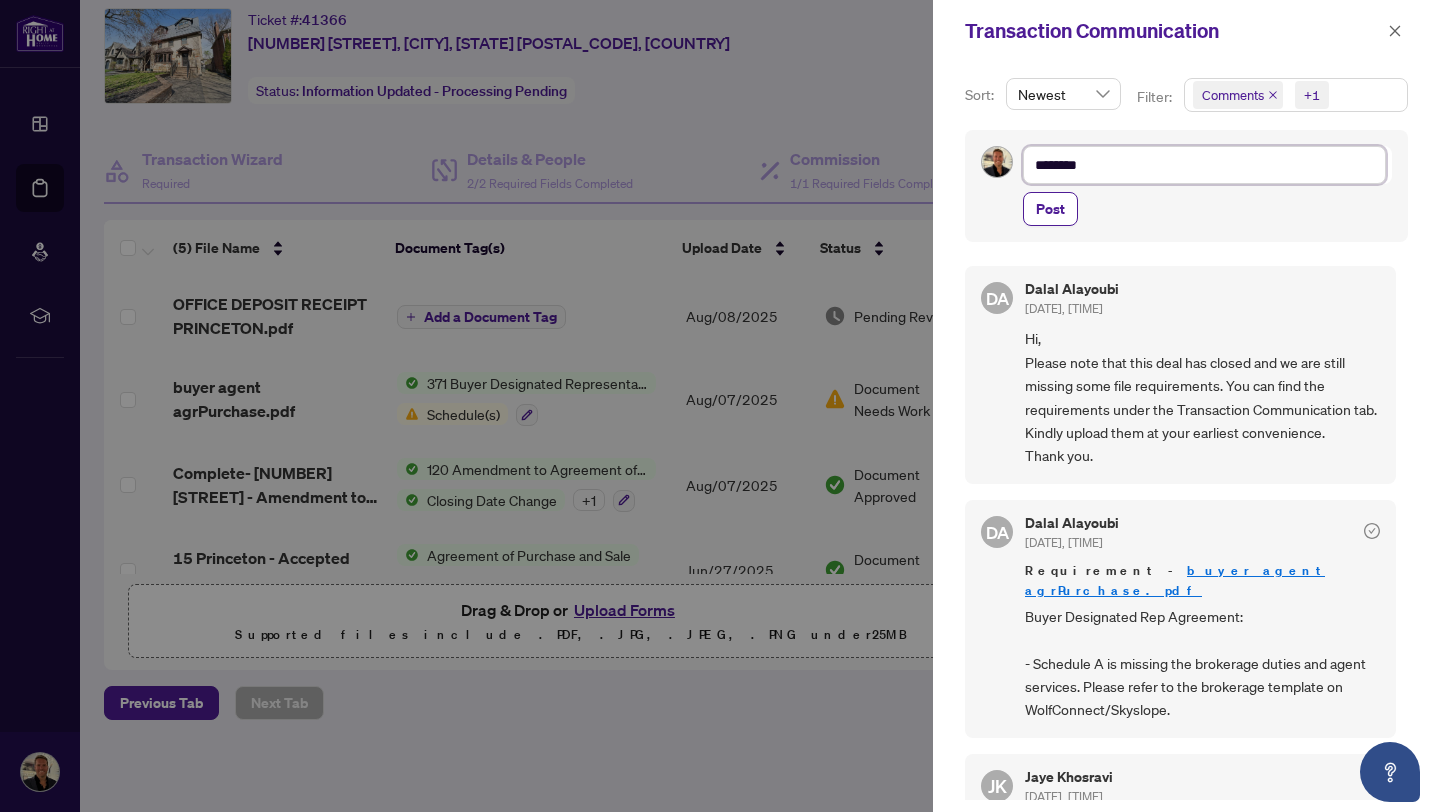 type on "********" 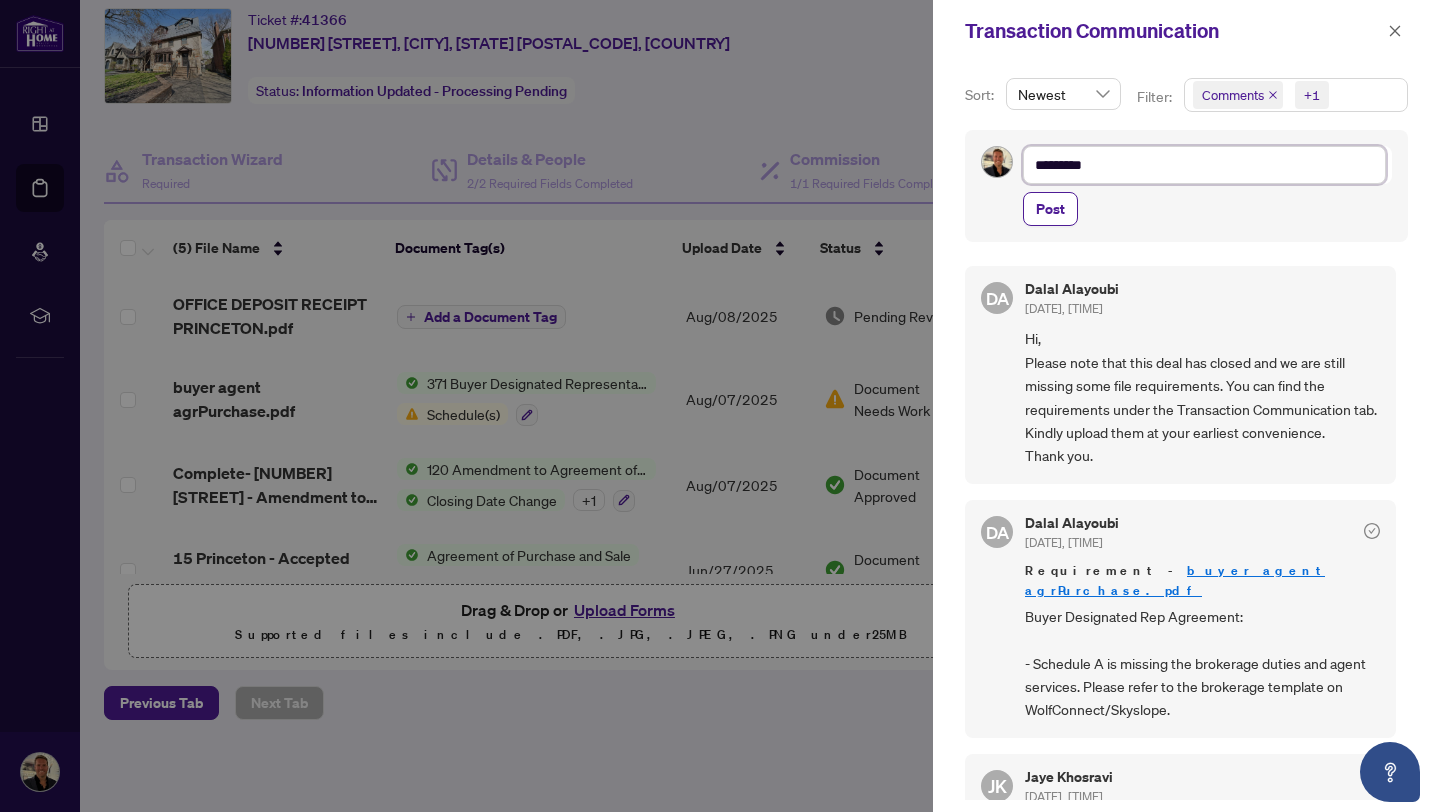 type on "**********" 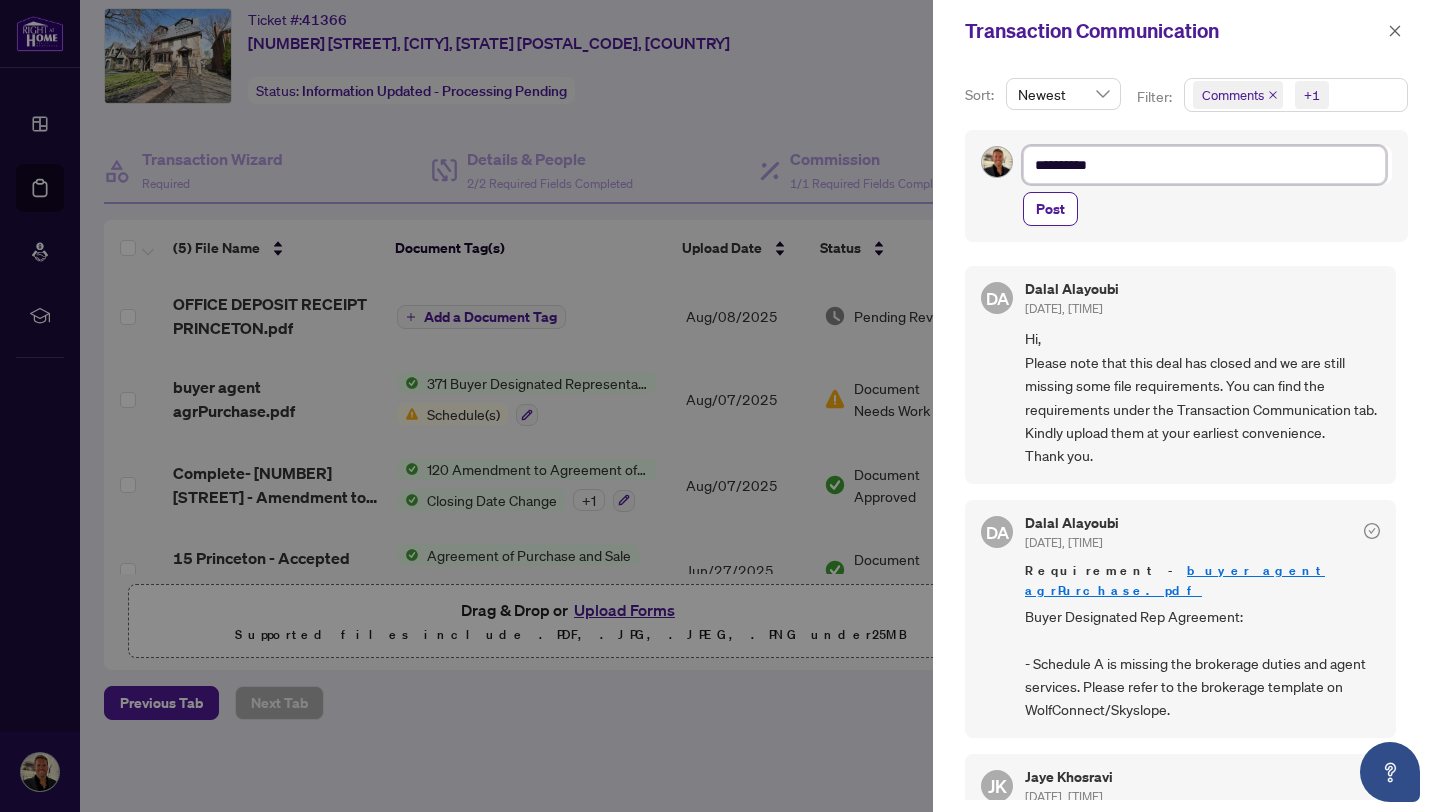 type on "********" 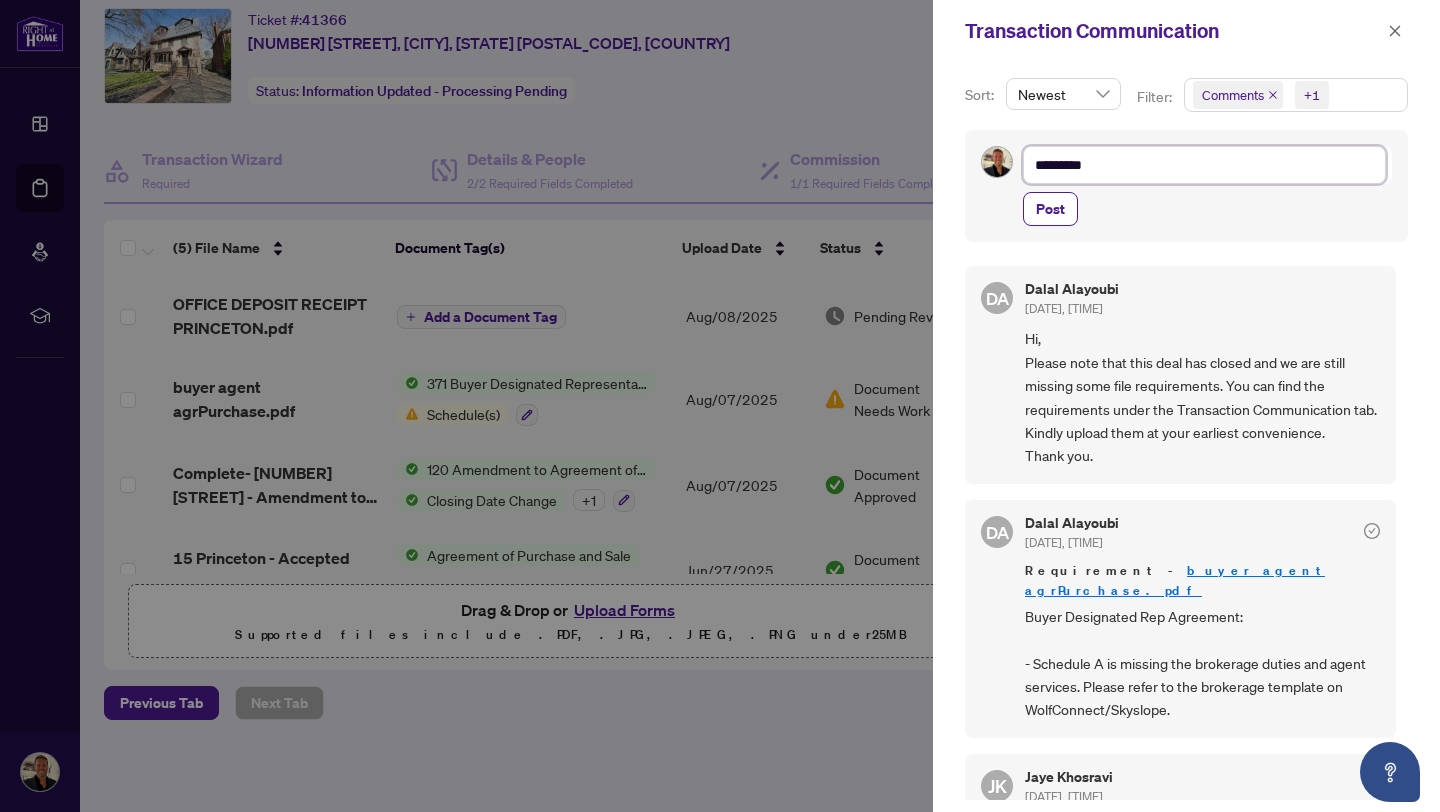 type on "**********" 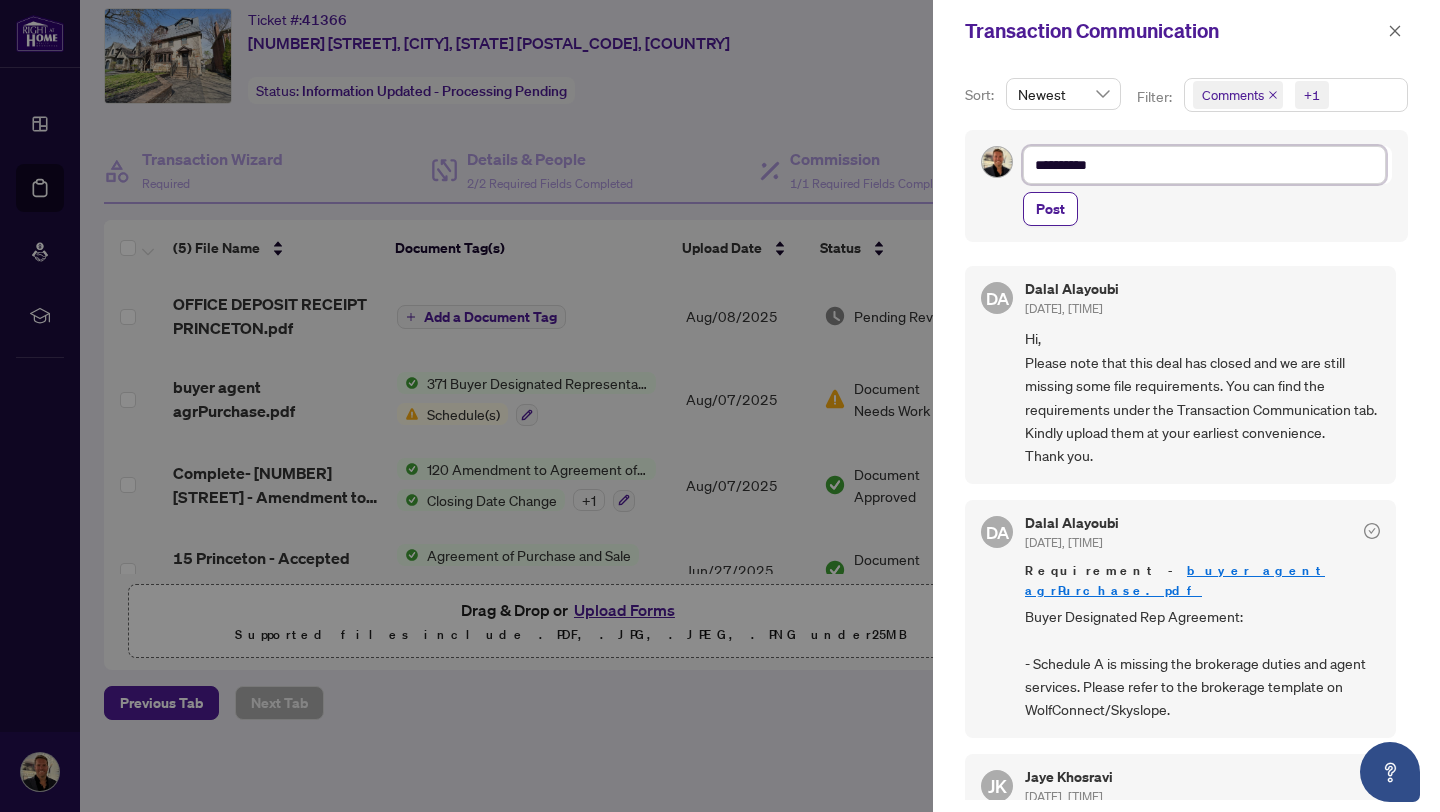 type on "**********" 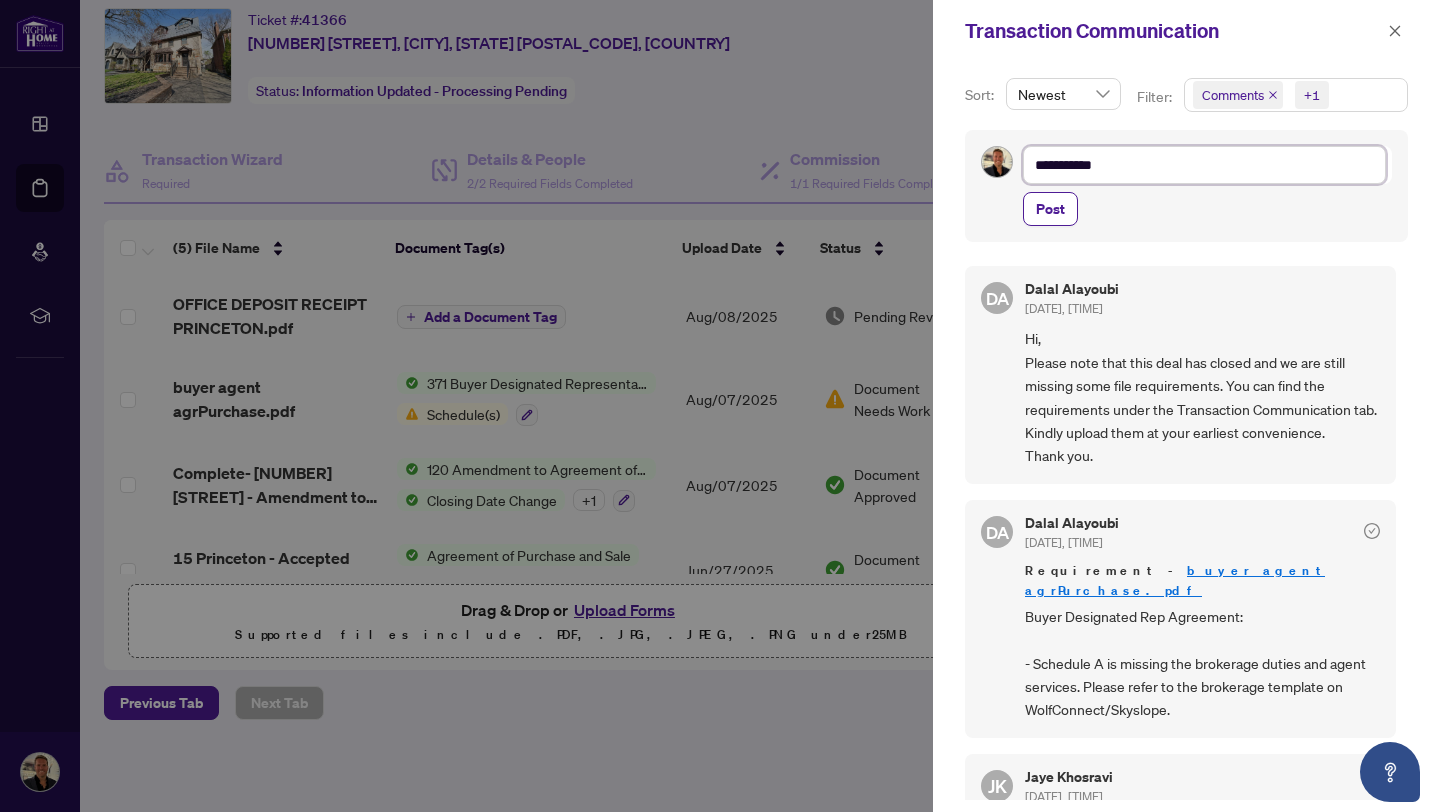 type on "**********" 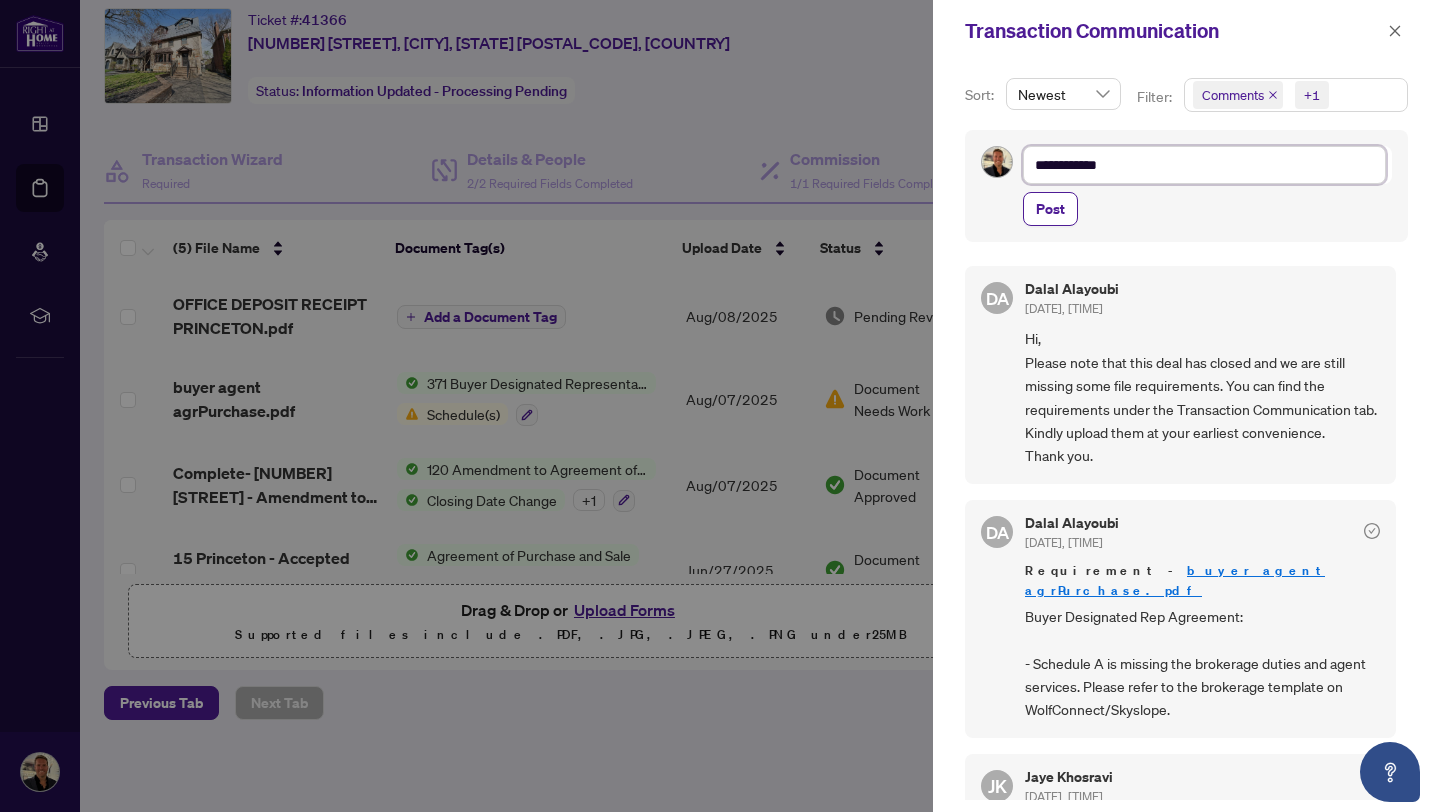 type on "**********" 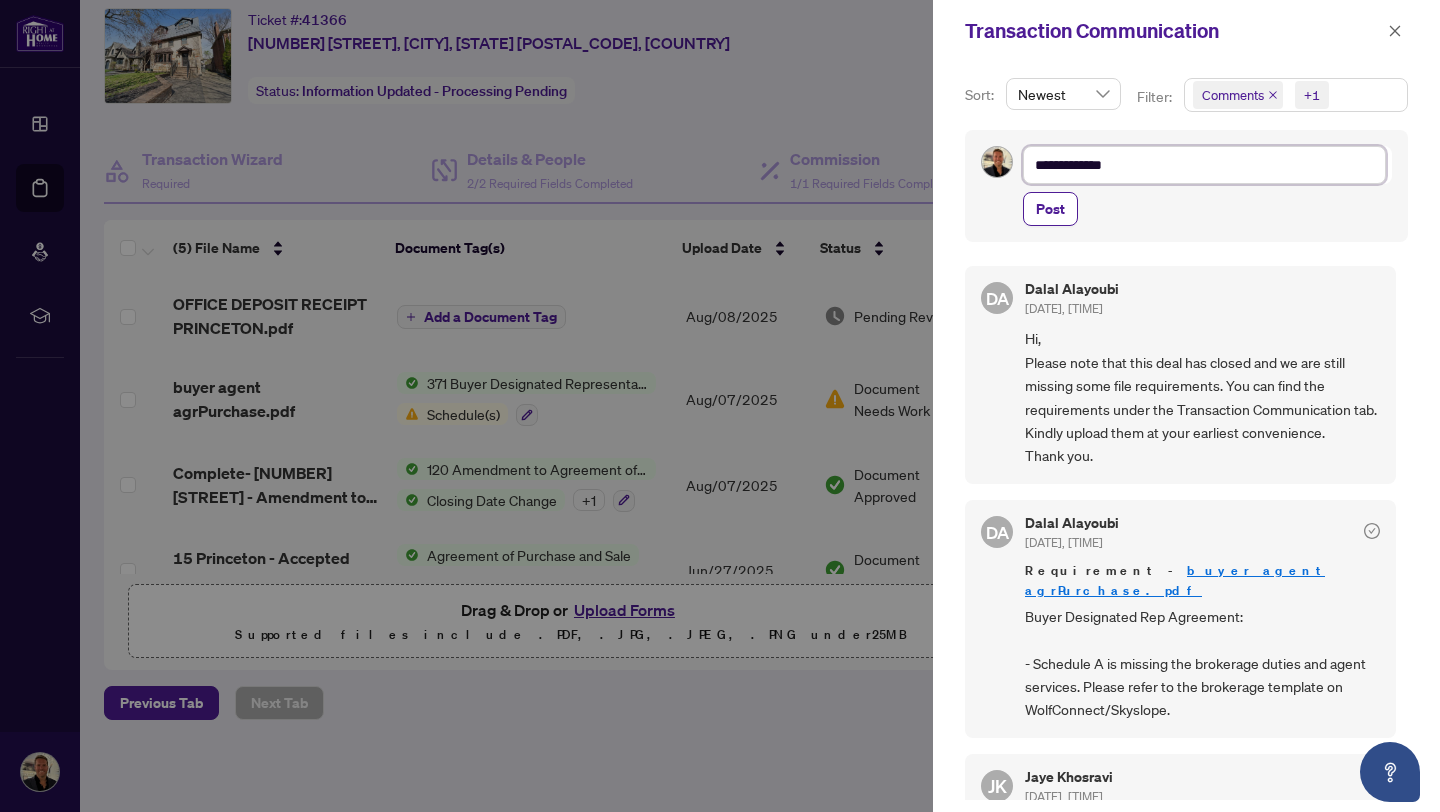 type on "**********" 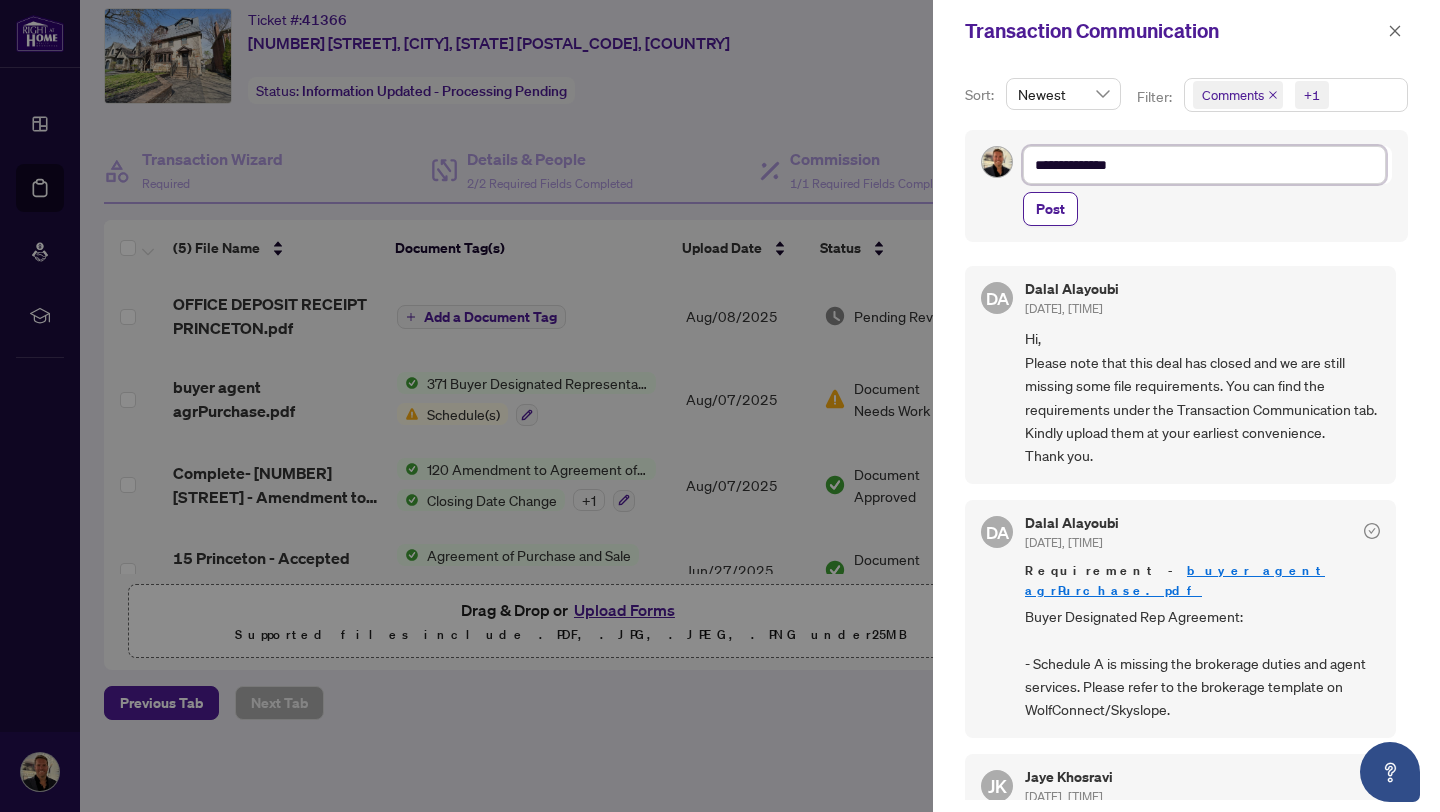 type on "**********" 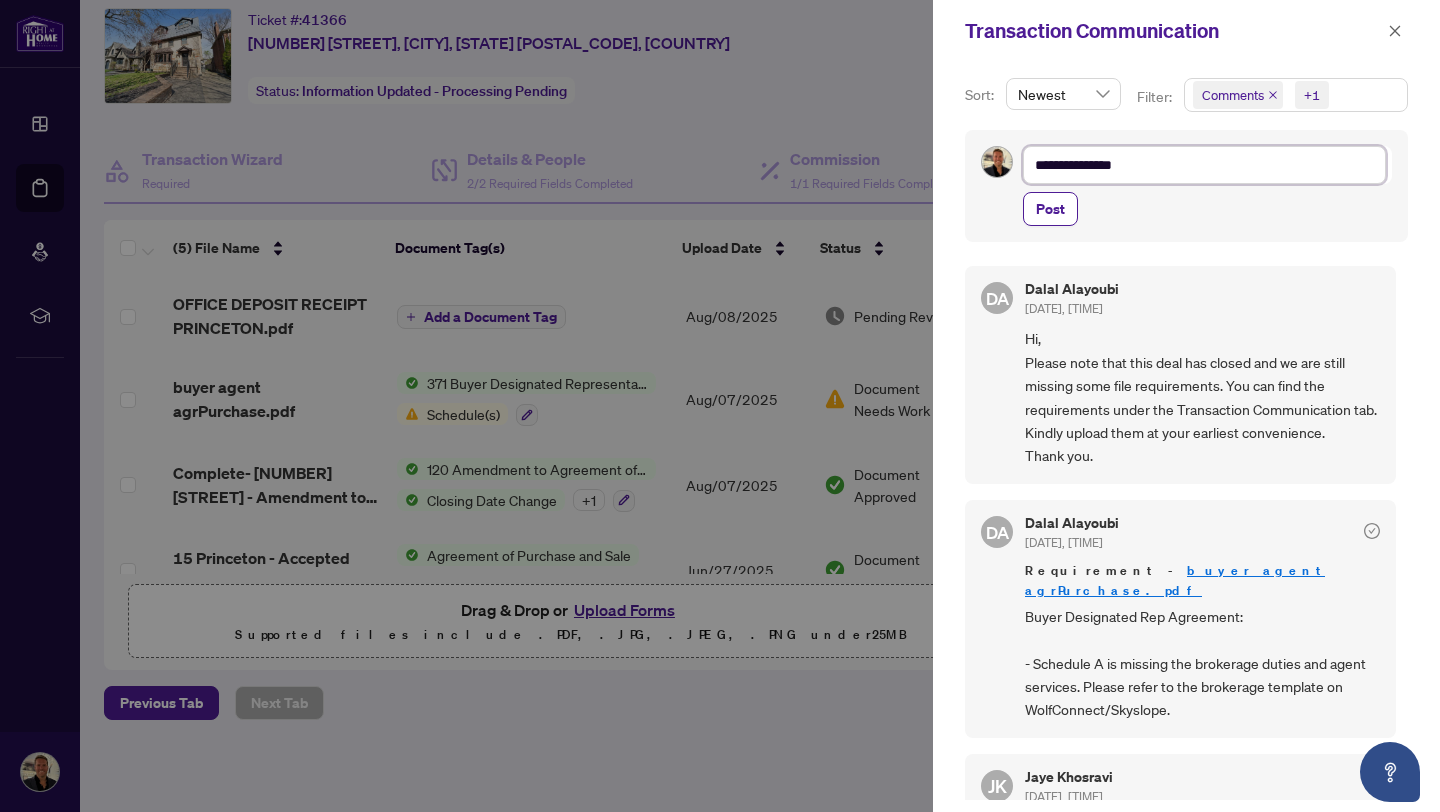 type on "**********" 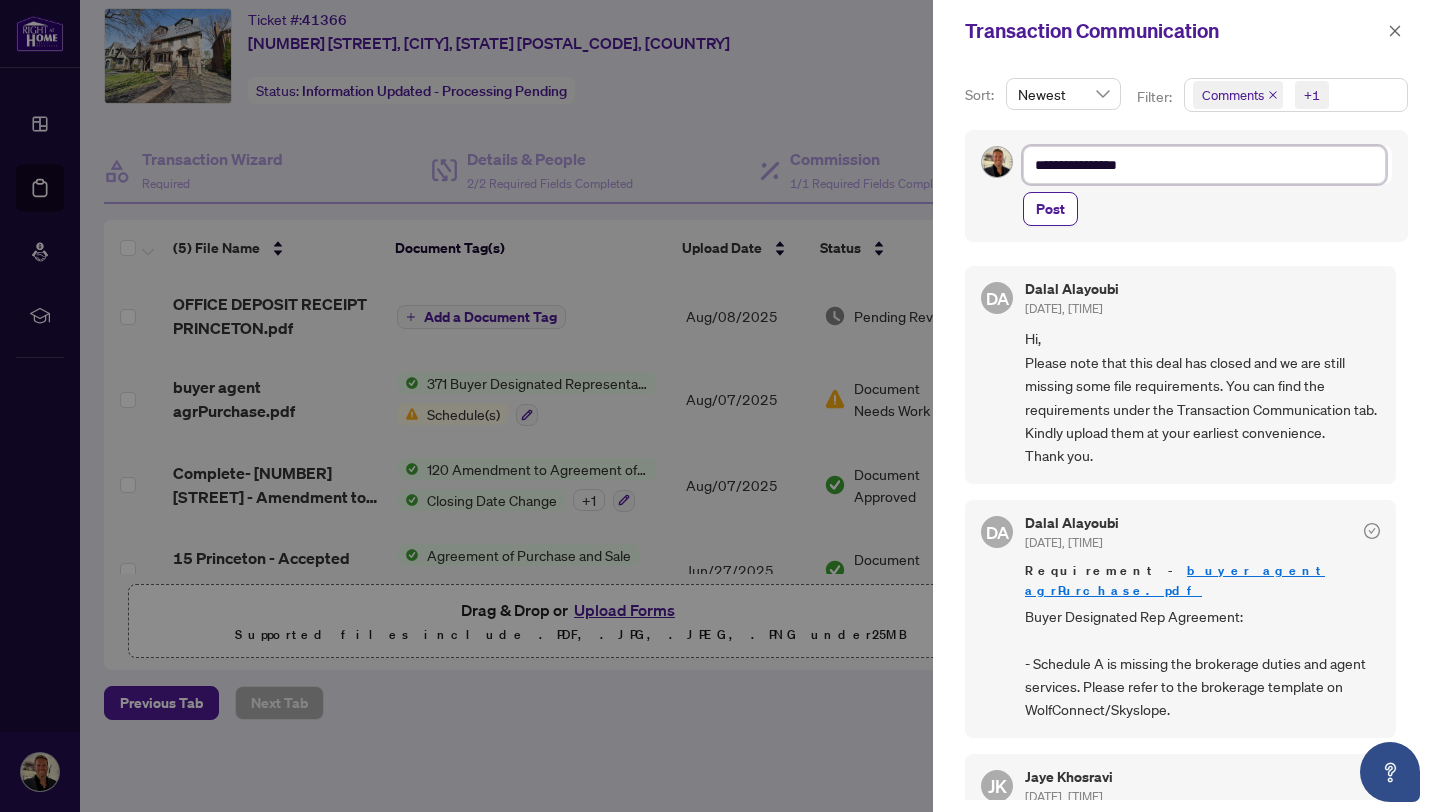 type on "**********" 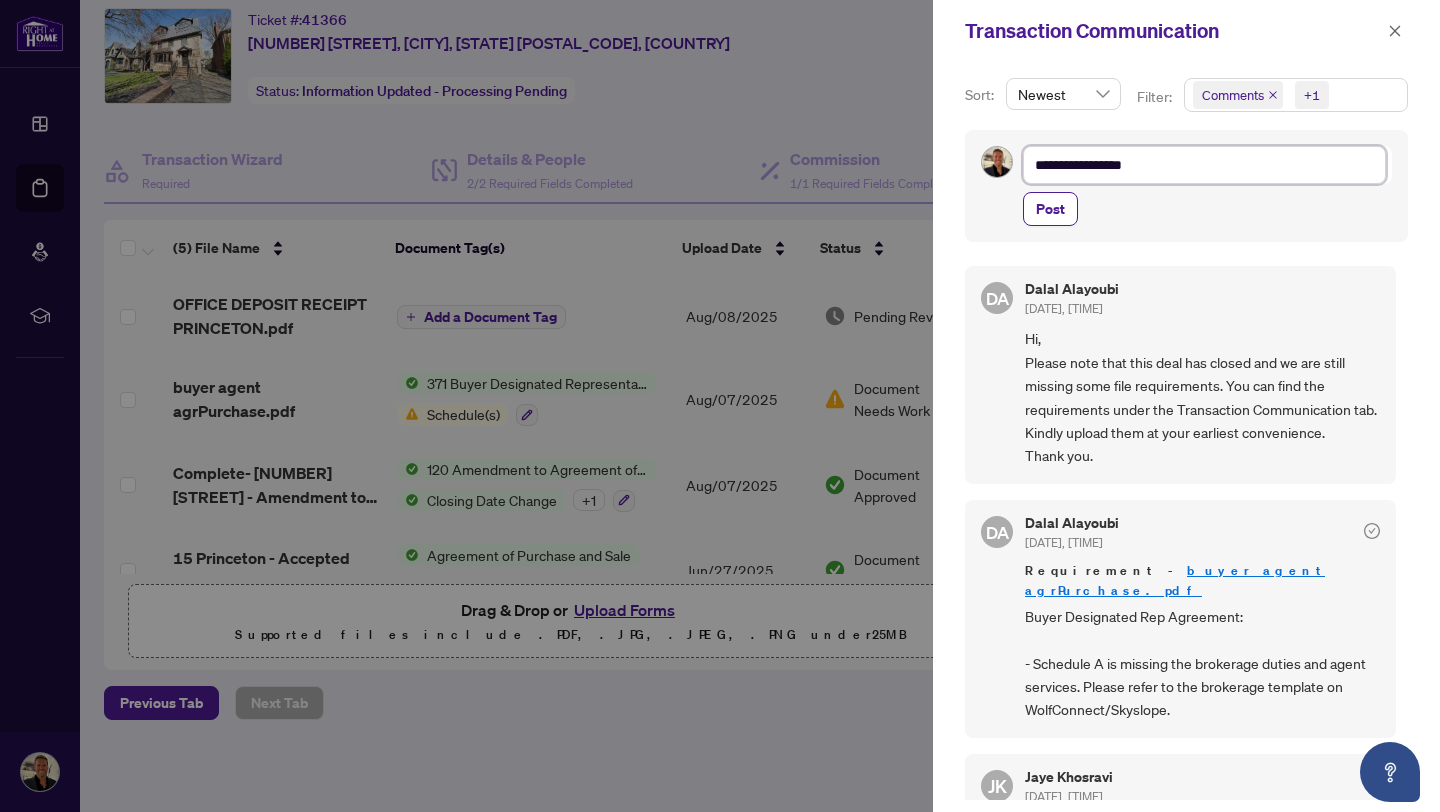 type on "**********" 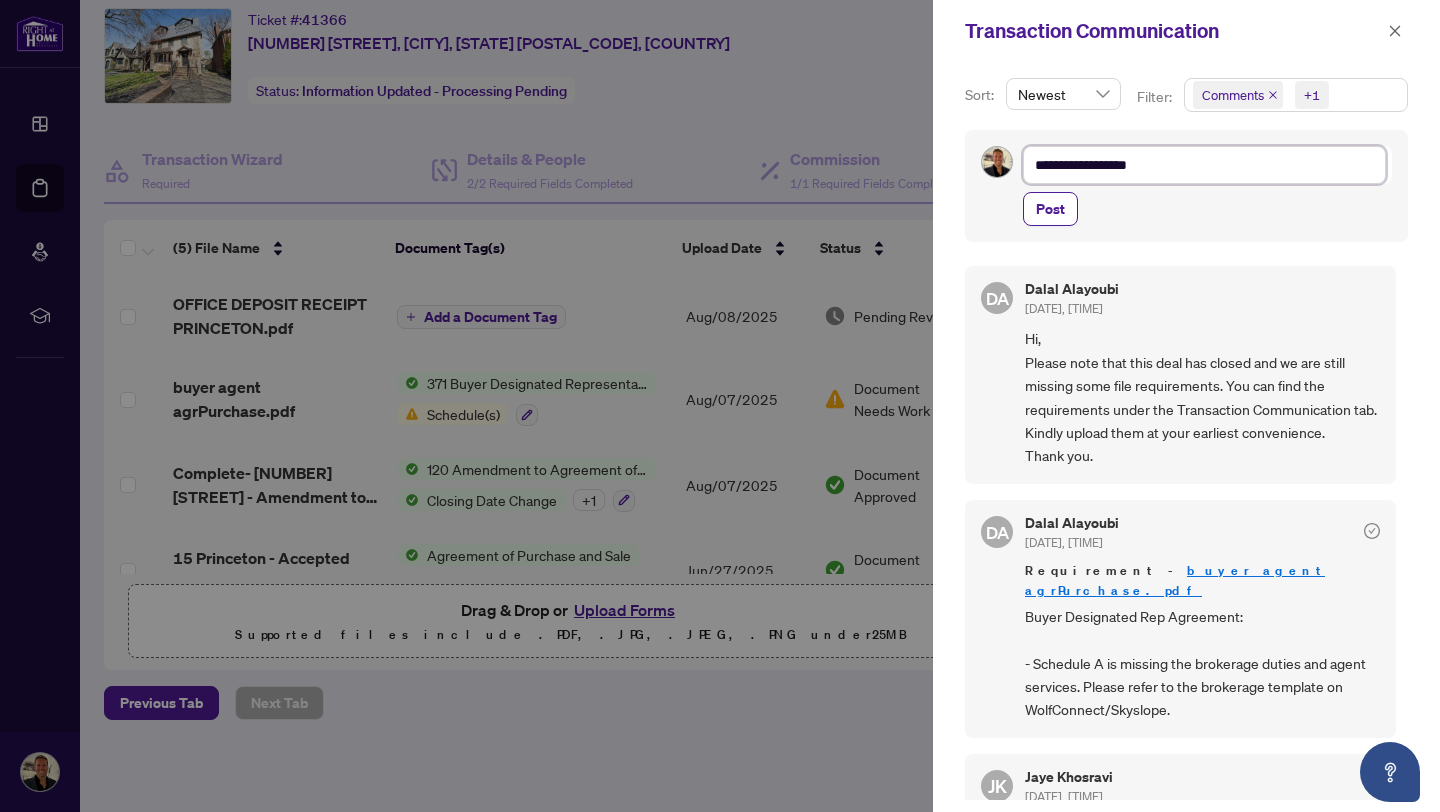 type on "**********" 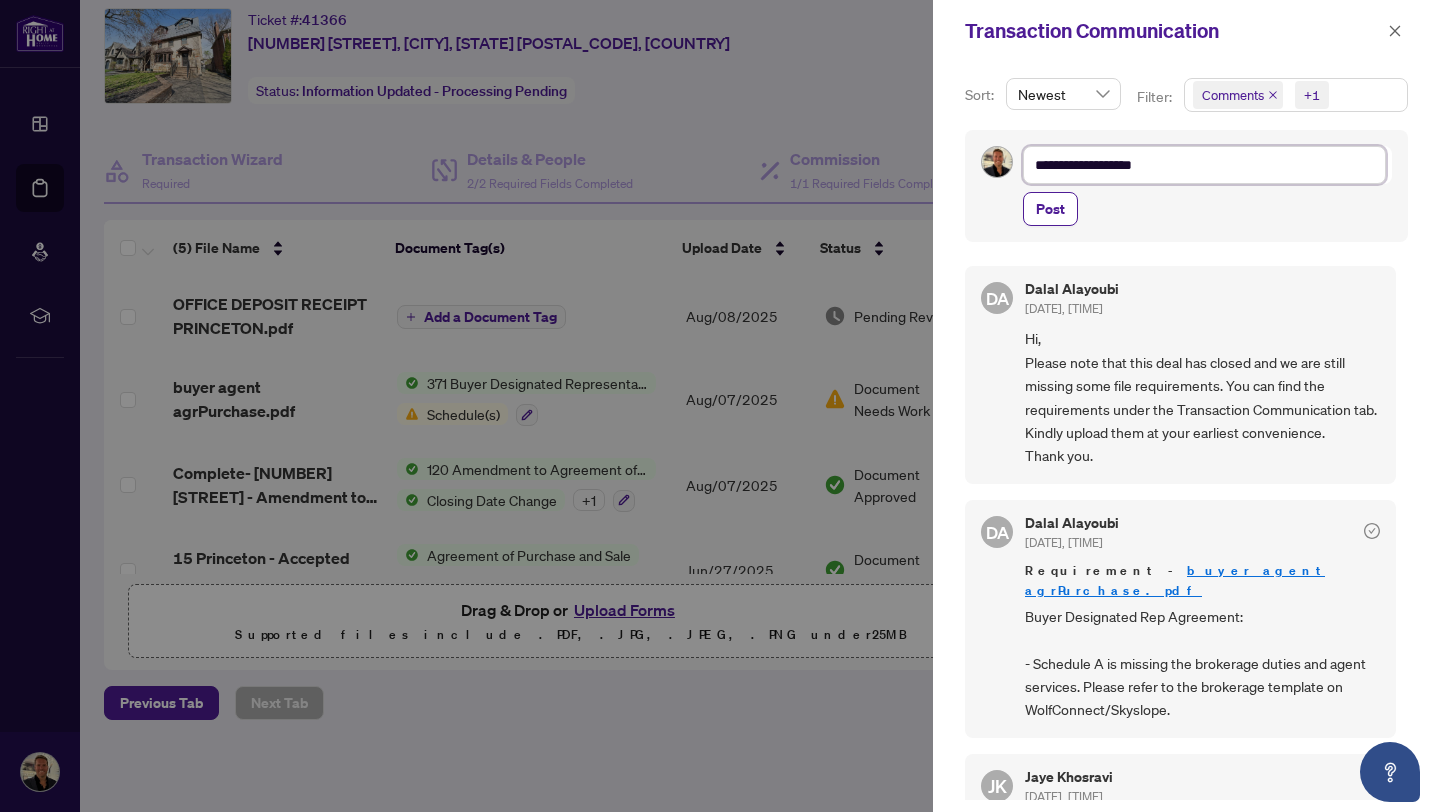 type on "**********" 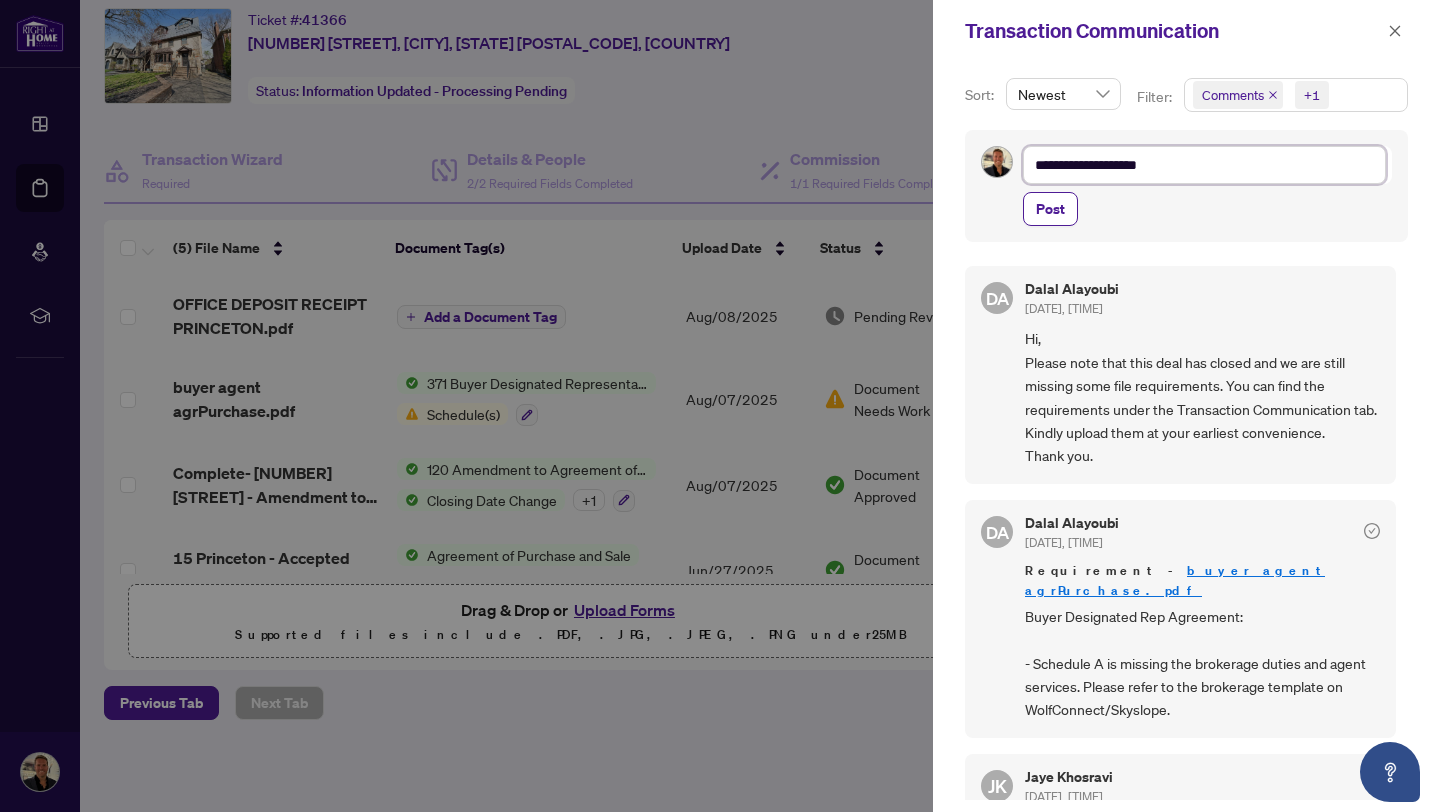 type on "**********" 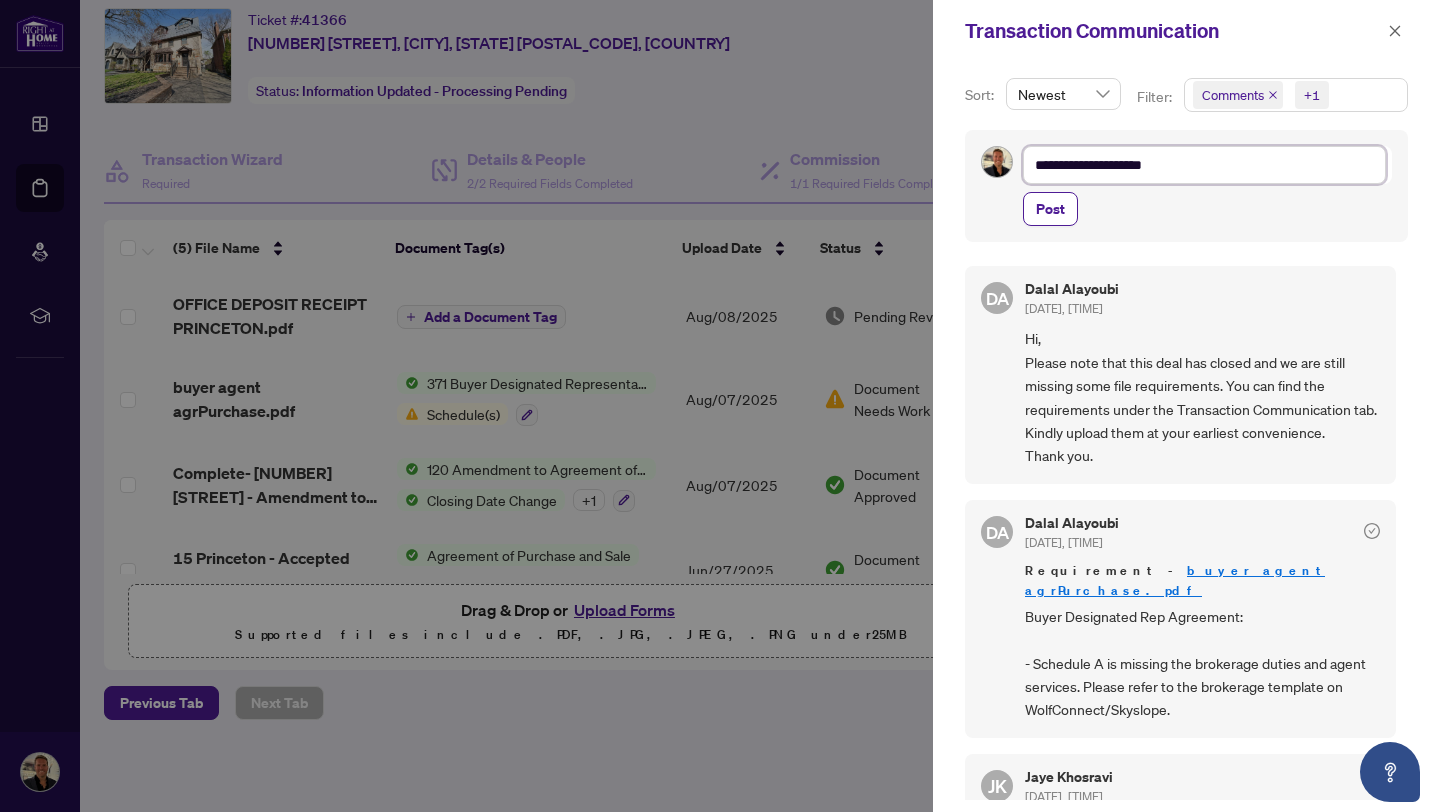 type on "**********" 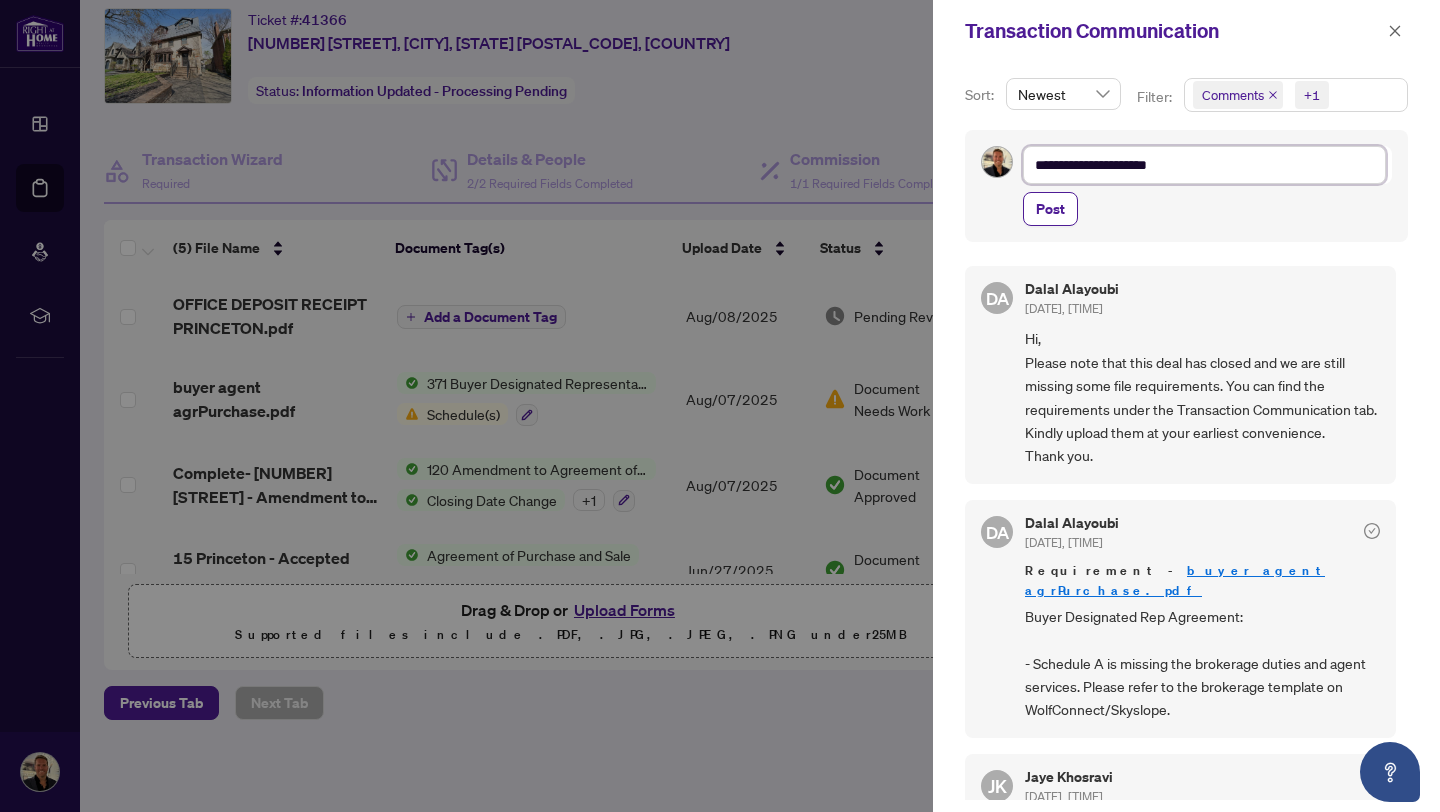type on "**********" 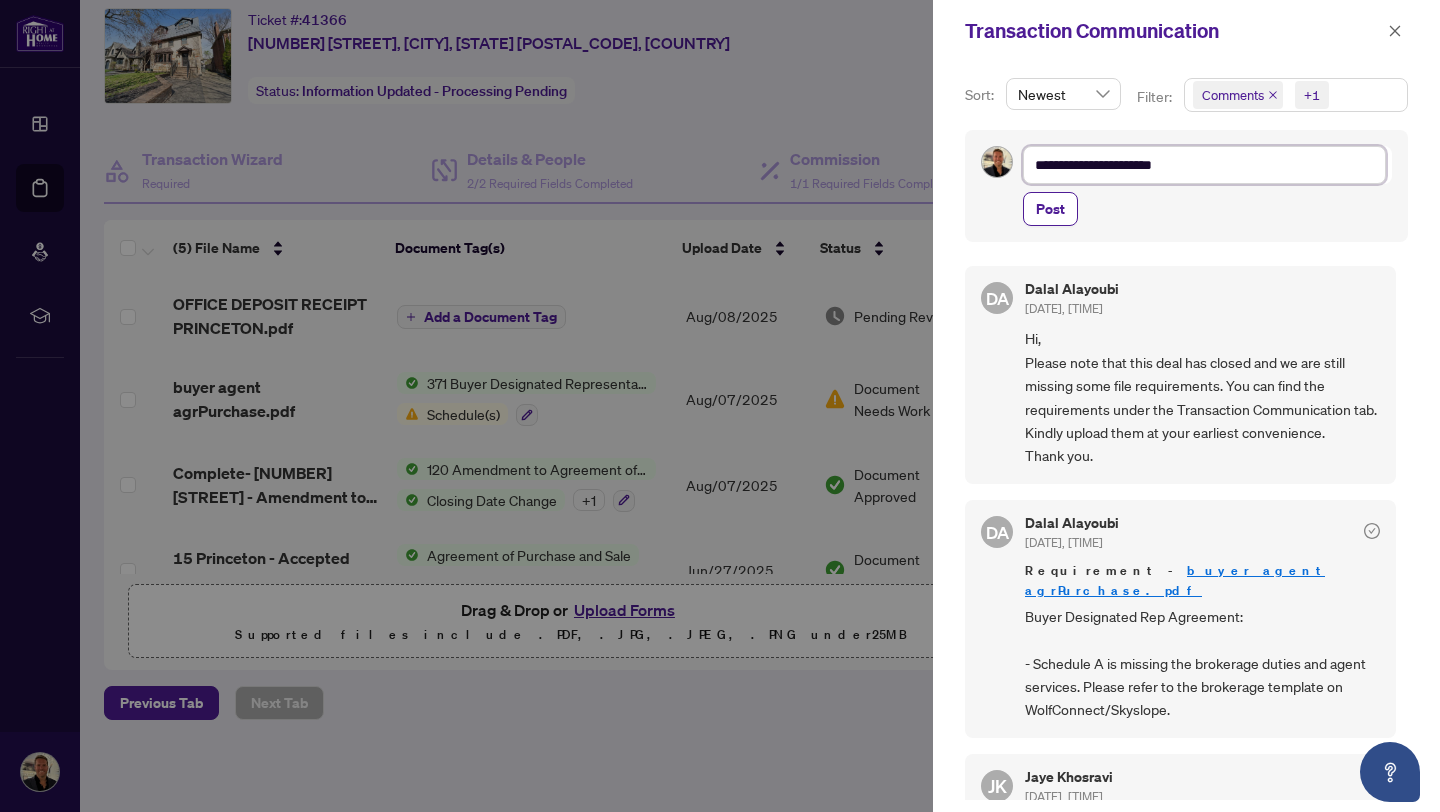 type on "**********" 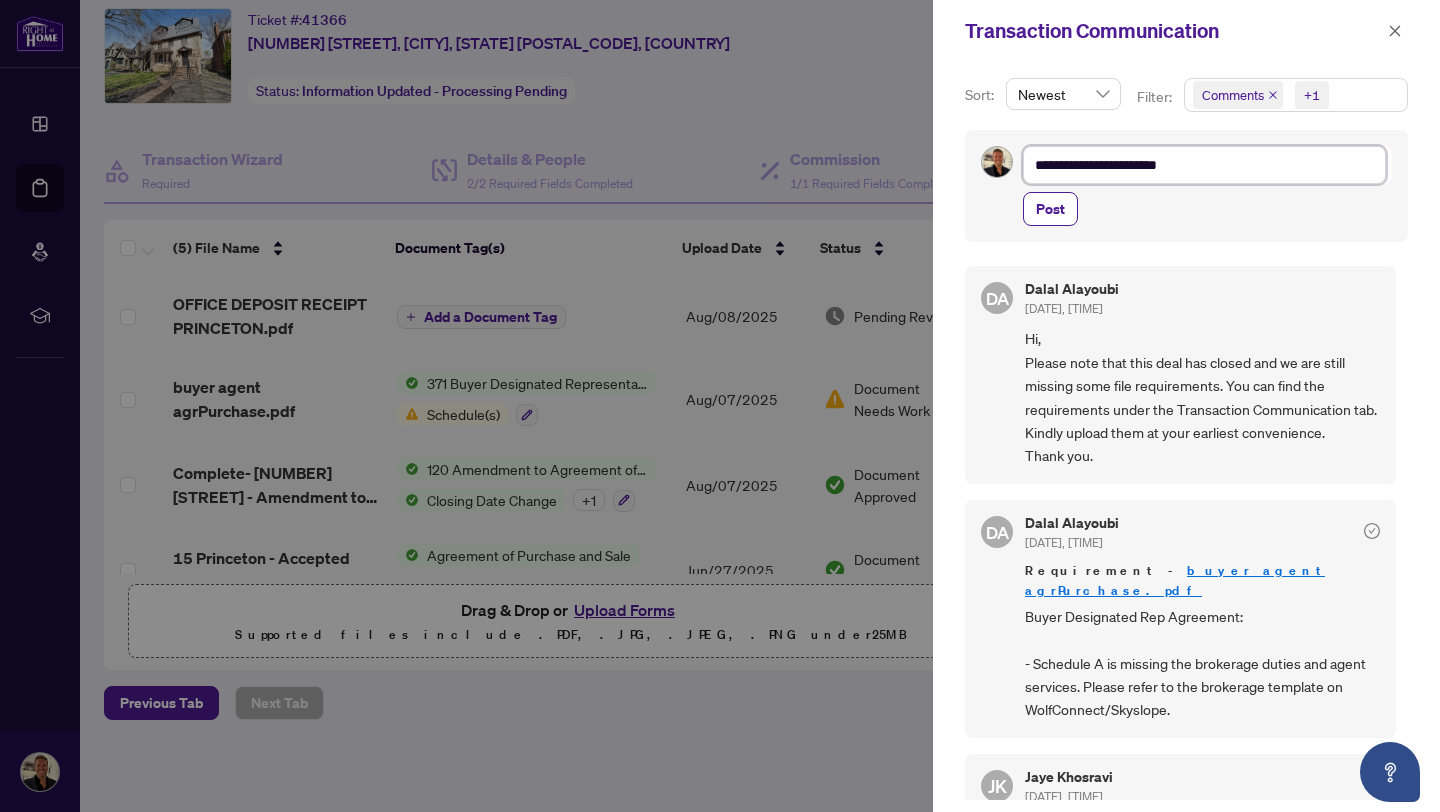 type on "**********" 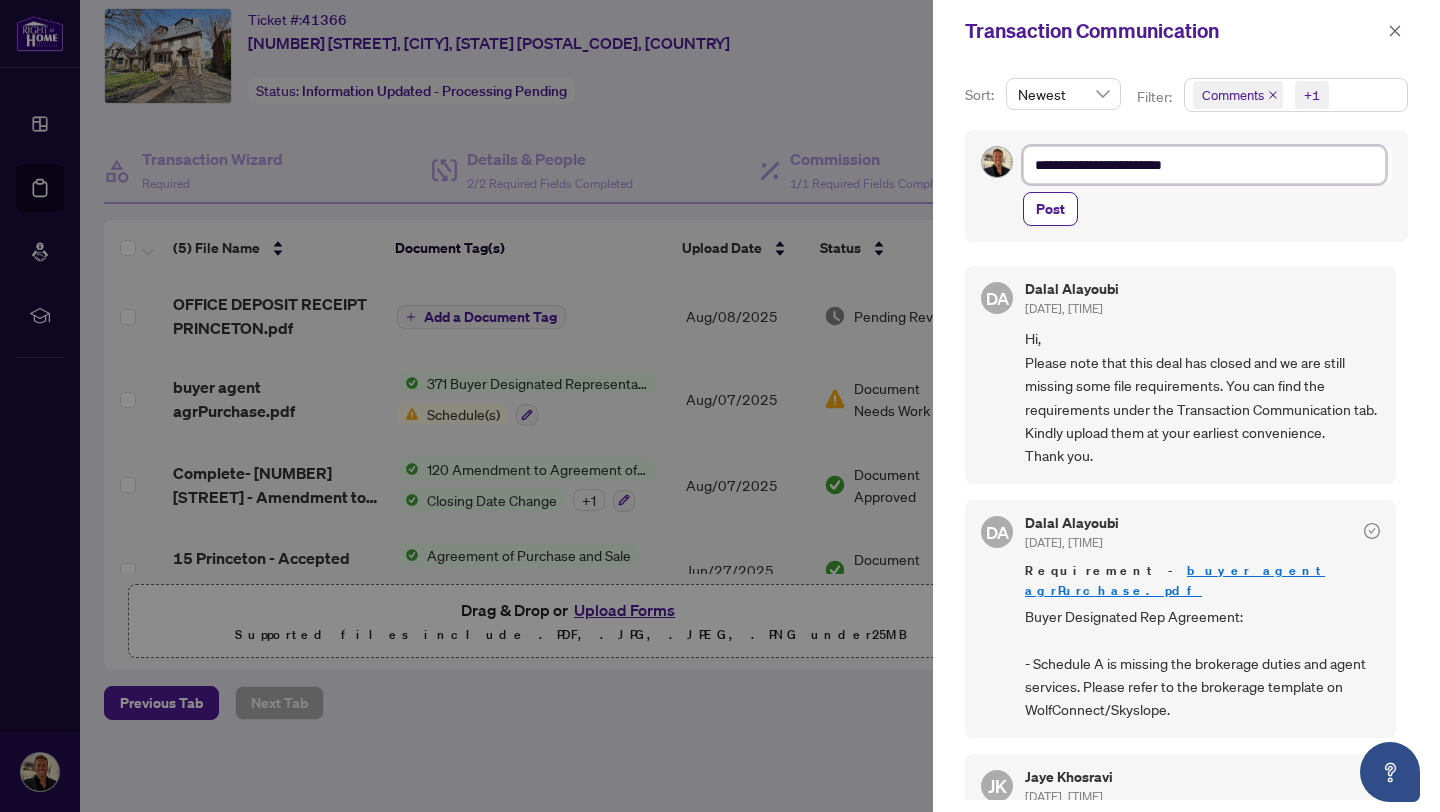 type on "**********" 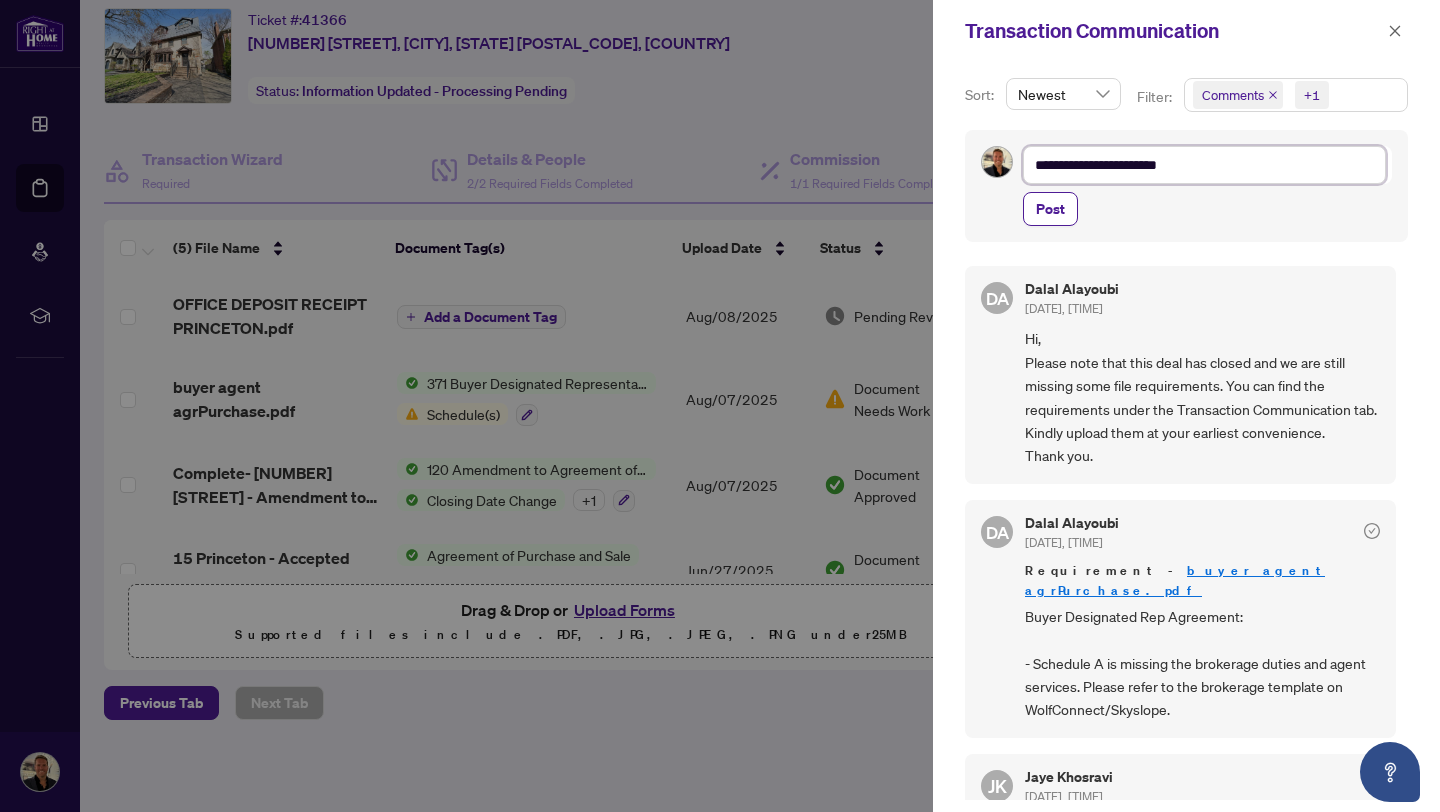 type on "**********" 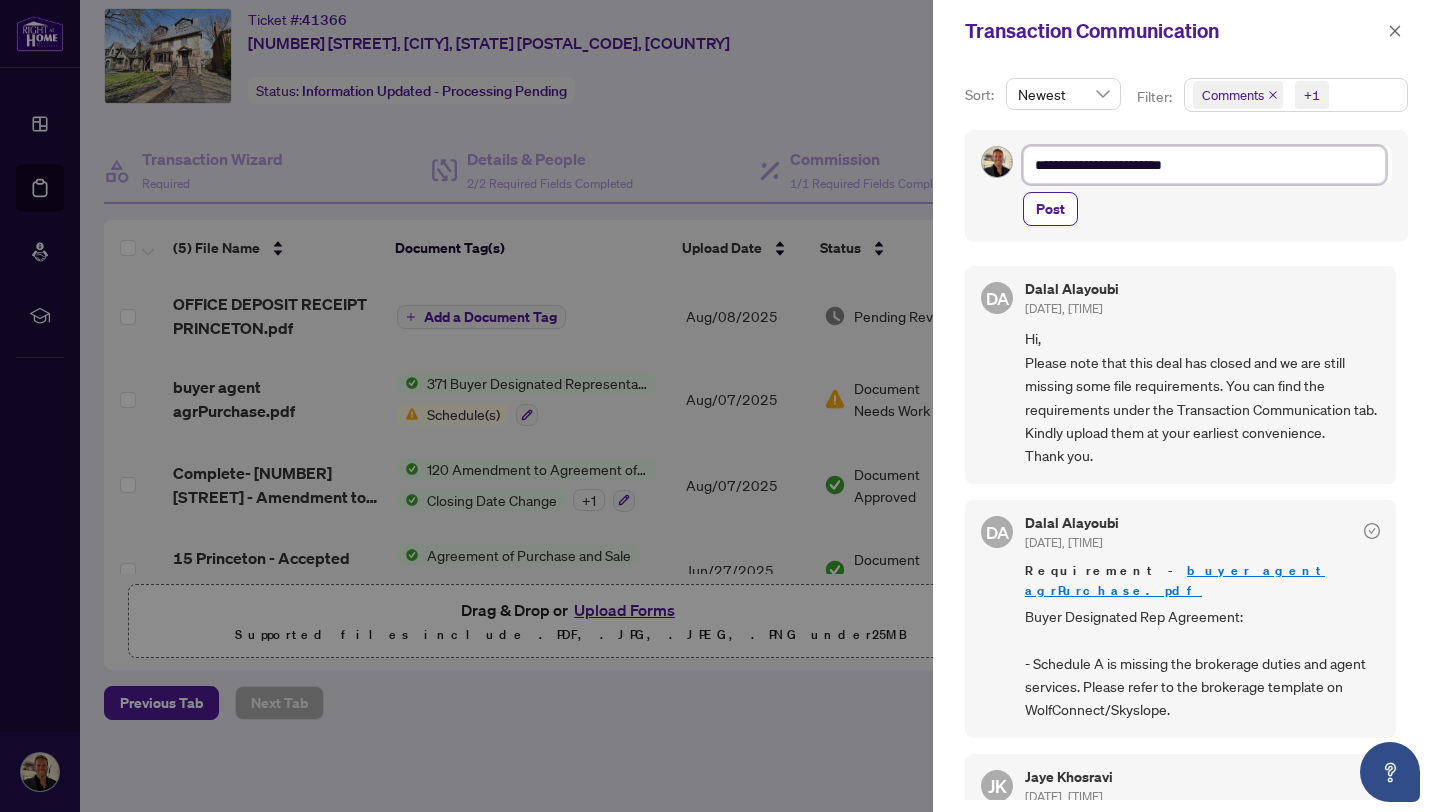 type on "**********" 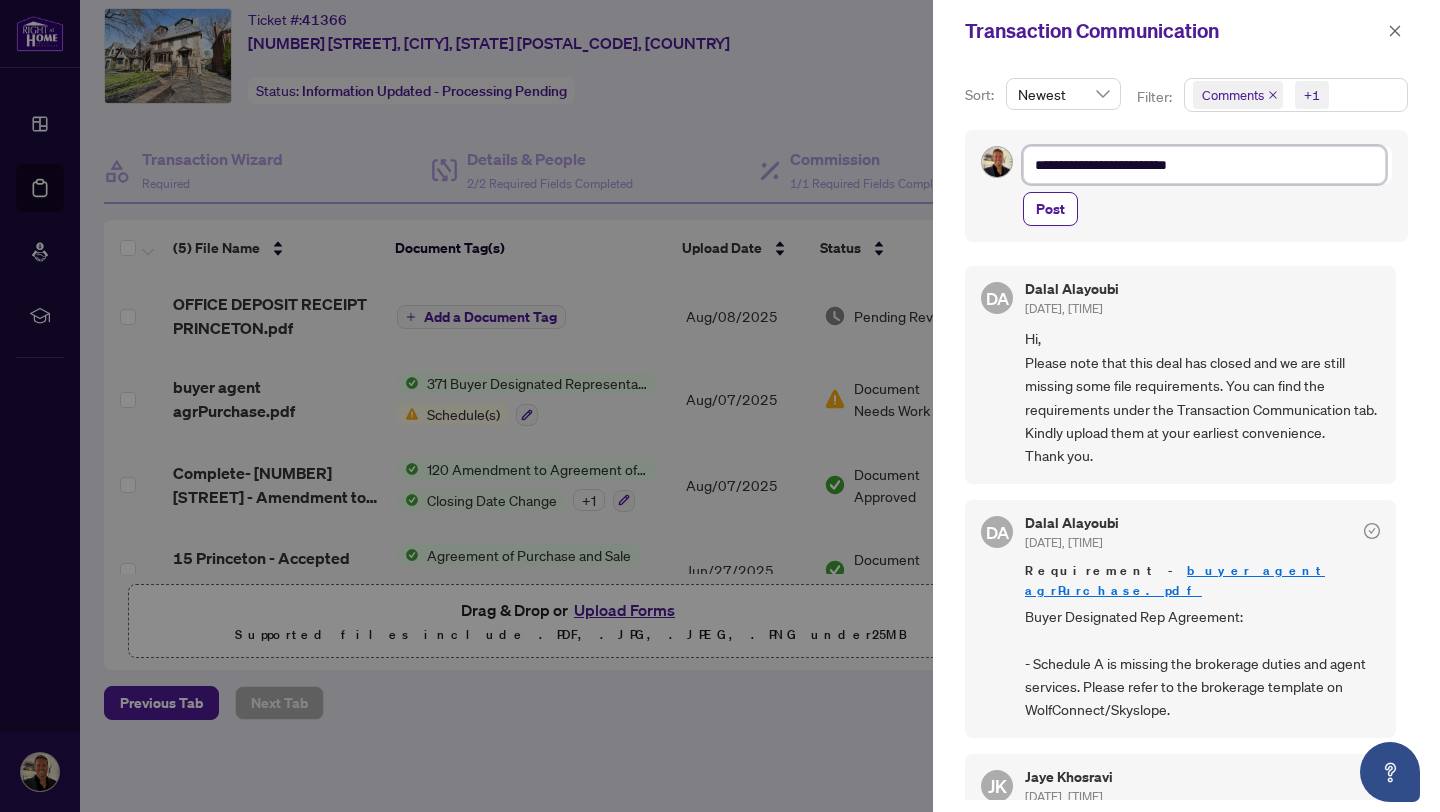 type on "**********" 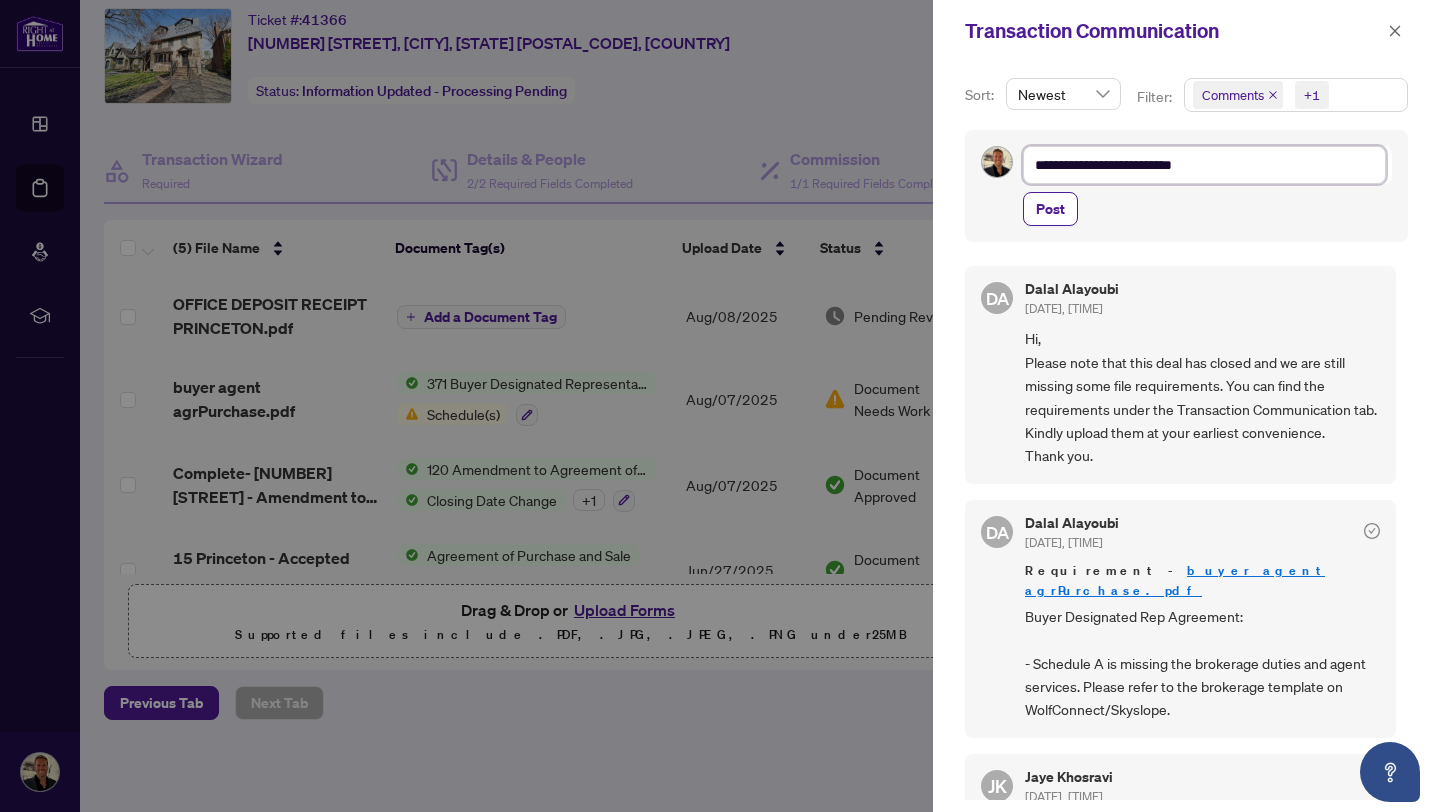 type on "**********" 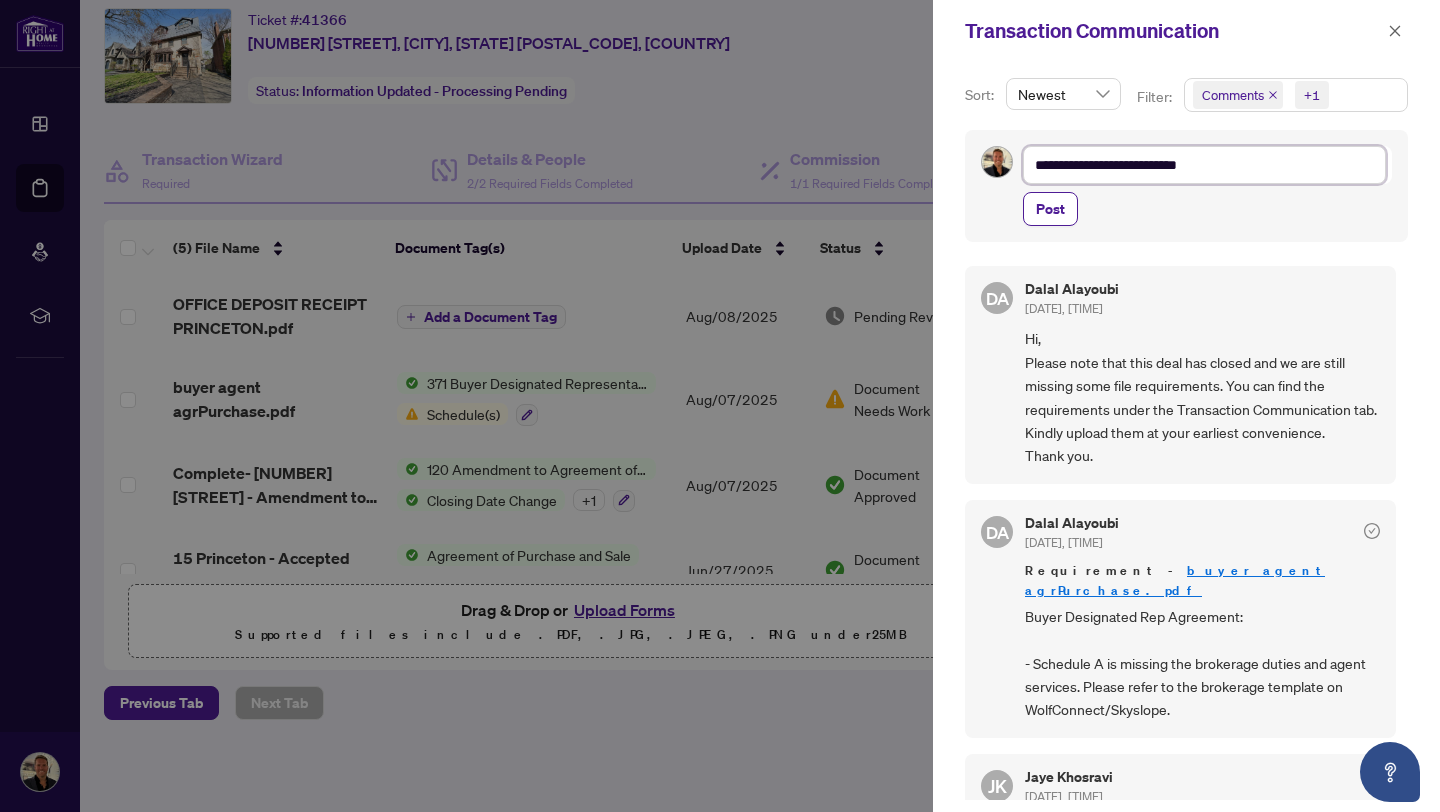type on "**********" 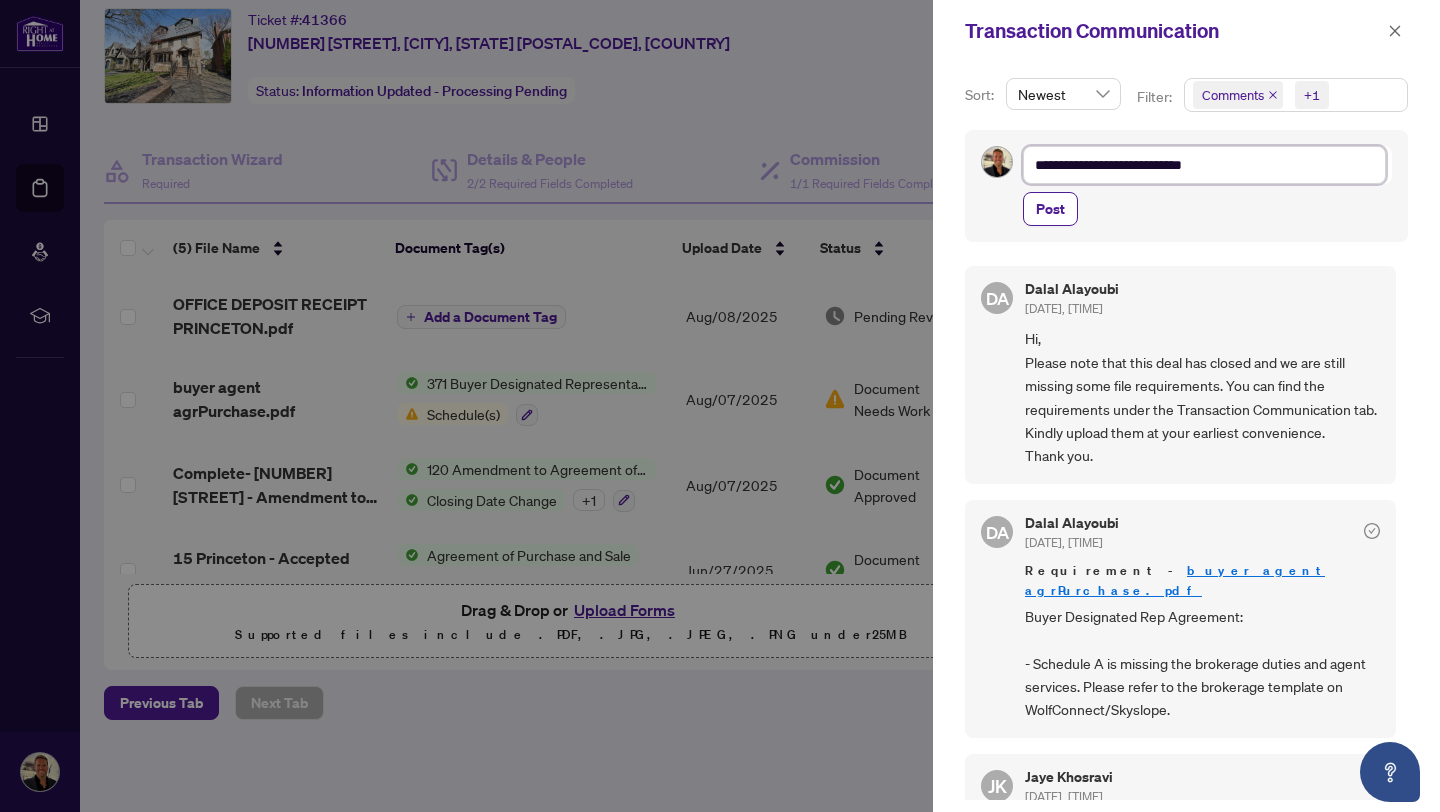 type on "**********" 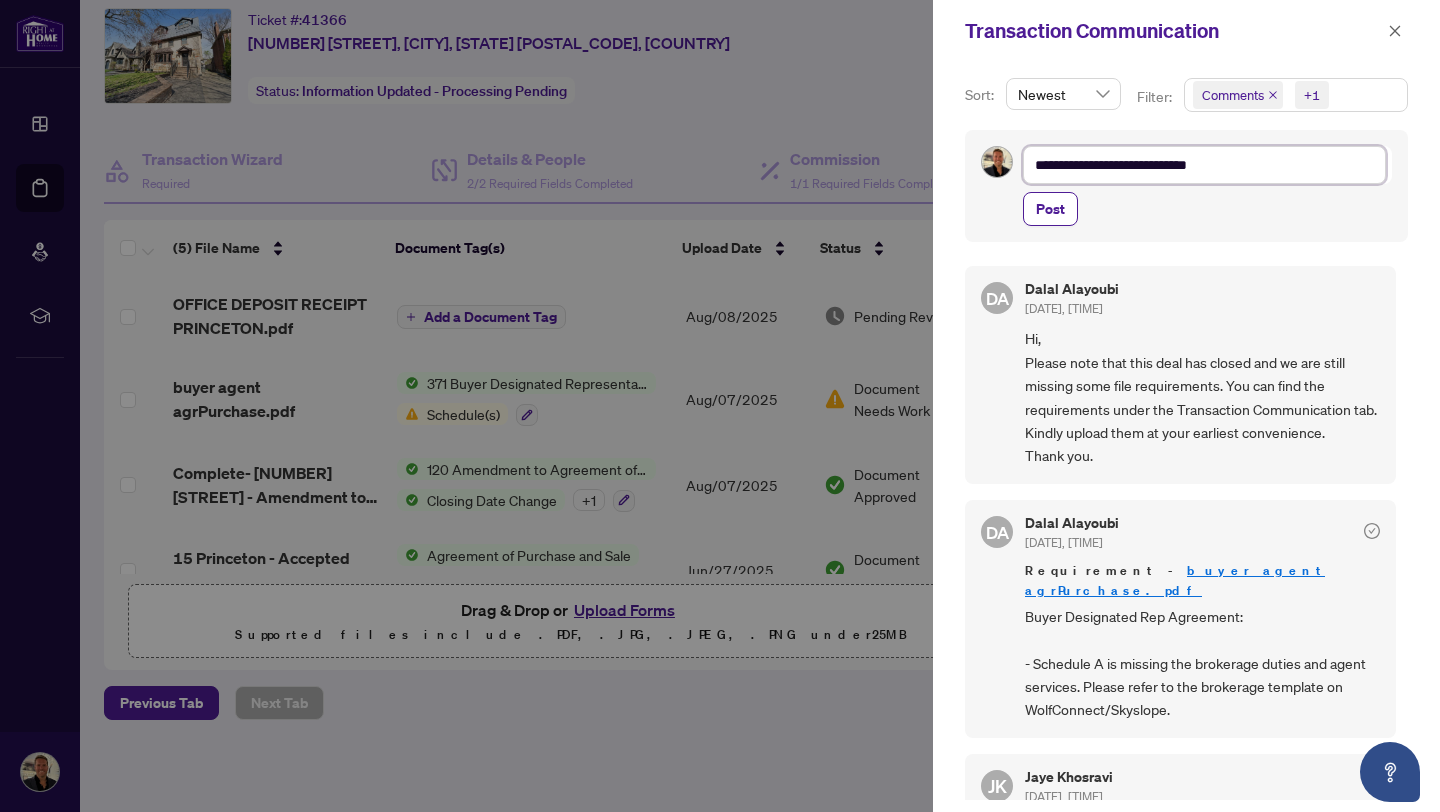 type on "**********" 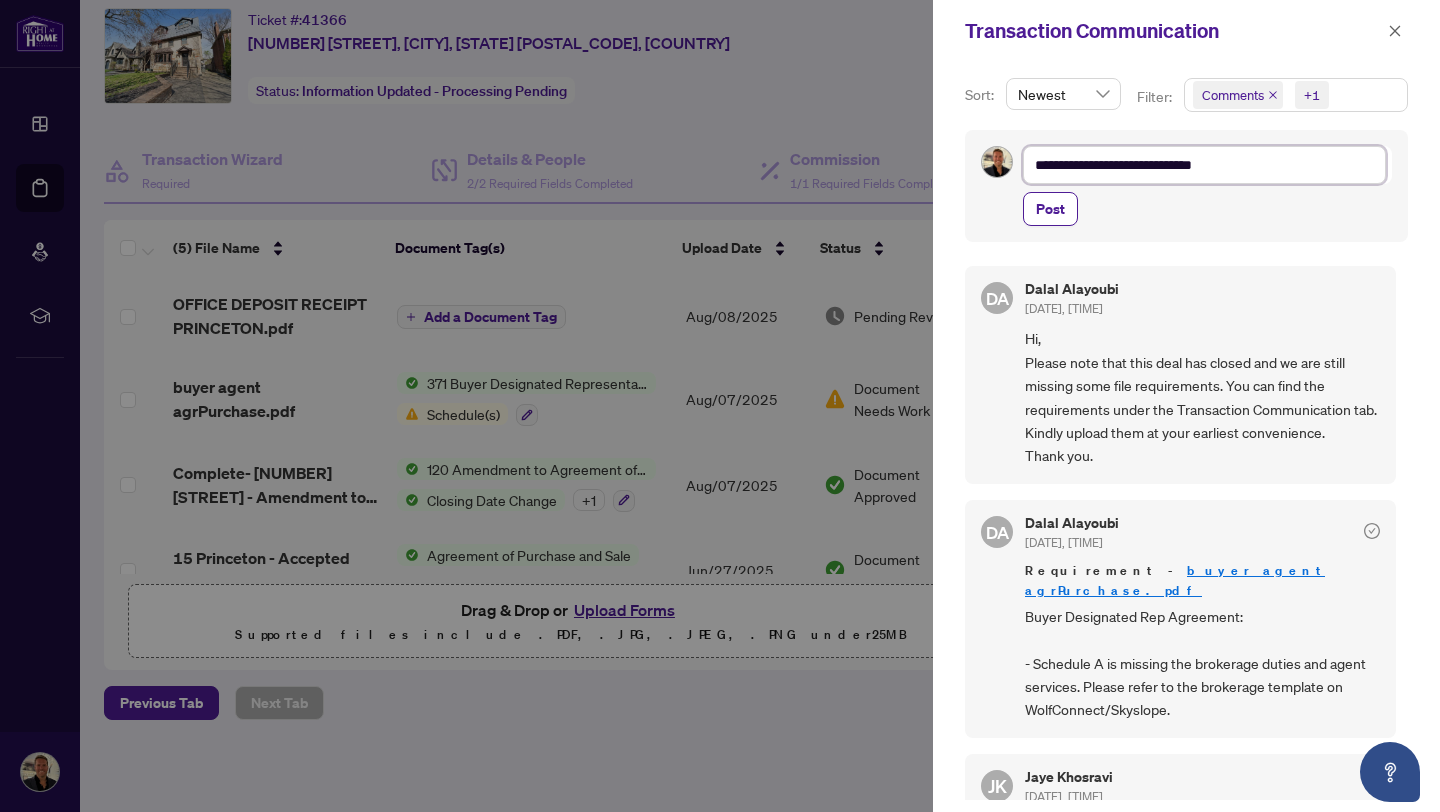 type on "**********" 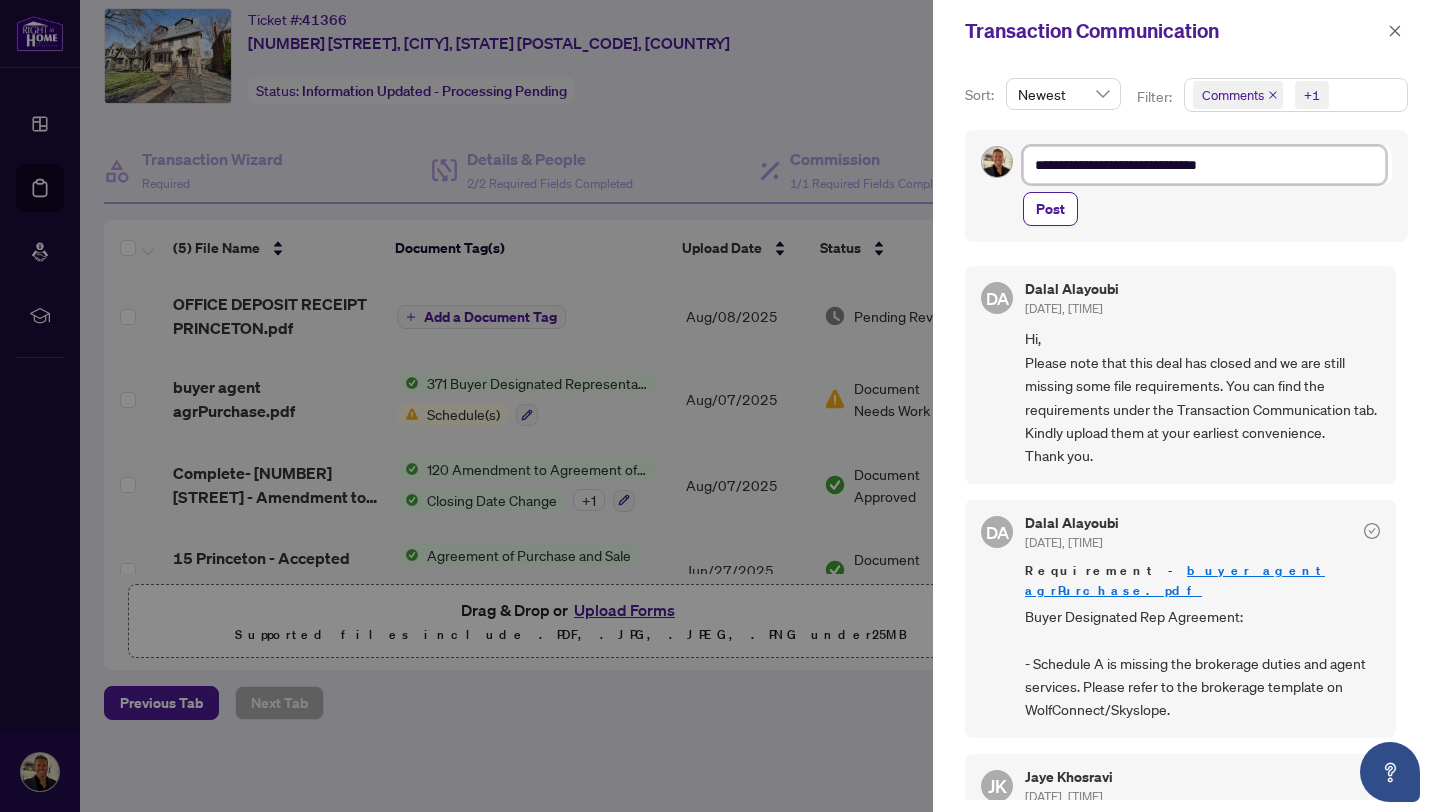 type on "**********" 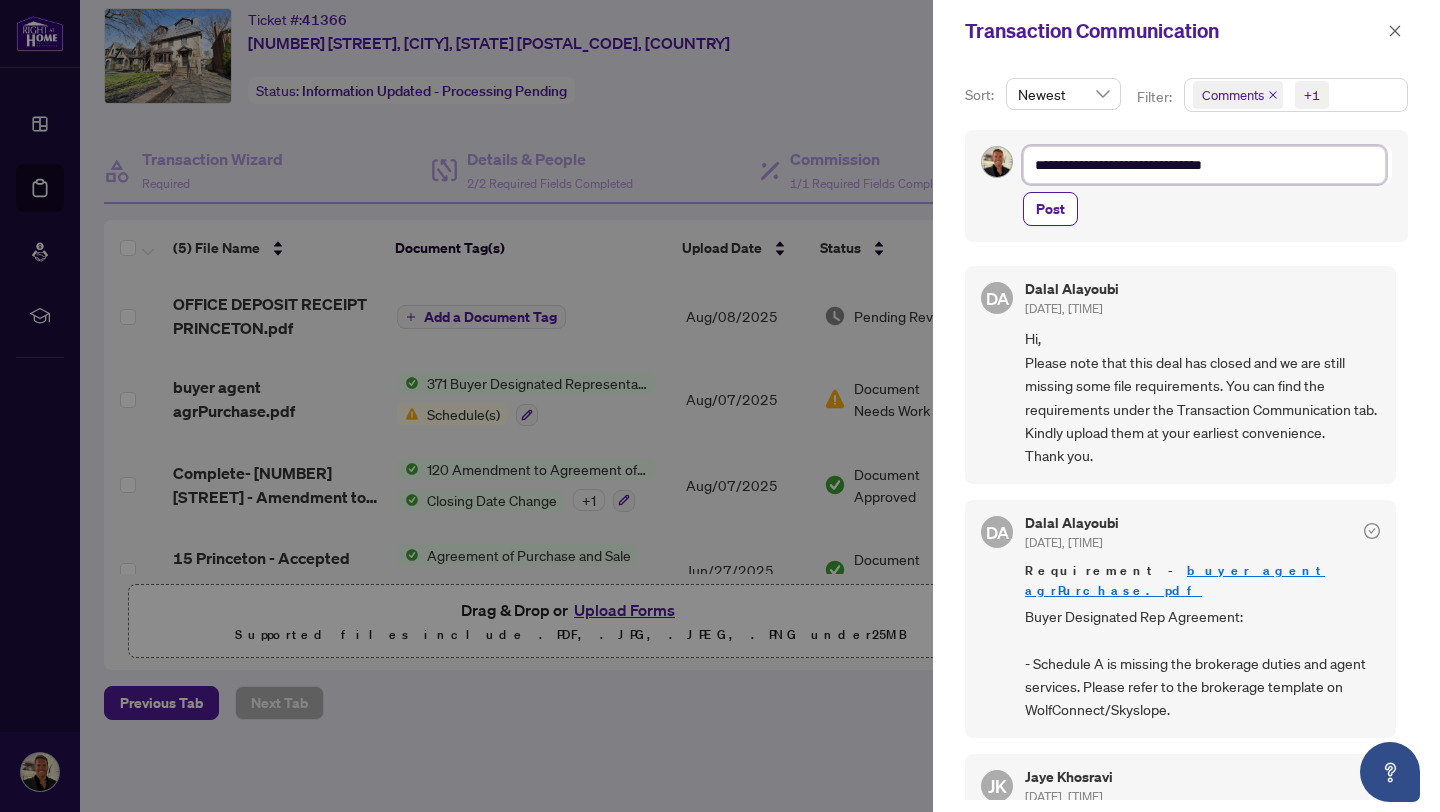type on "**********" 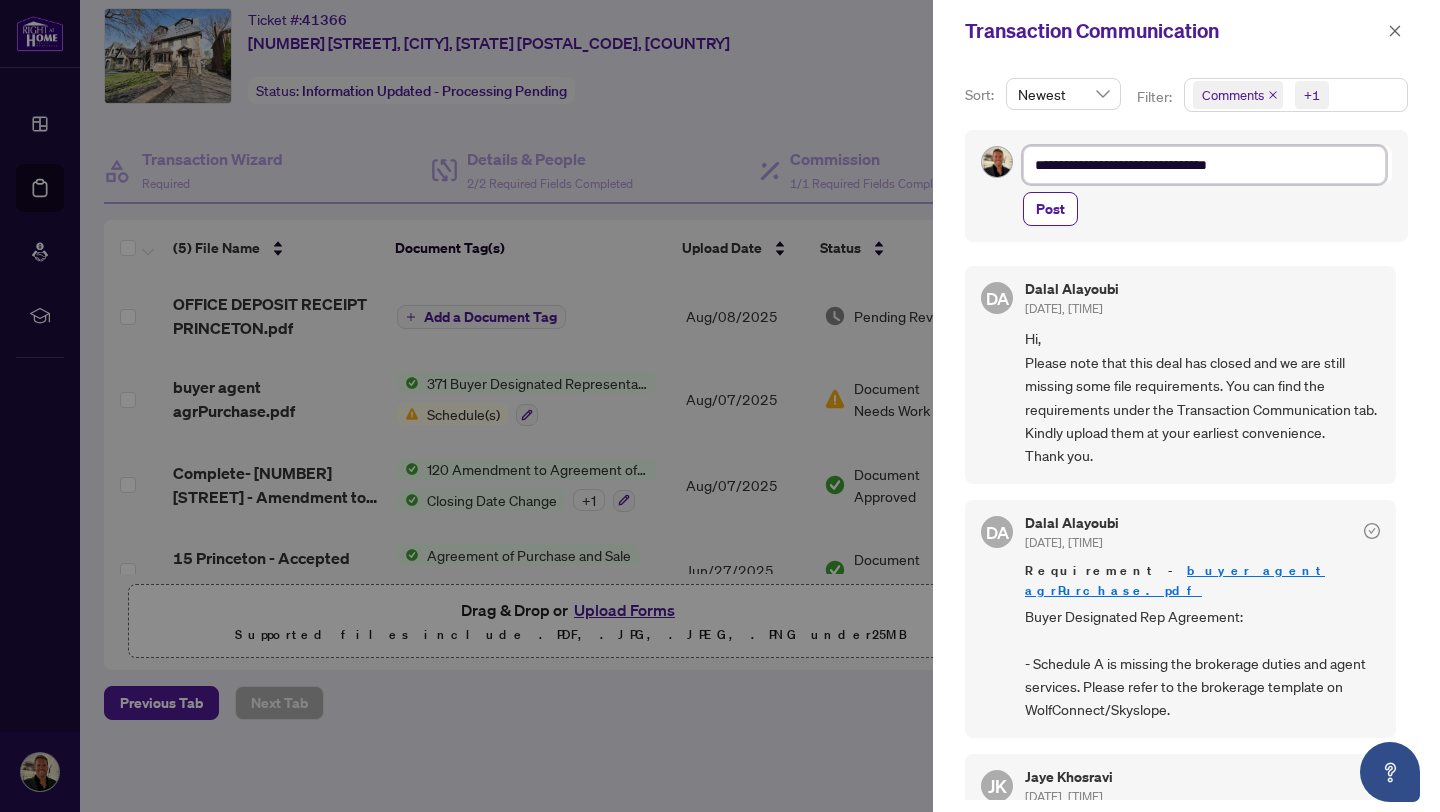 type on "**********" 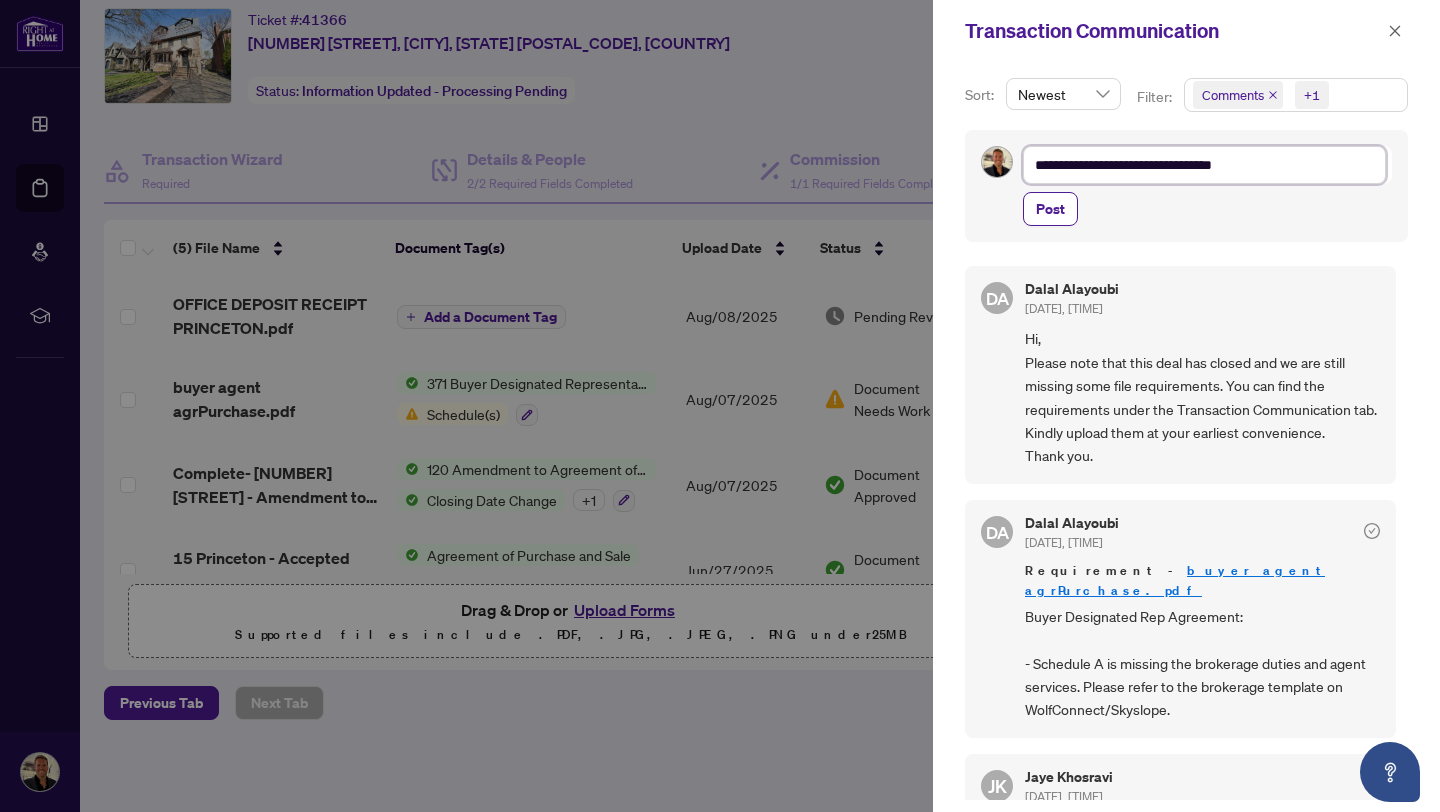 type on "**********" 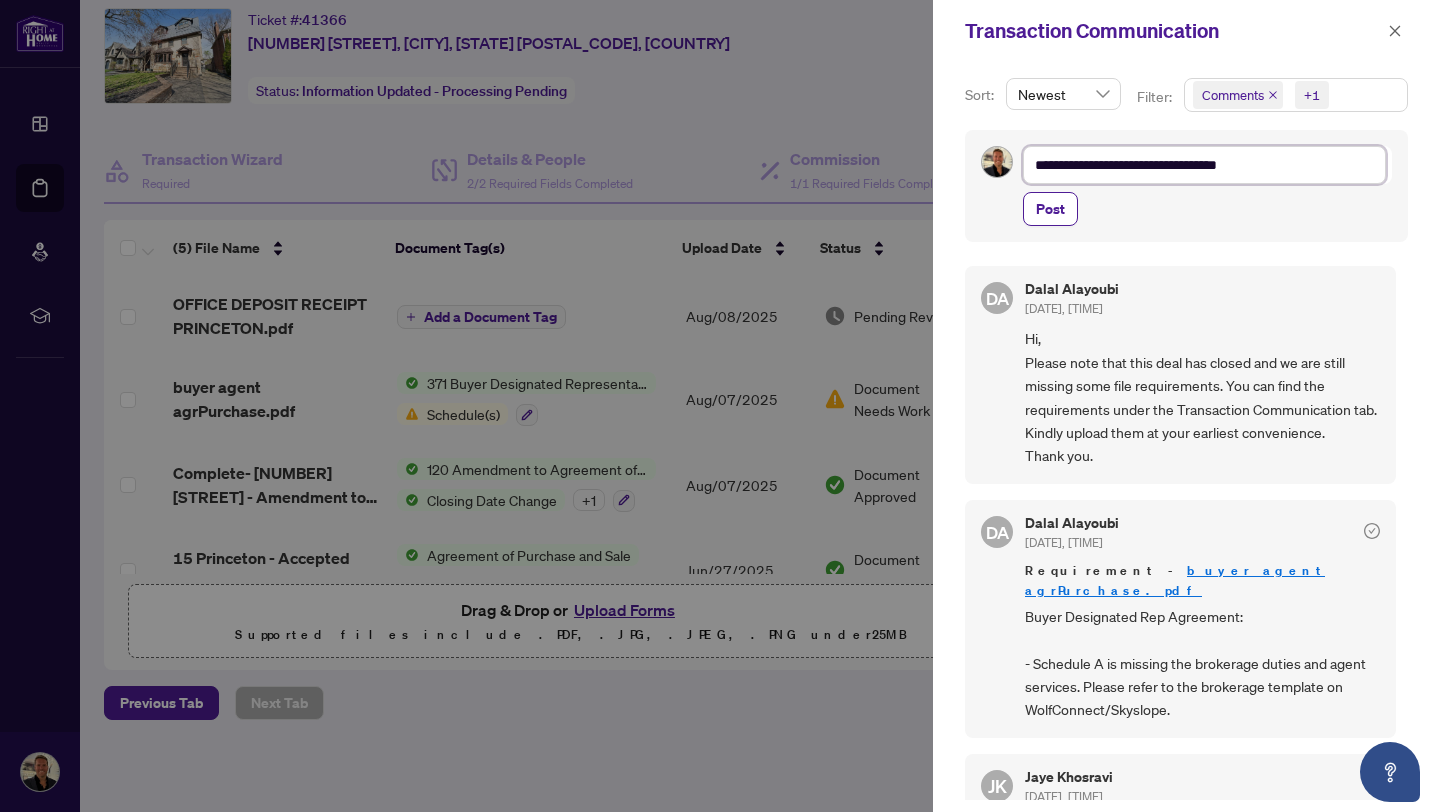 type on "**********" 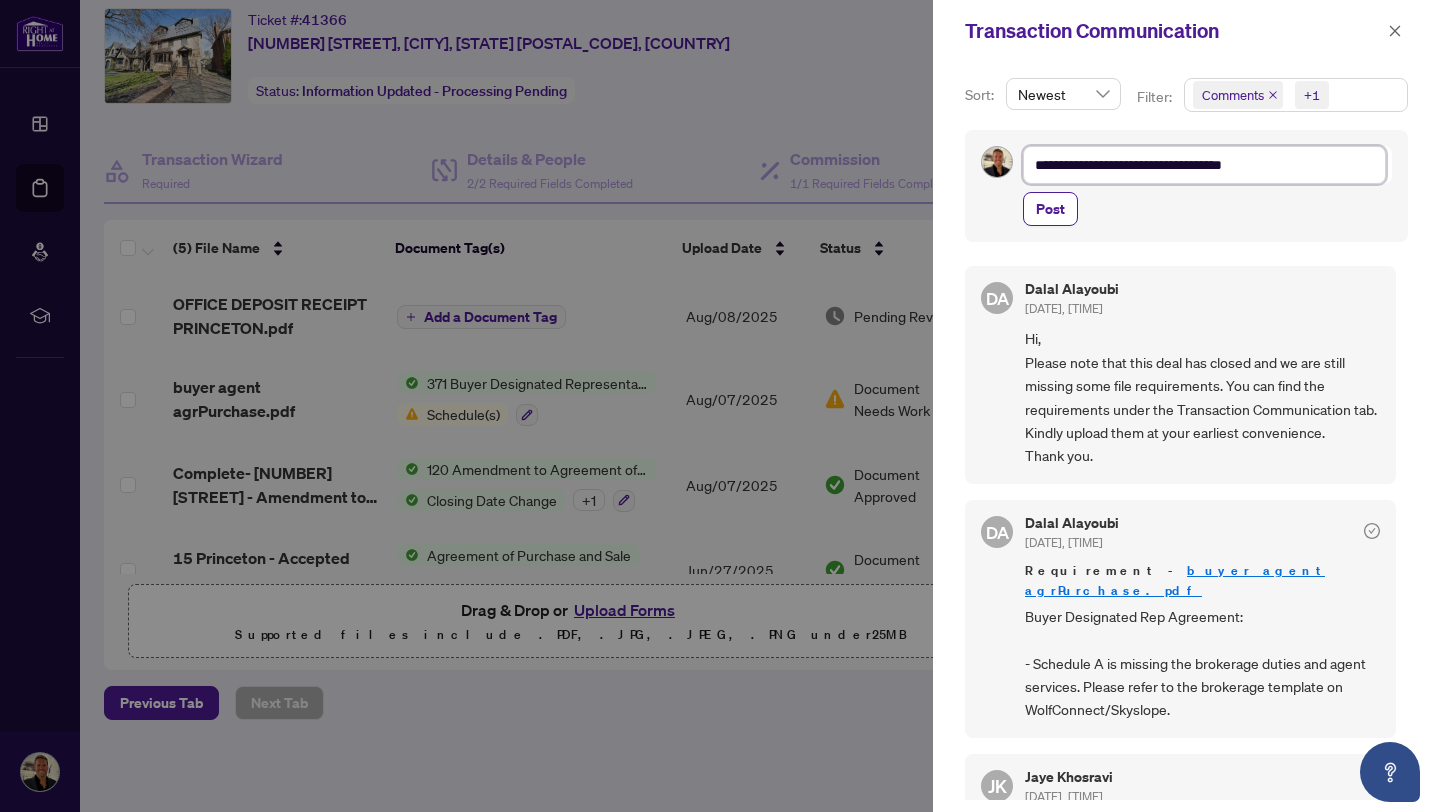 type on "**********" 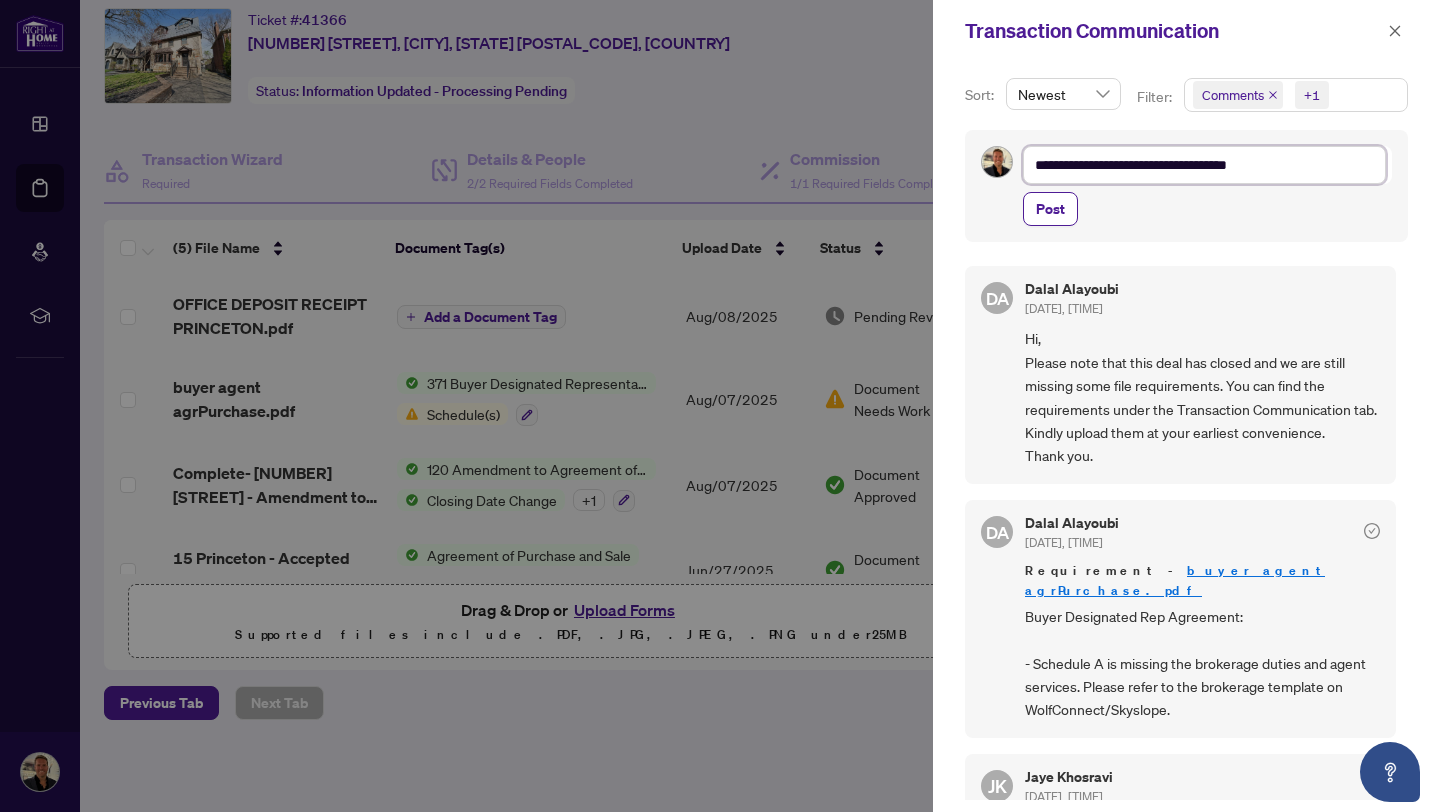 type on "**********" 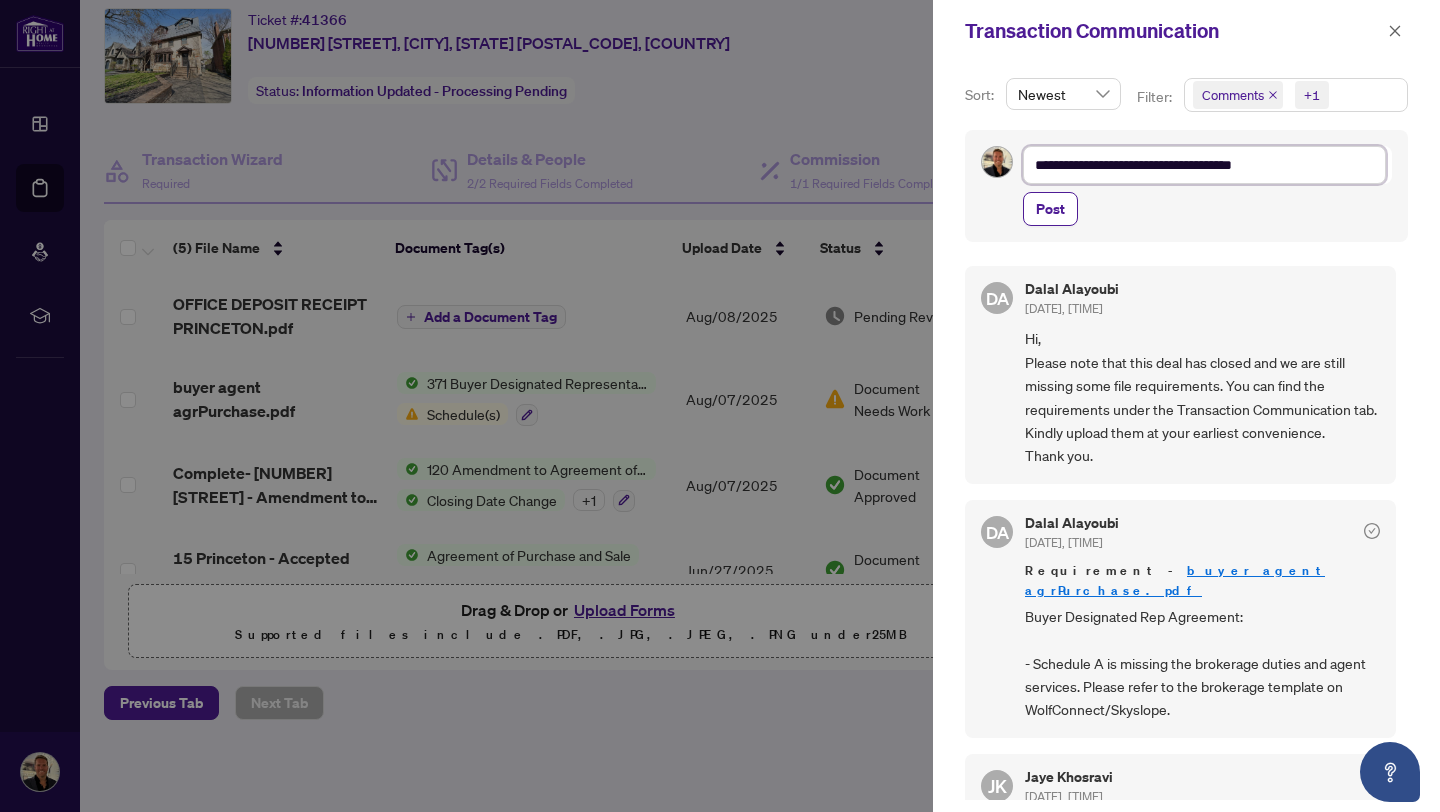 type on "**********" 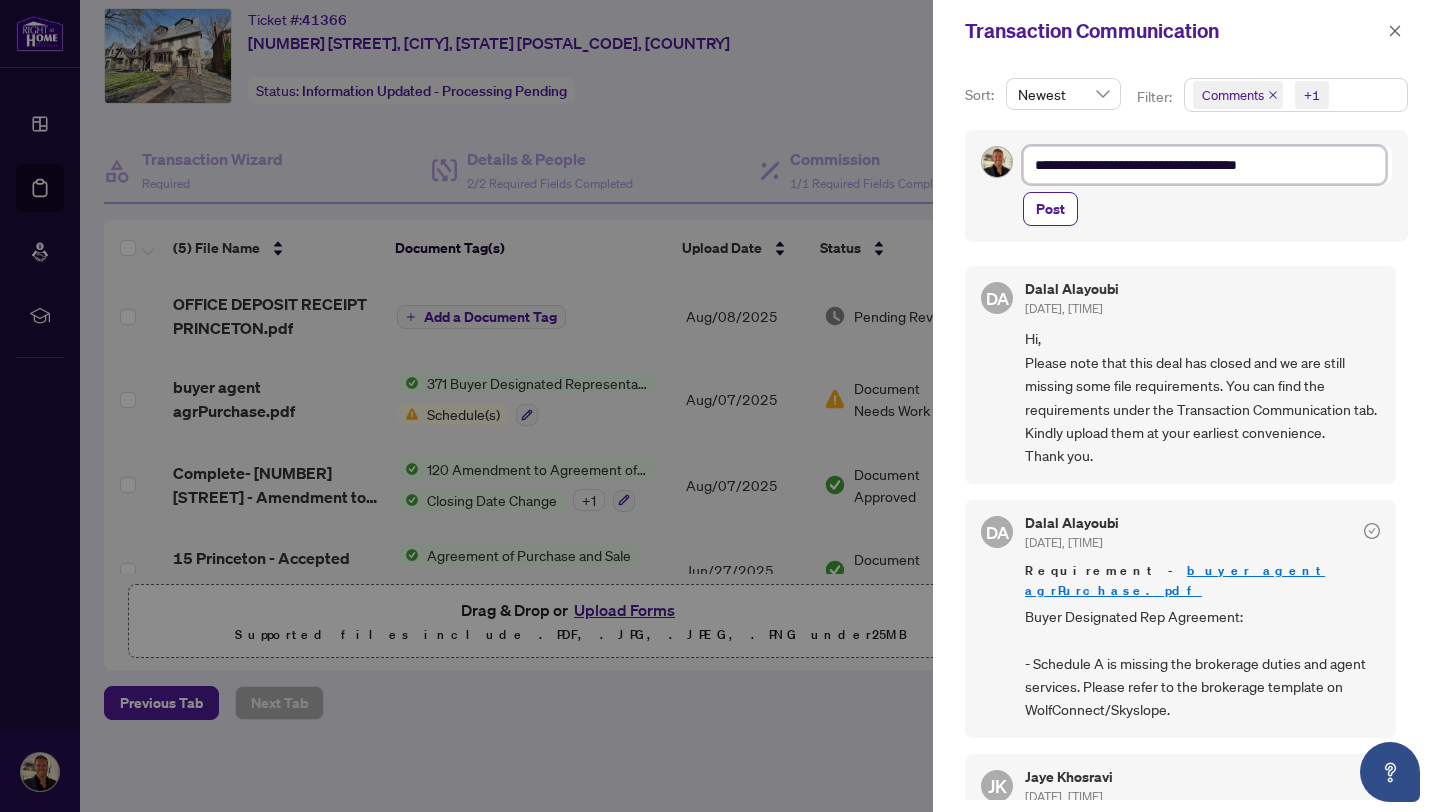 type on "**********" 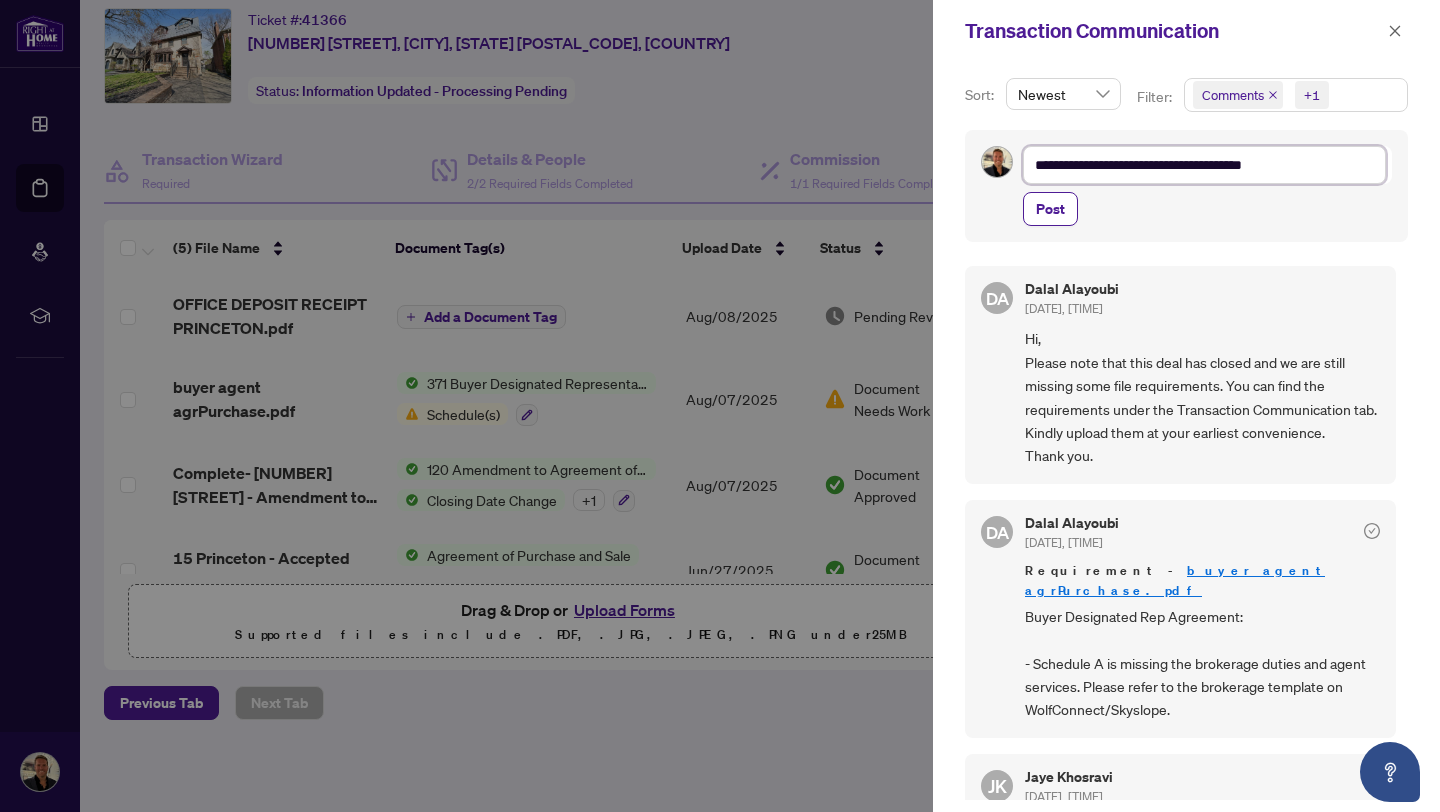 type on "**********" 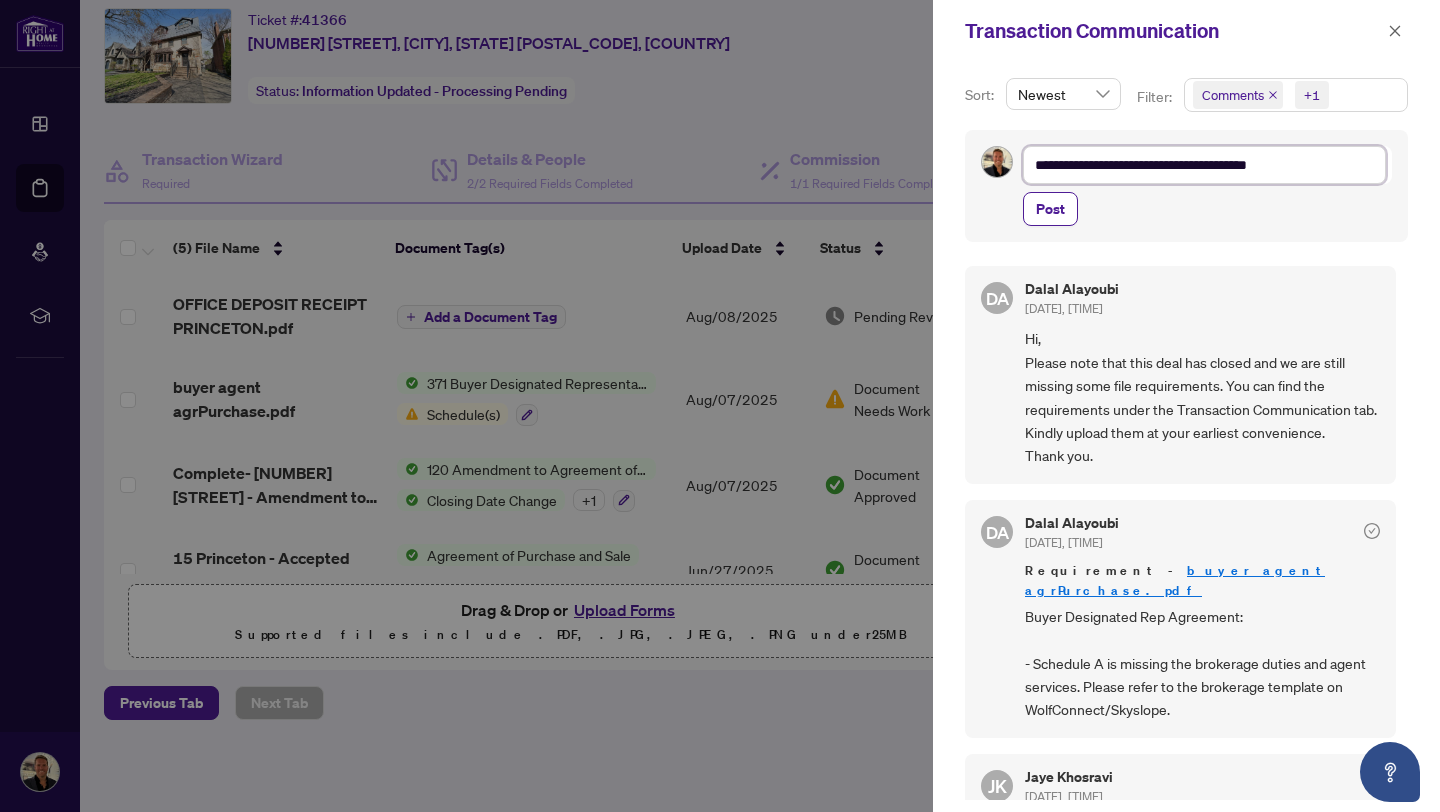type on "**********" 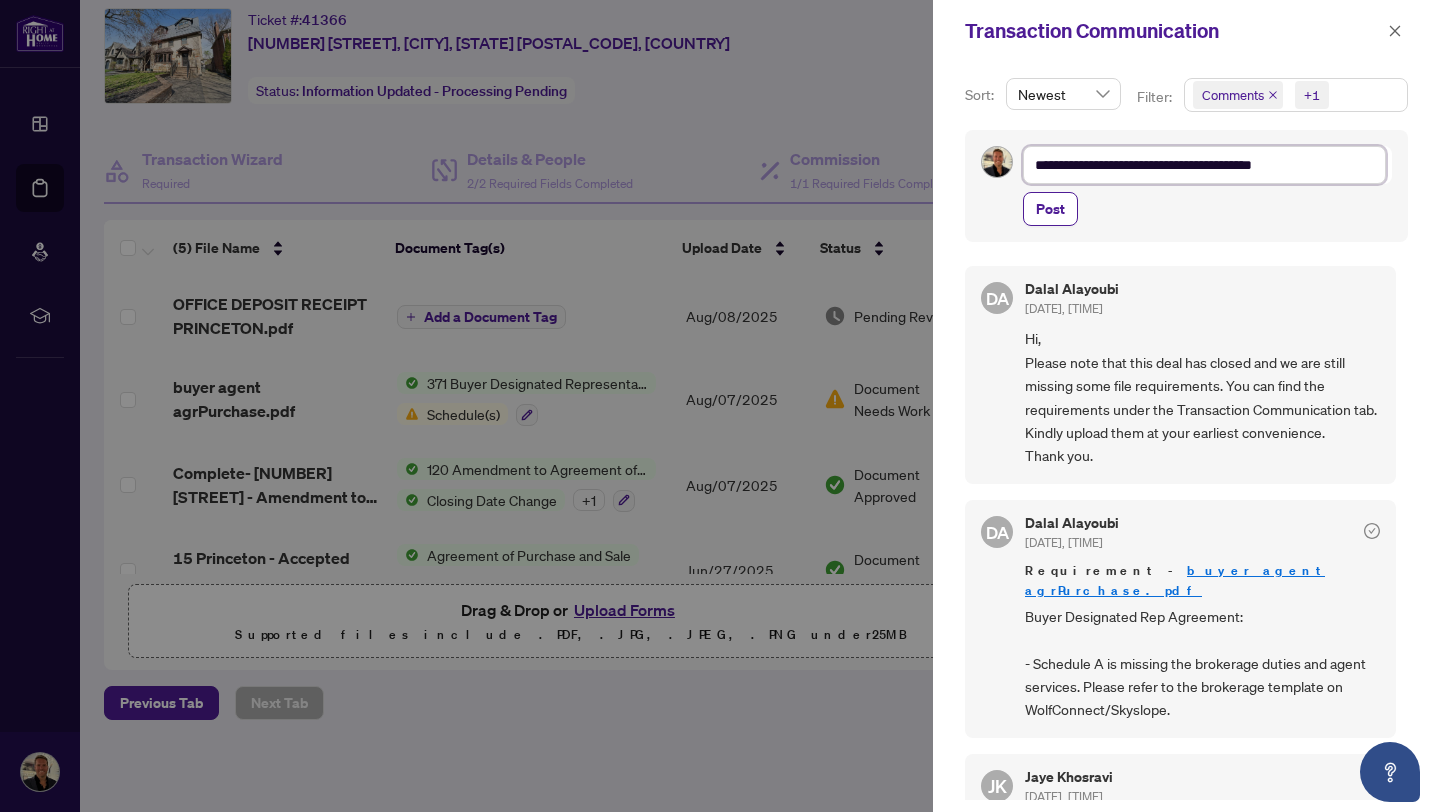 type on "**********" 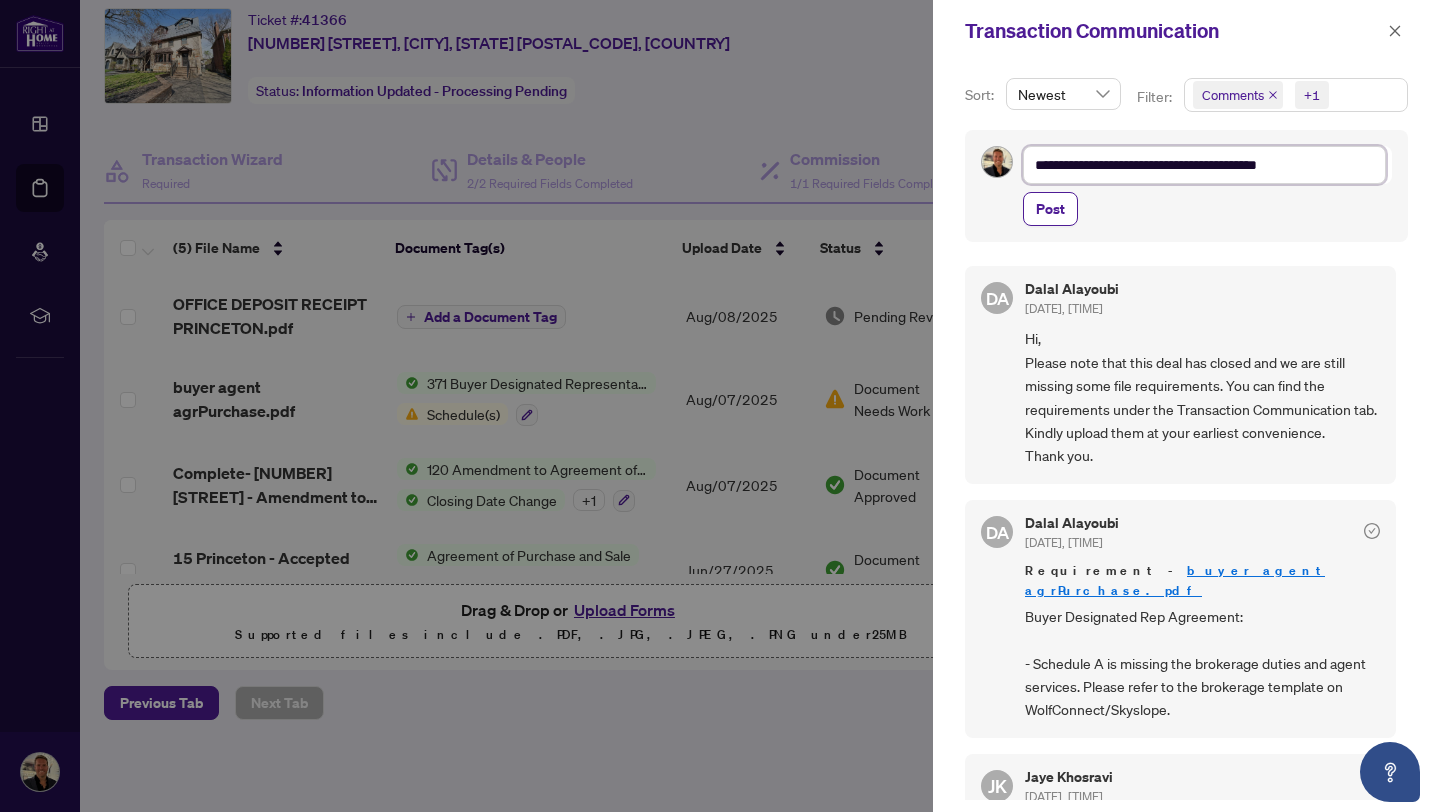 type on "**********" 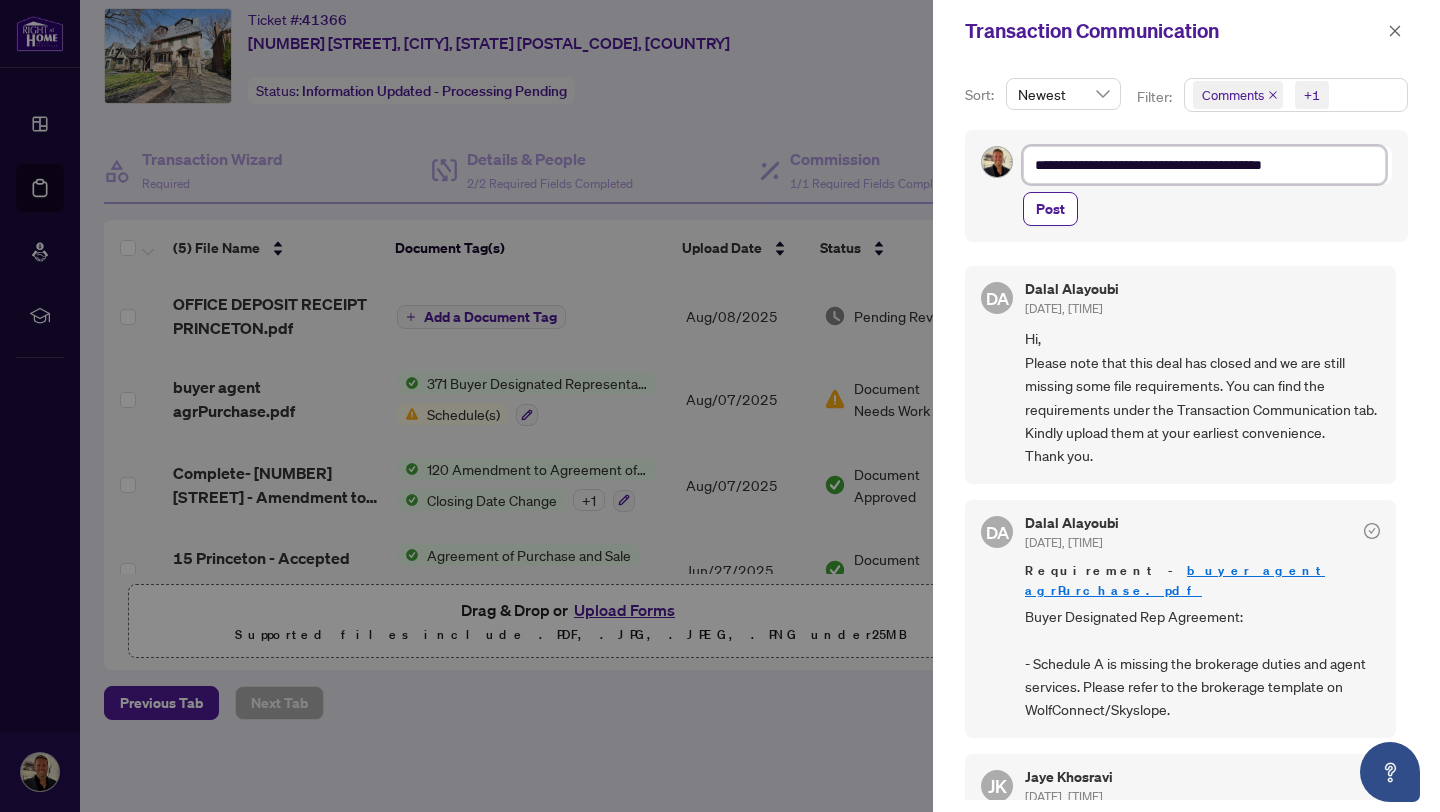 type on "**********" 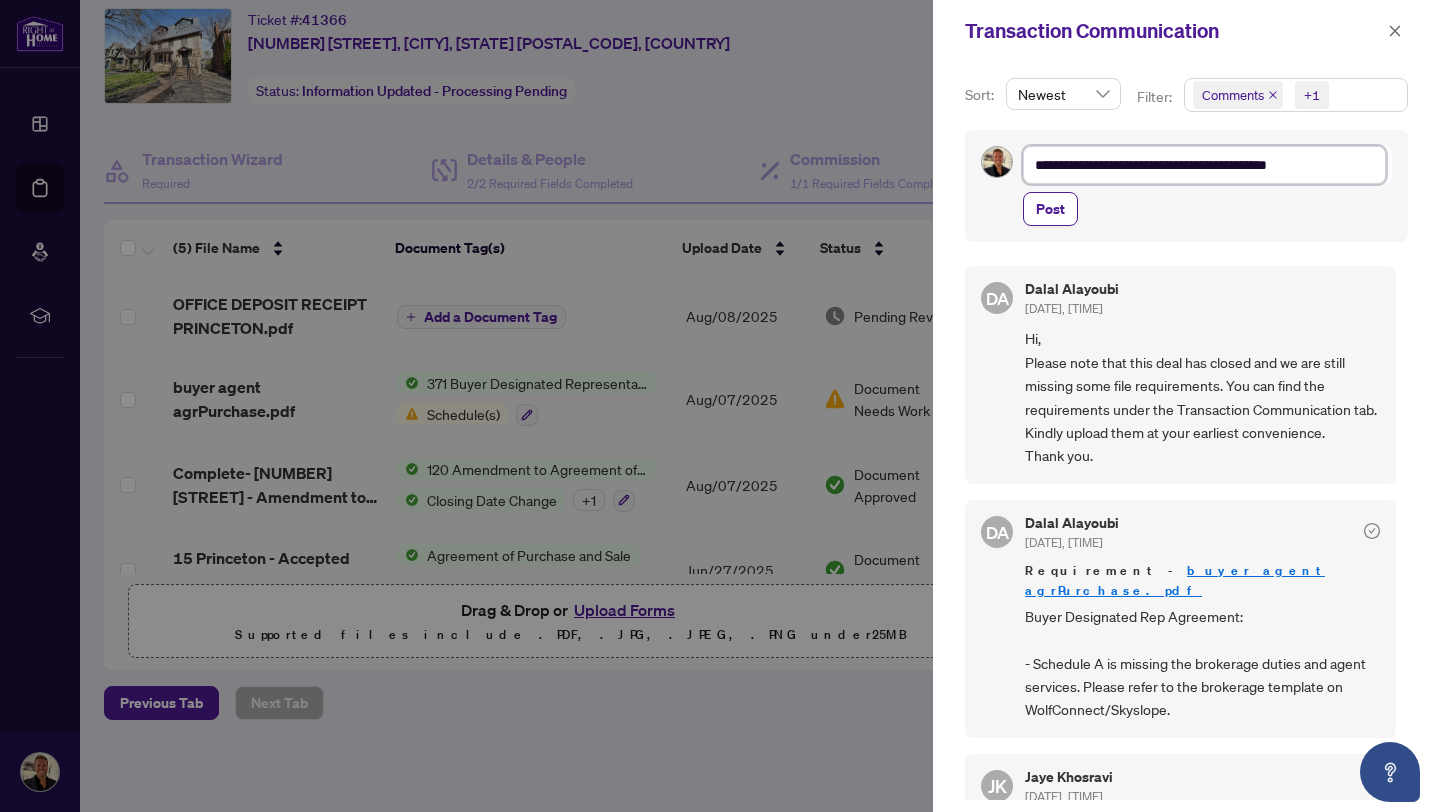type on "**********" 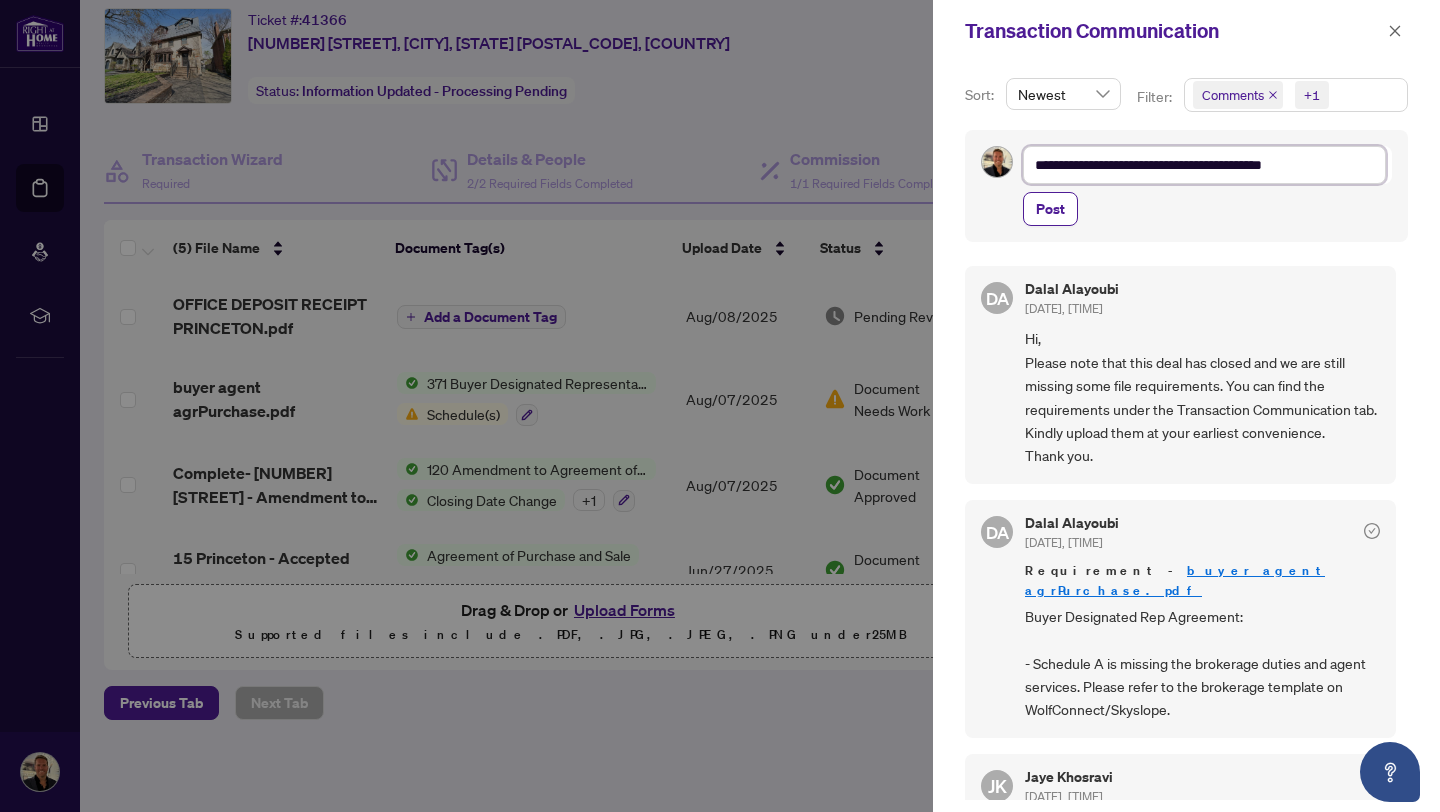 type on "**********" 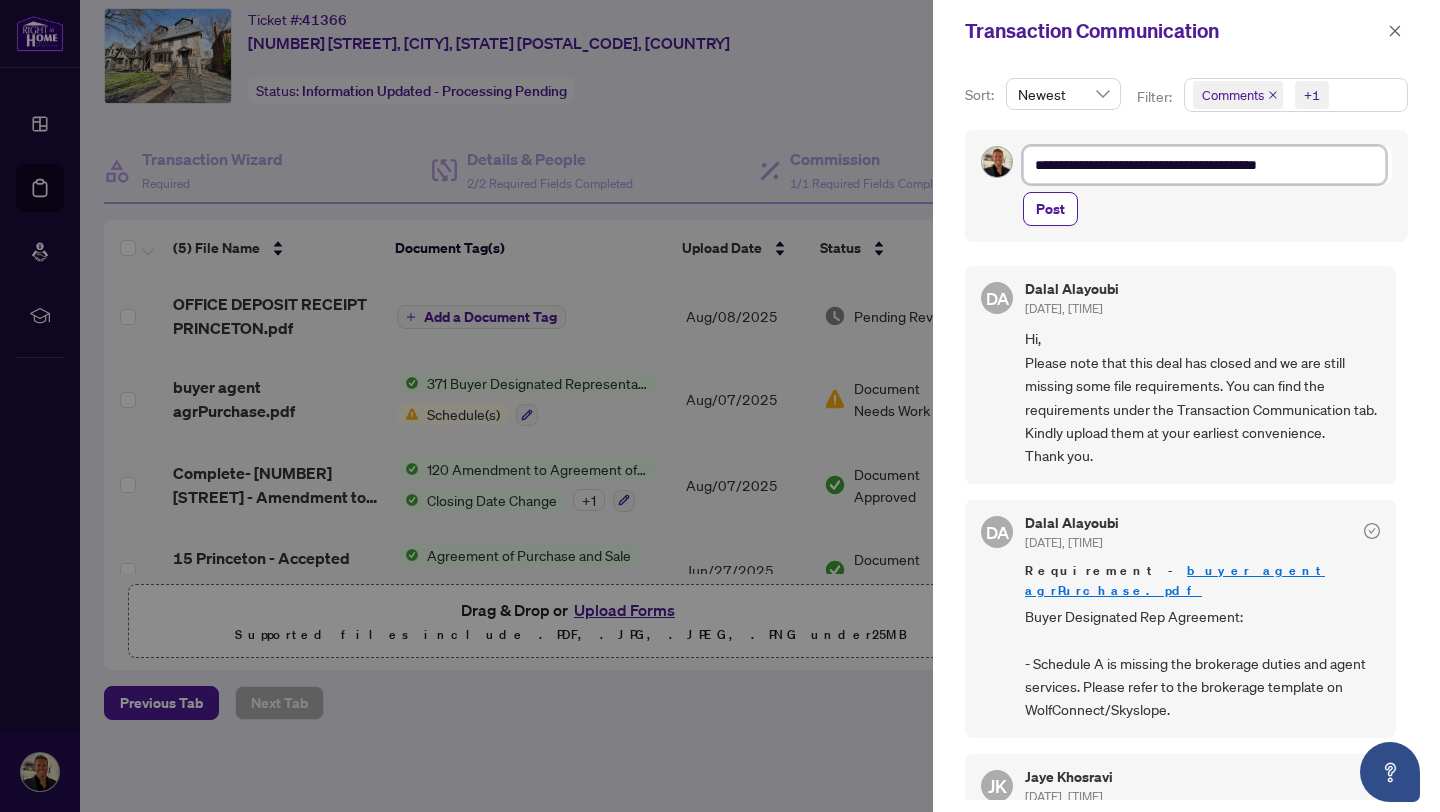 type on "**********" 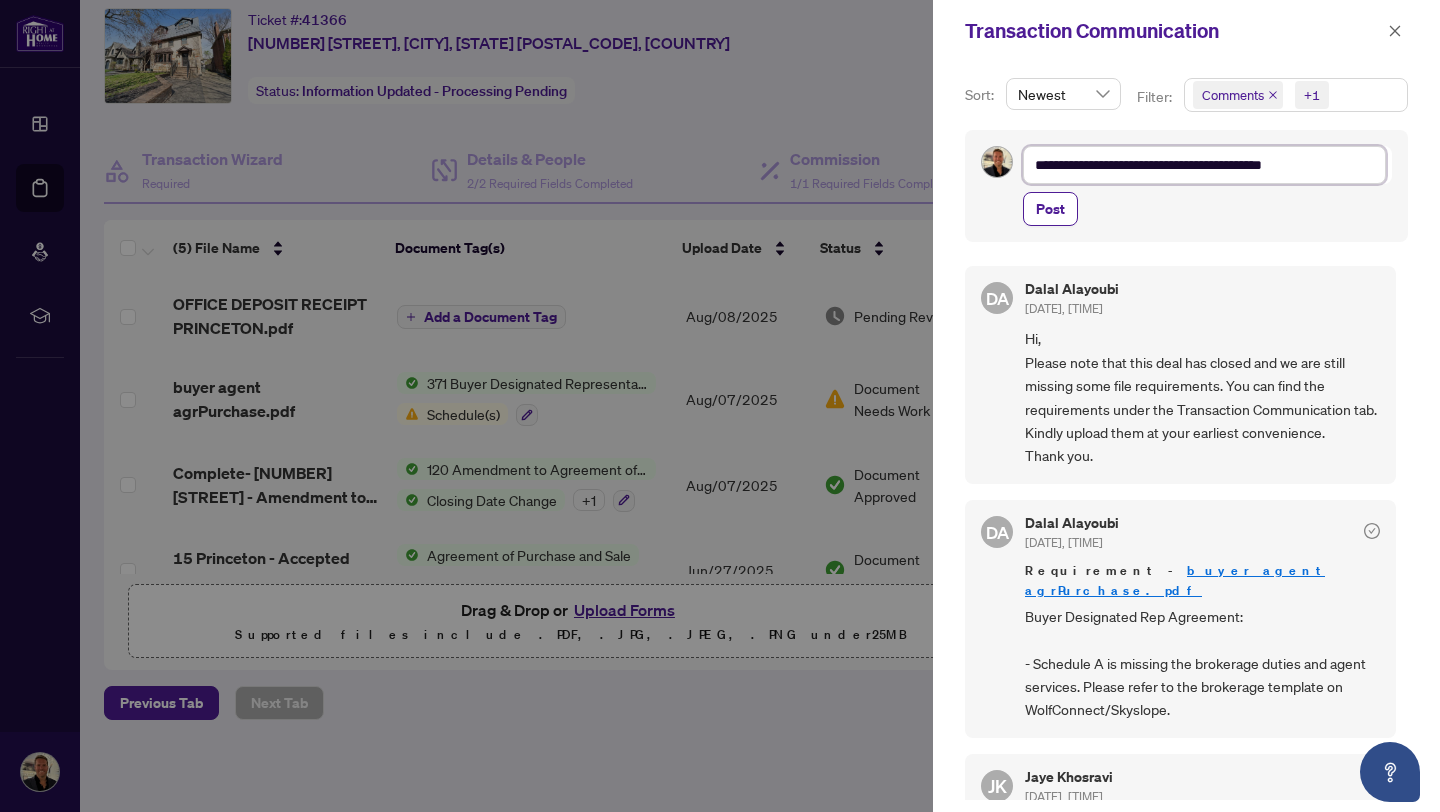 type on "**********" 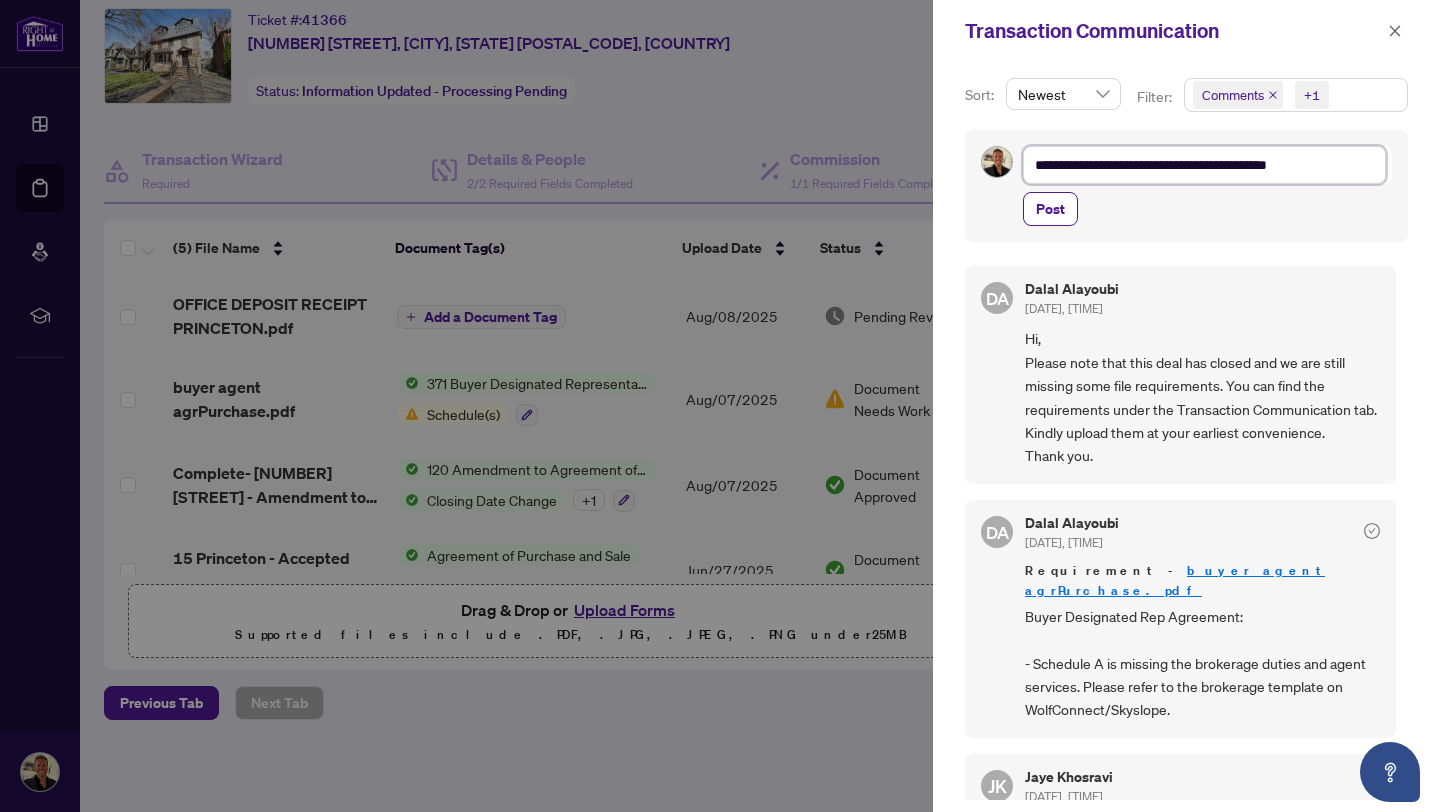 type on "**********" 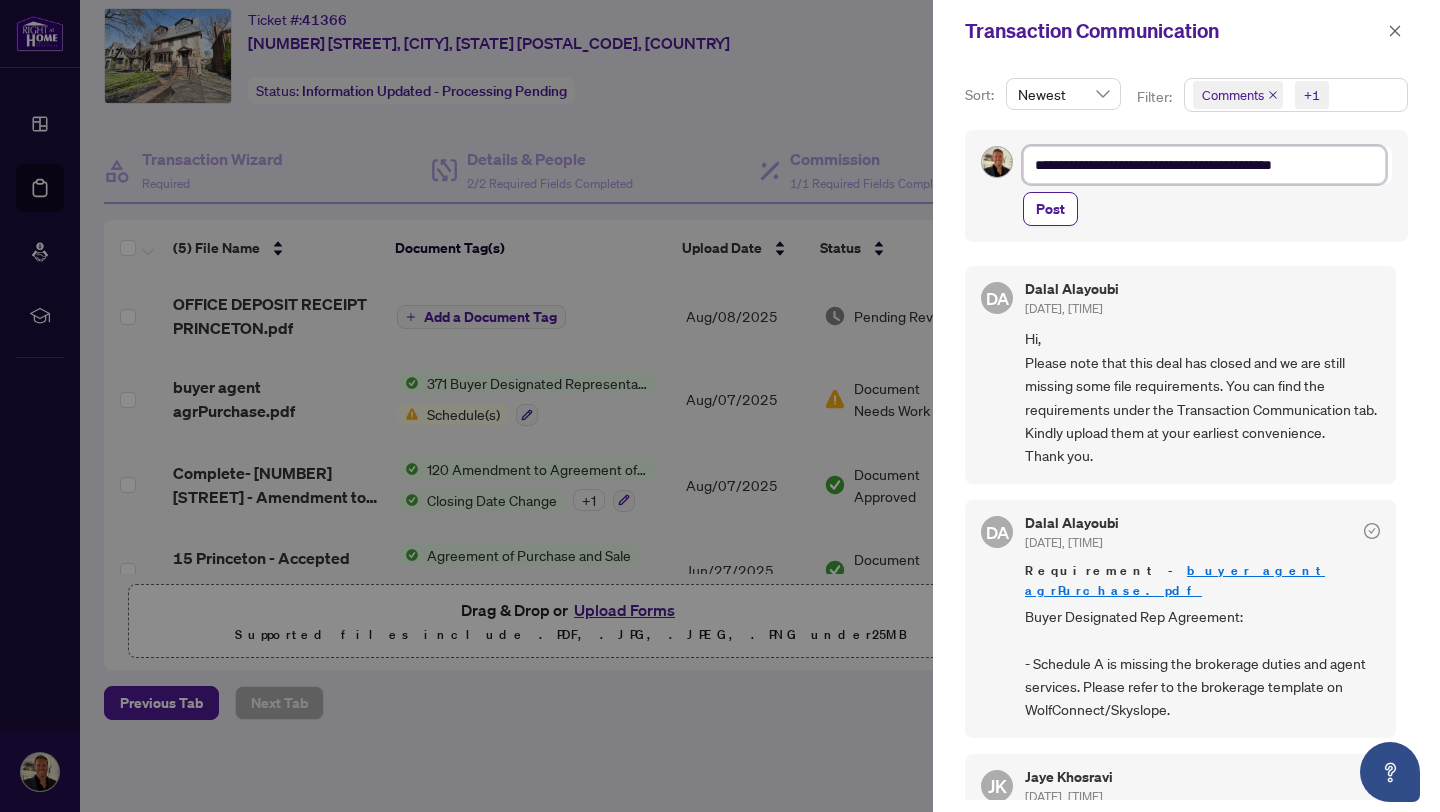 type on "**********" 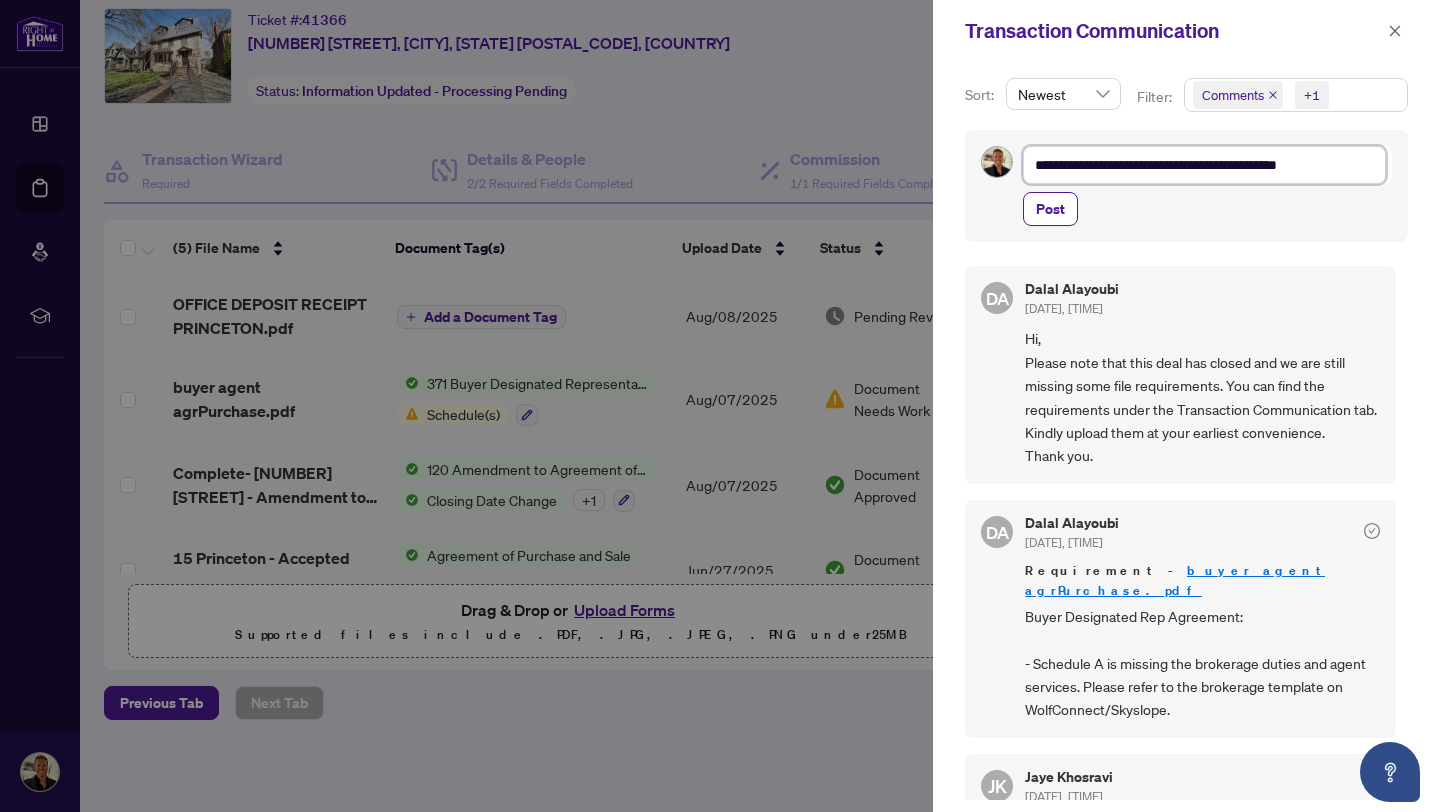 type on "**********" 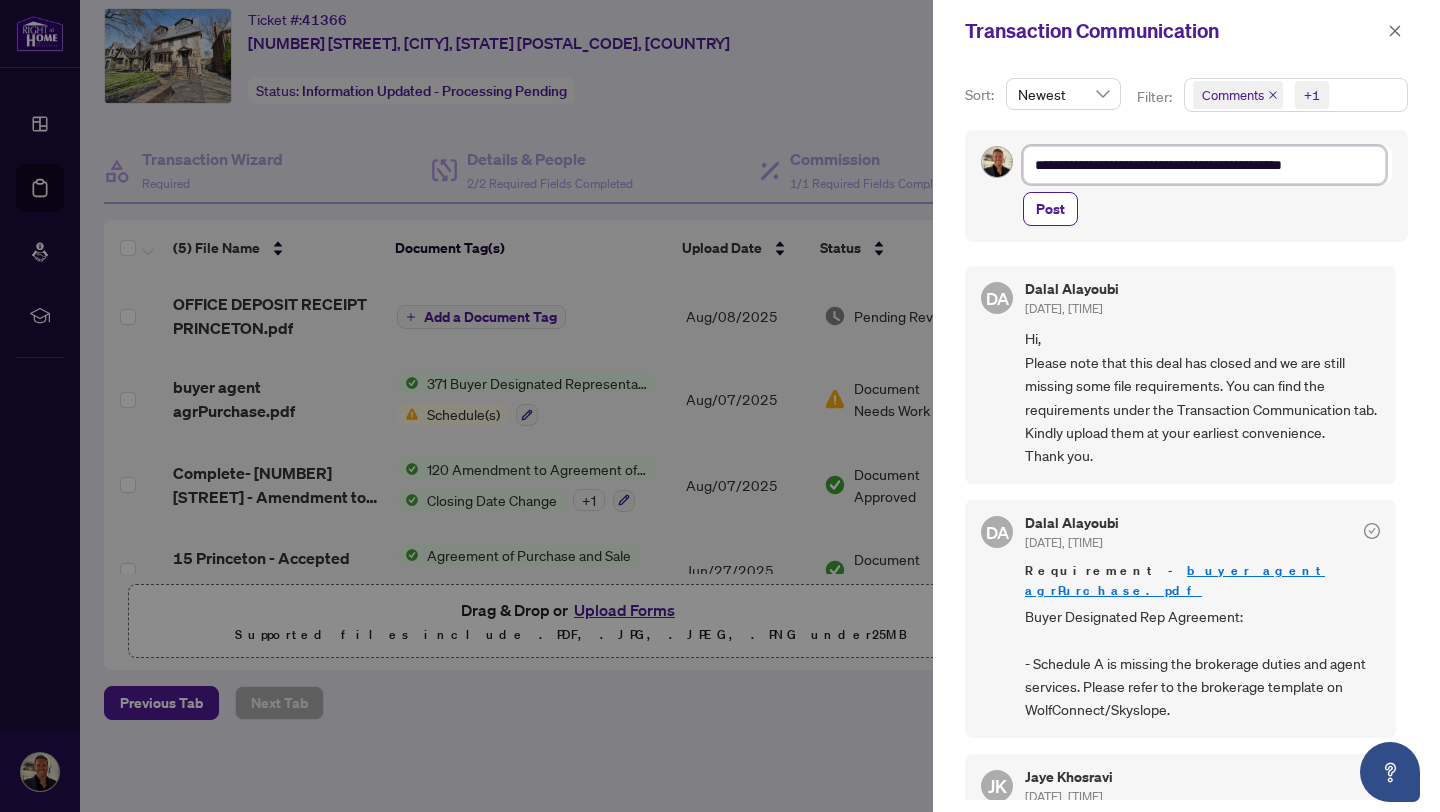 type on "**********" 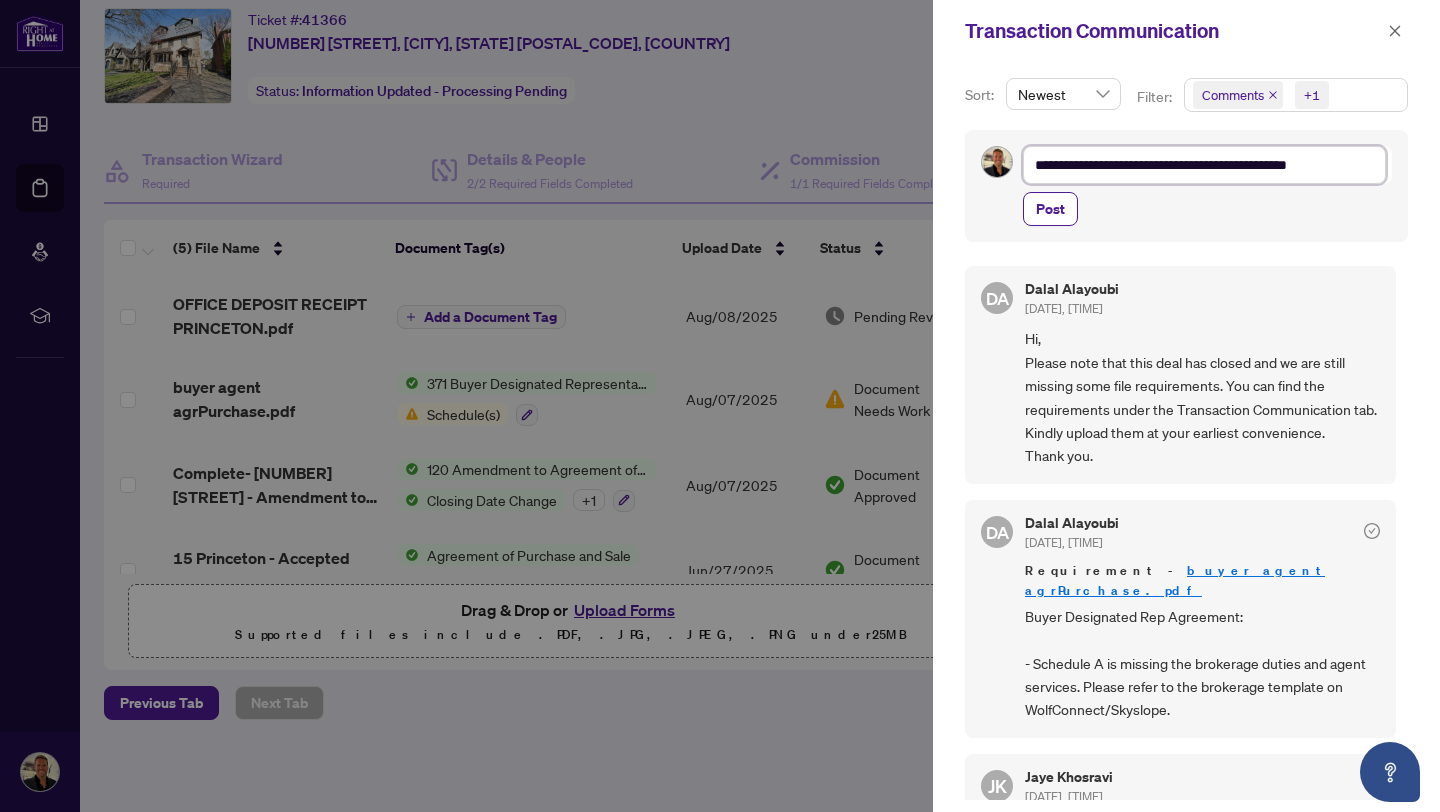 type on "**********" 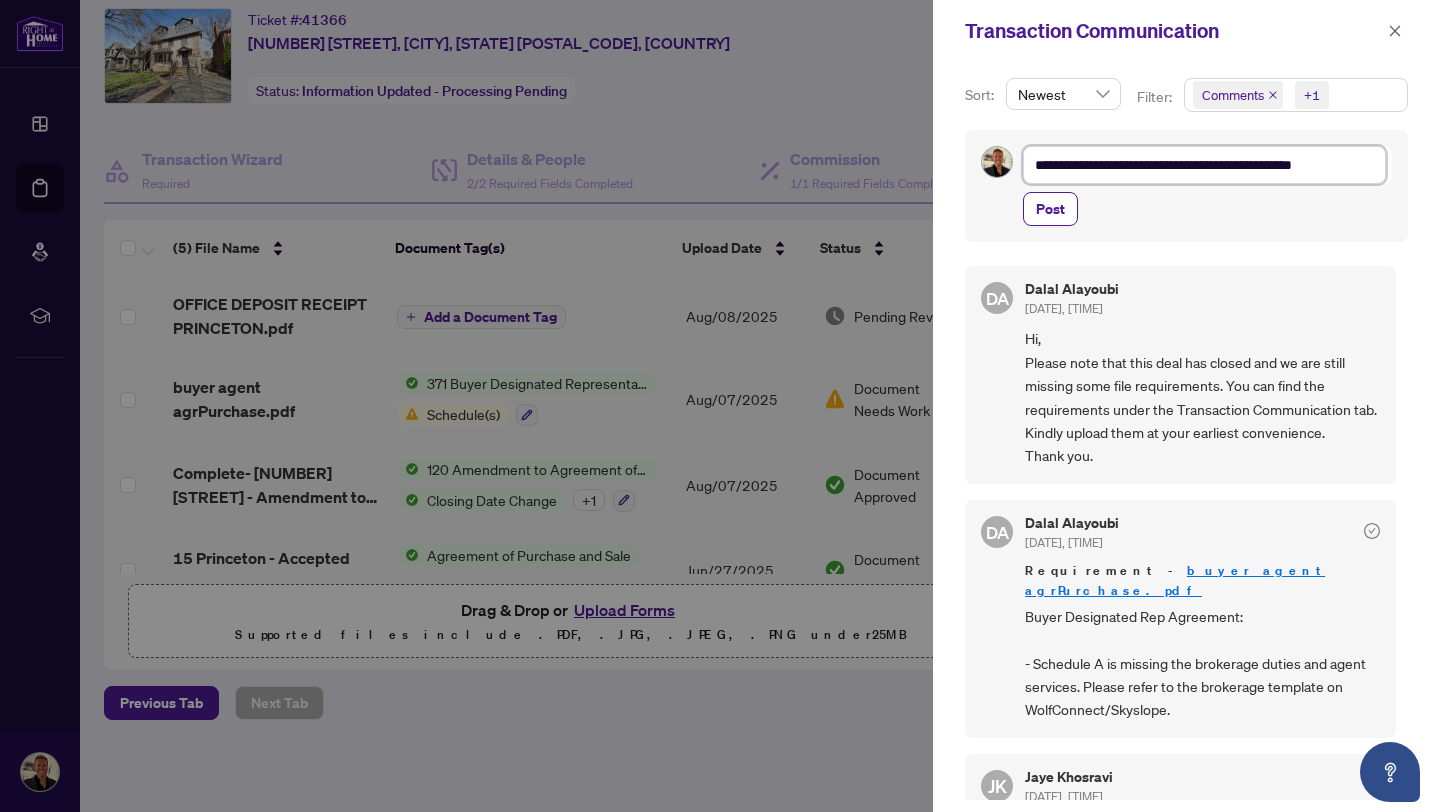 type on "**********" 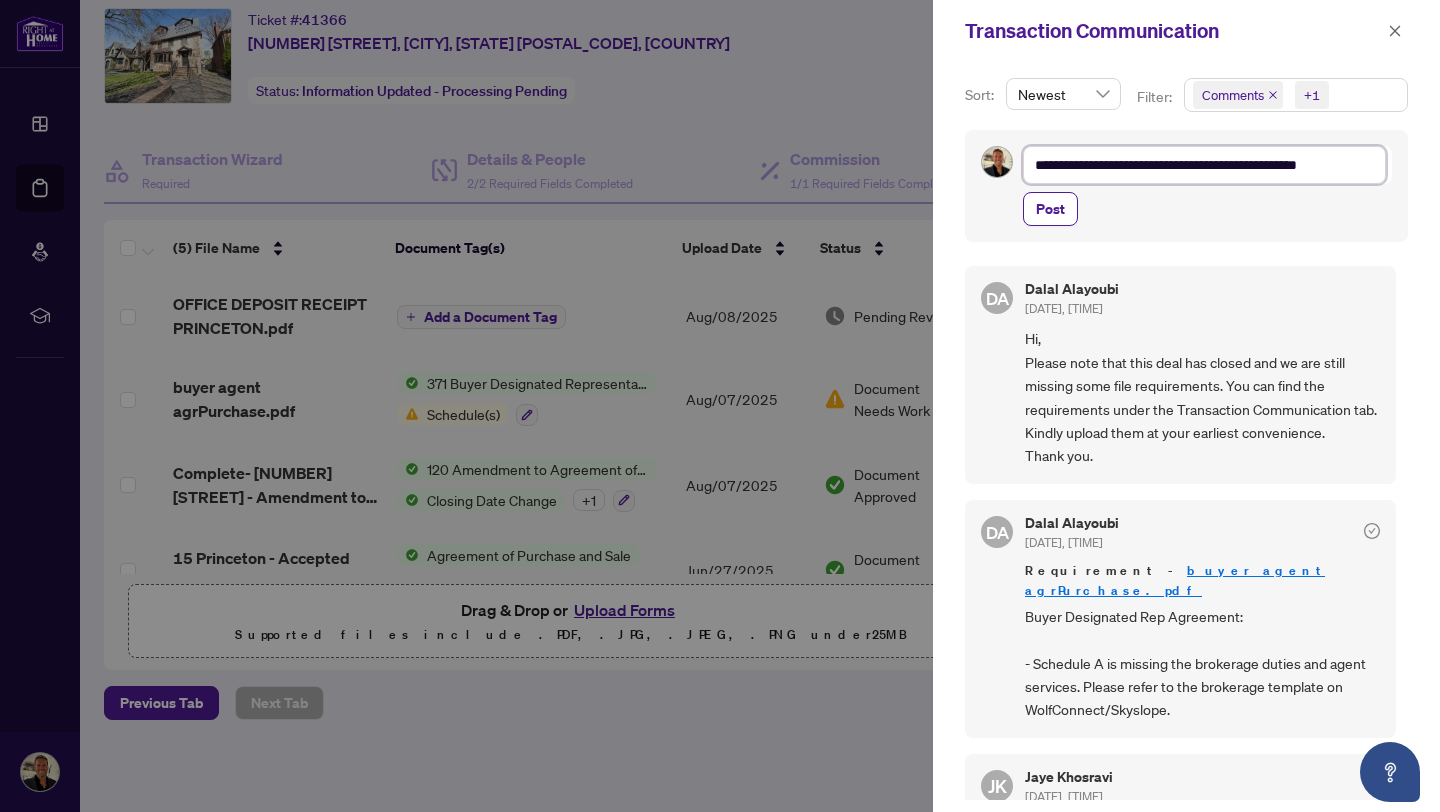 type on "**********" 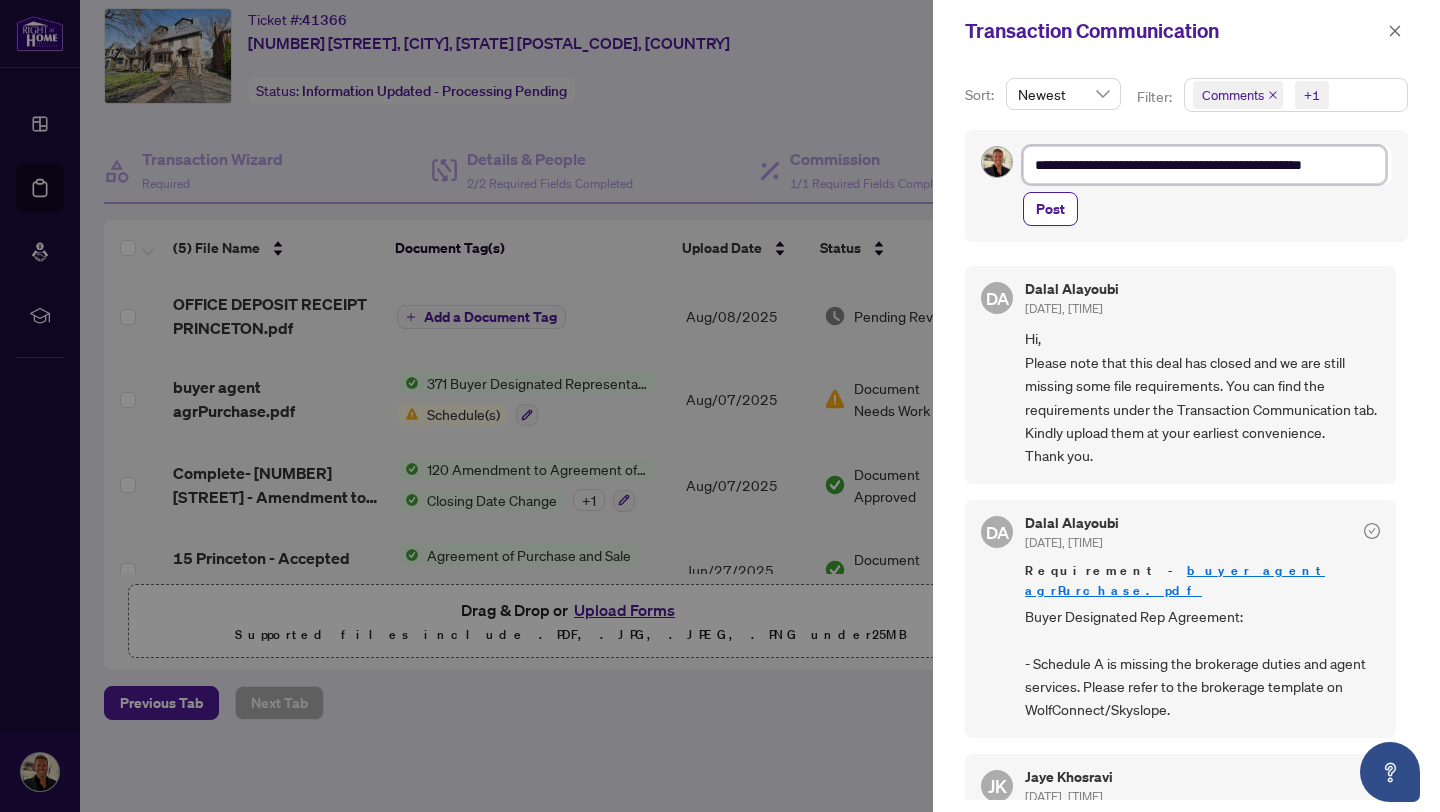 type on "**********" 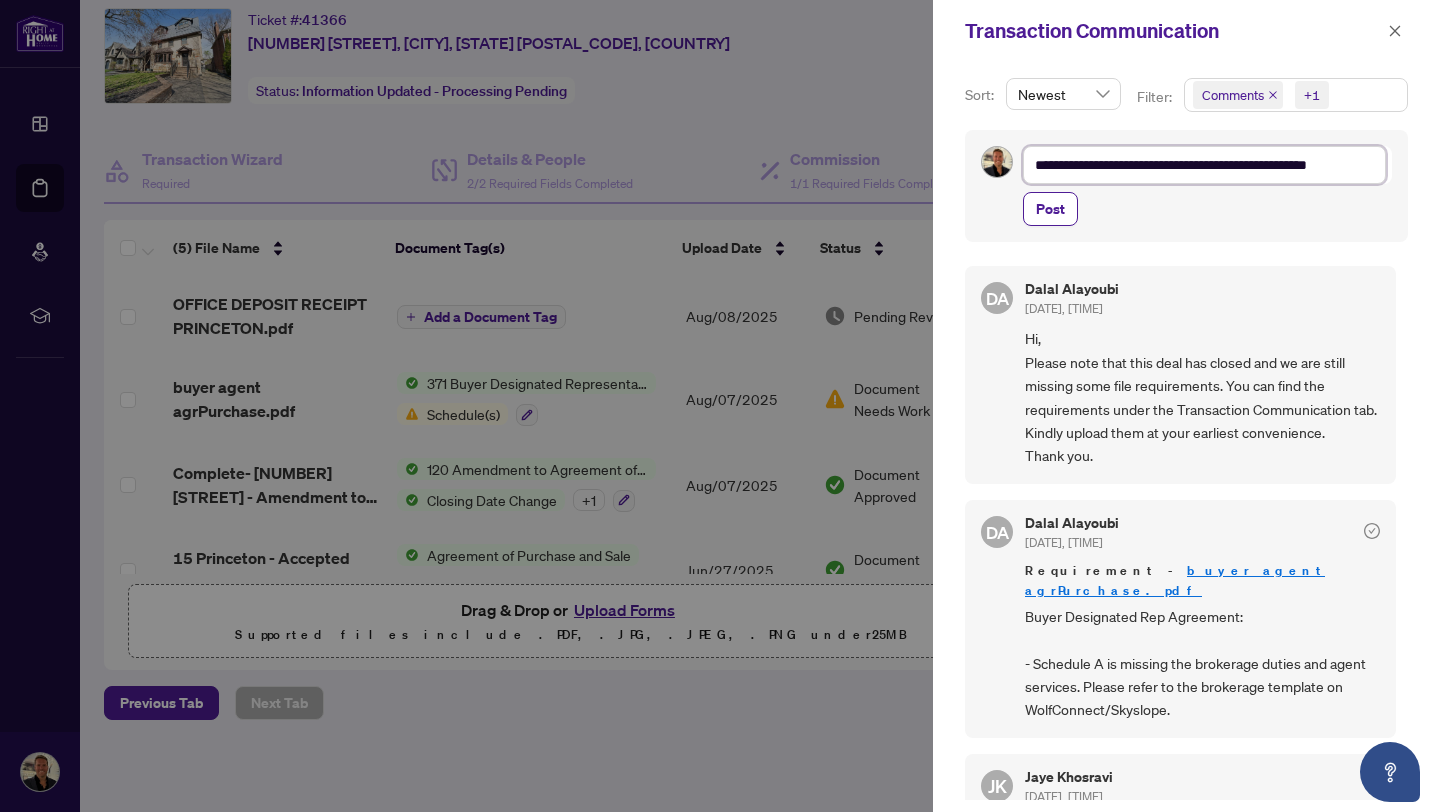 type on "**********" 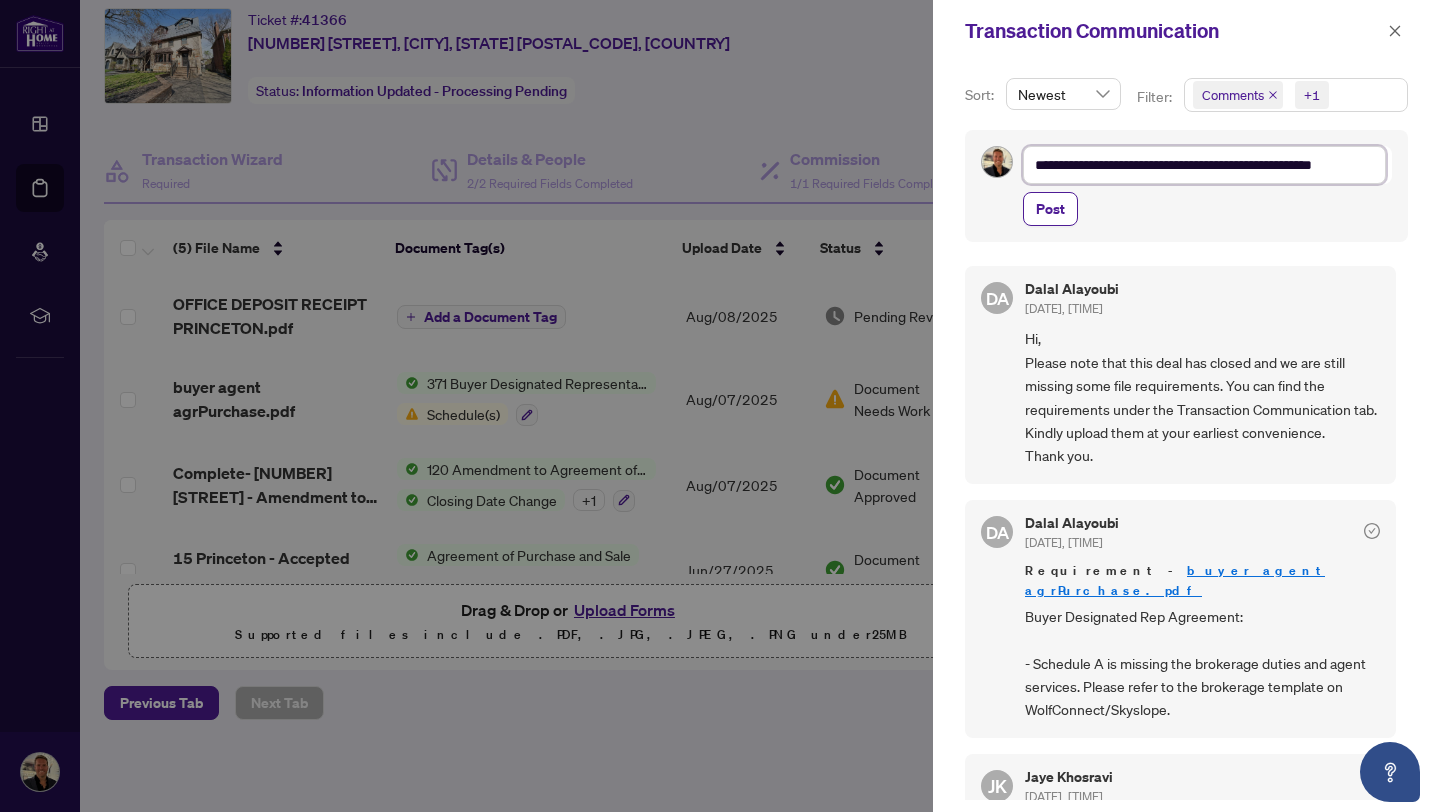 type on "**********" 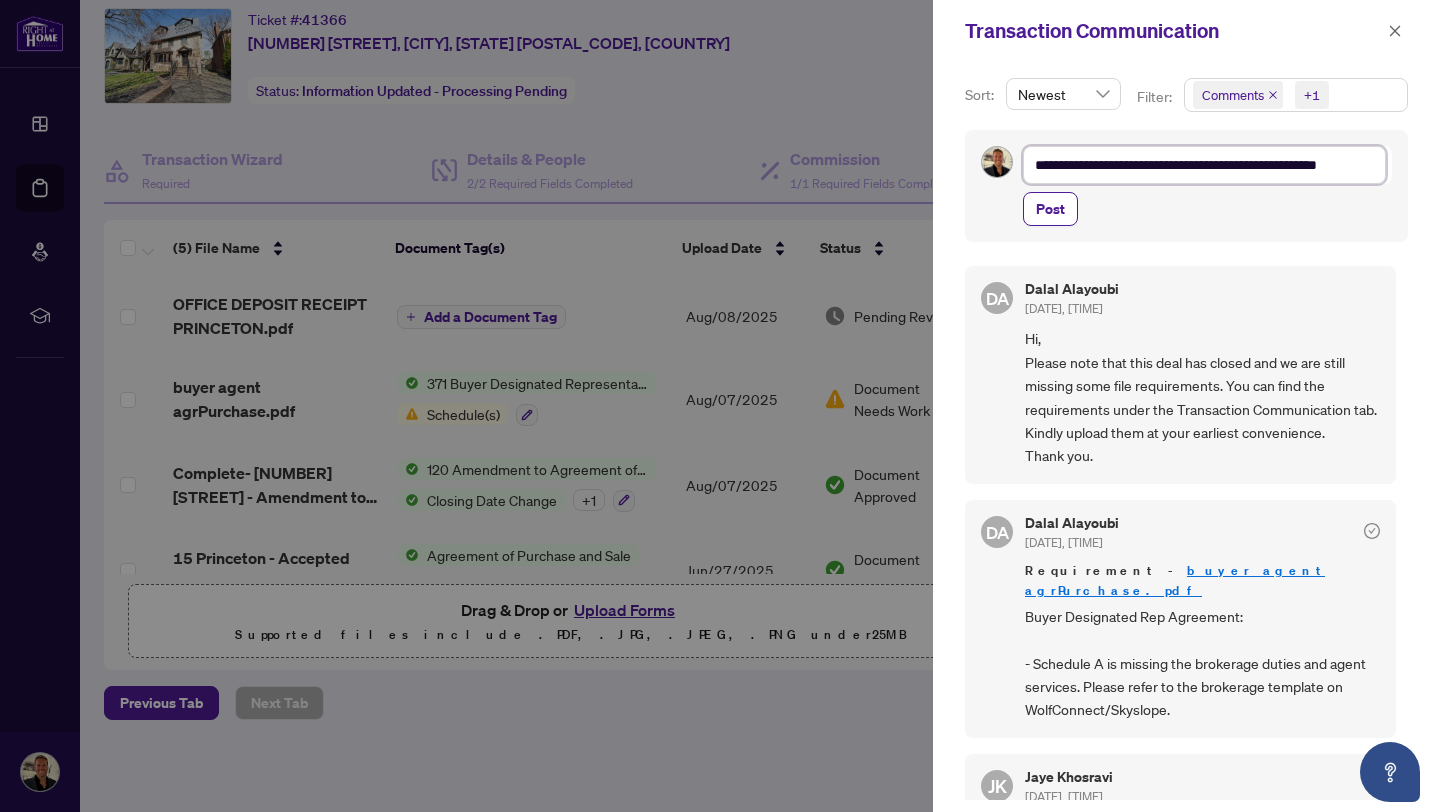 type on "**********" 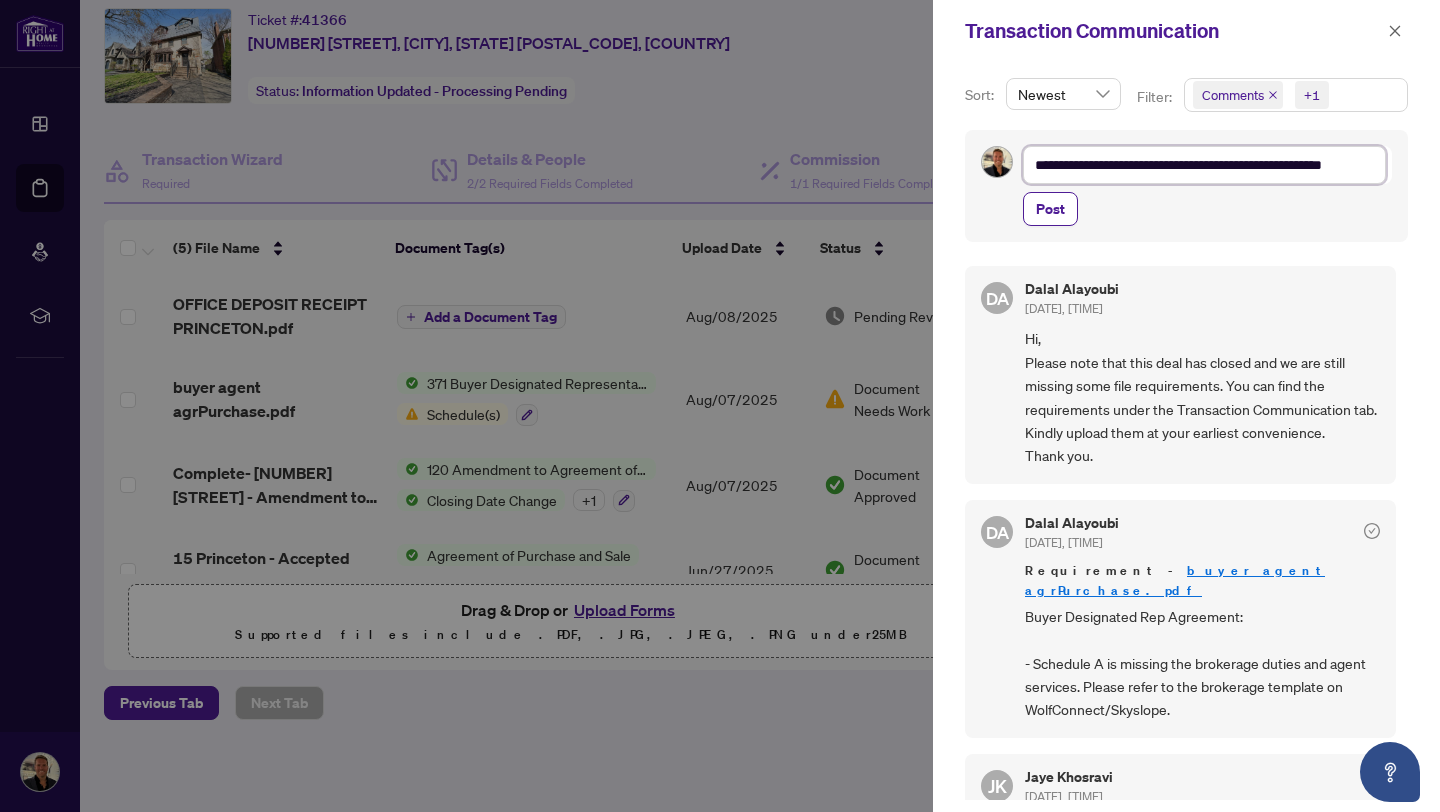 type on "**********" 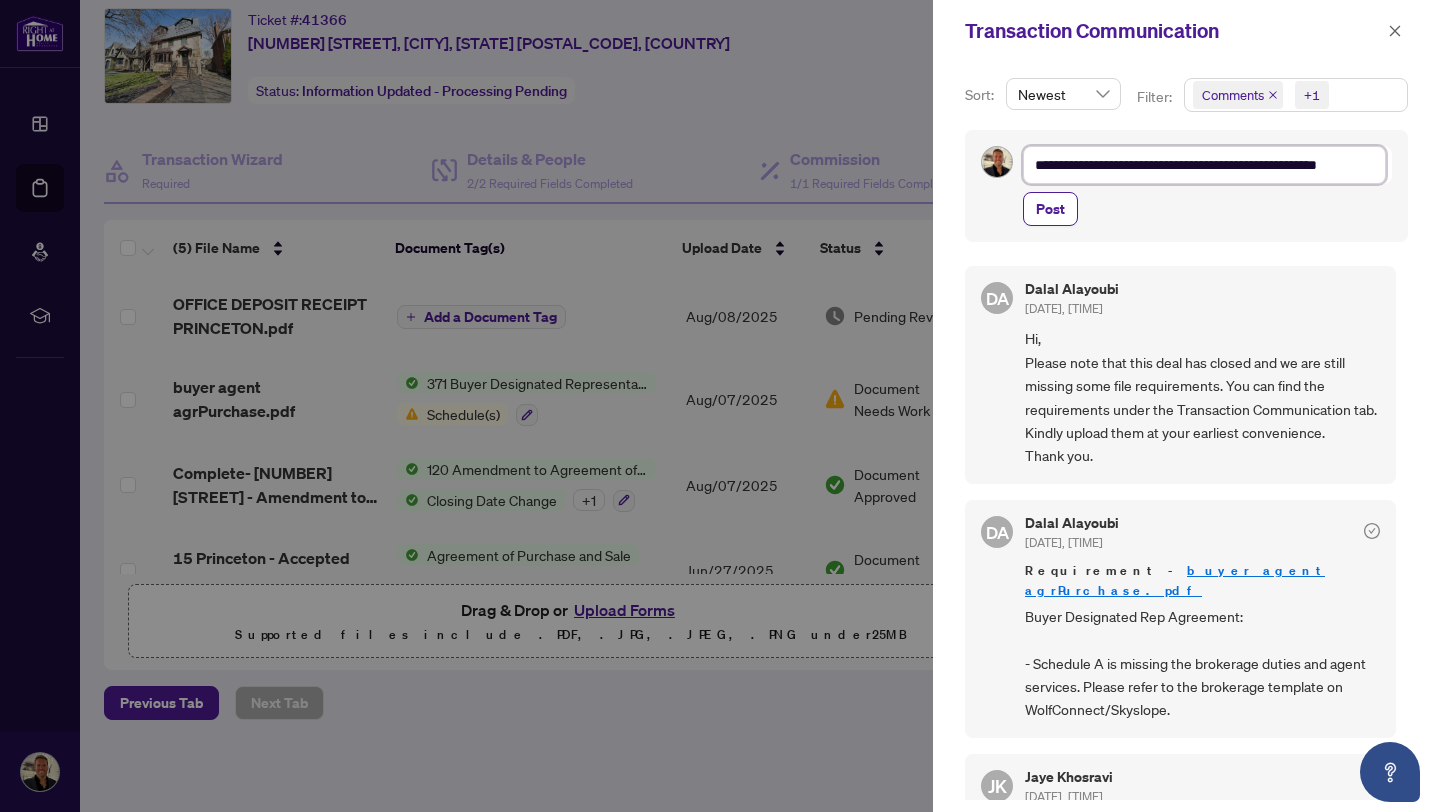type on "**********" 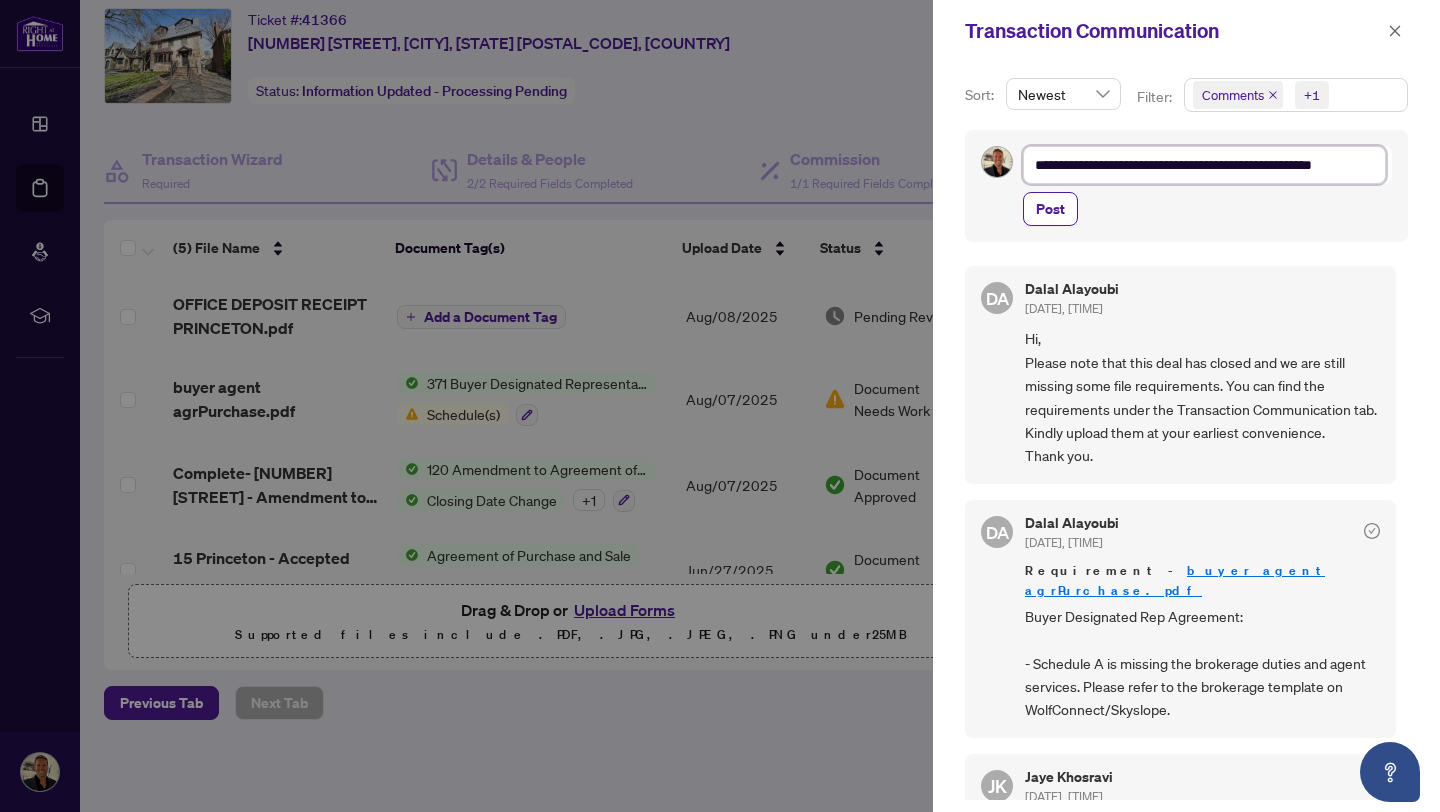type on "**********" 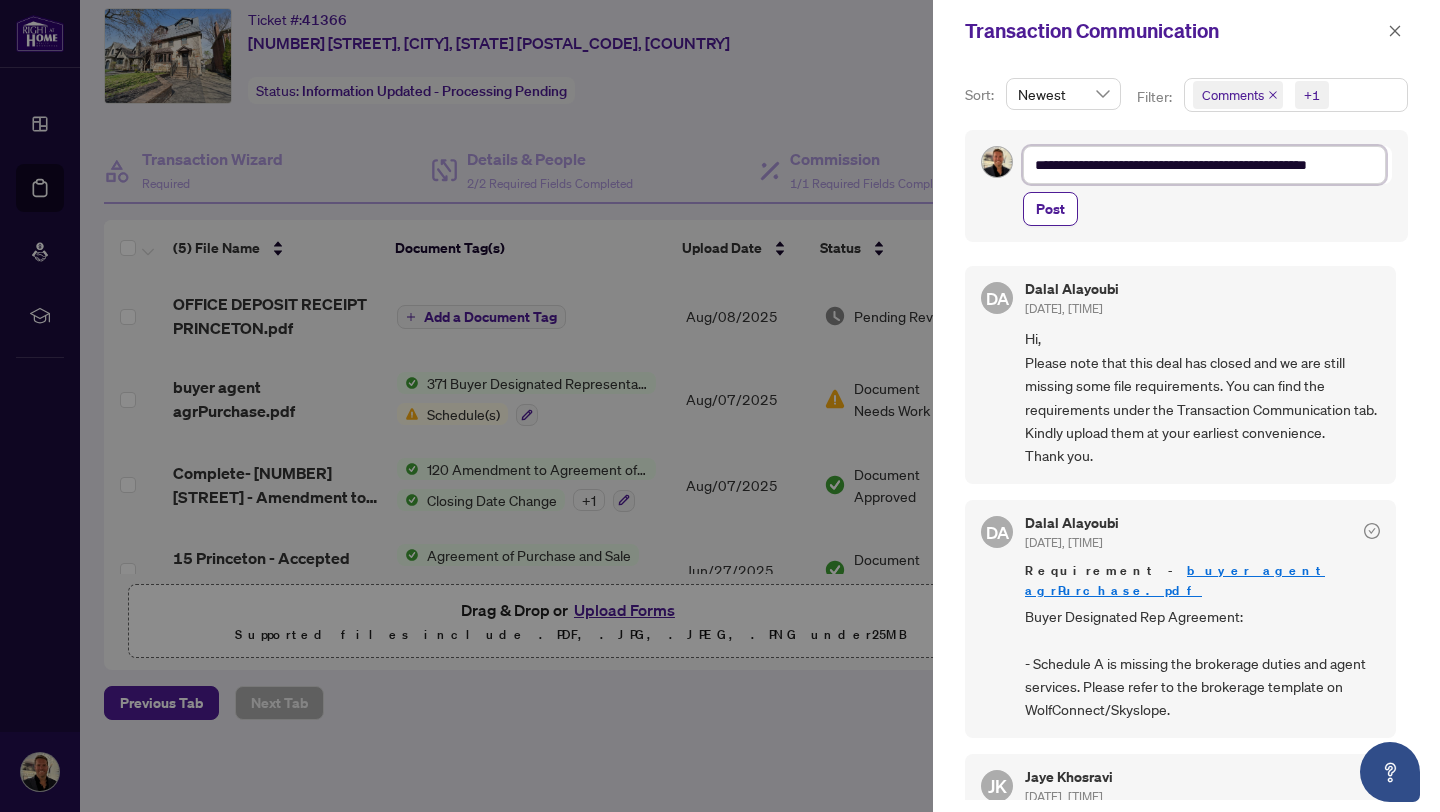 type on "**********" 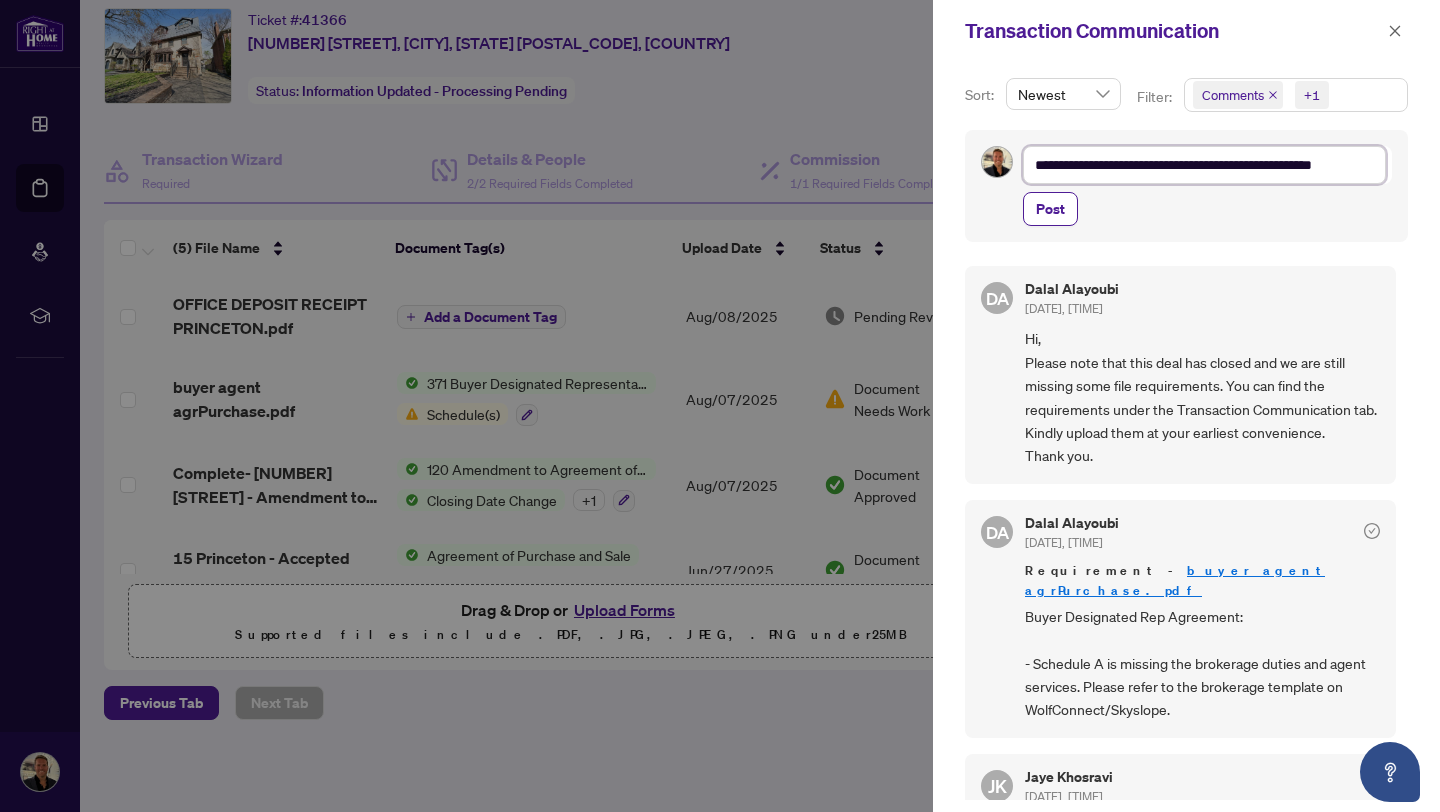 type on "**********" 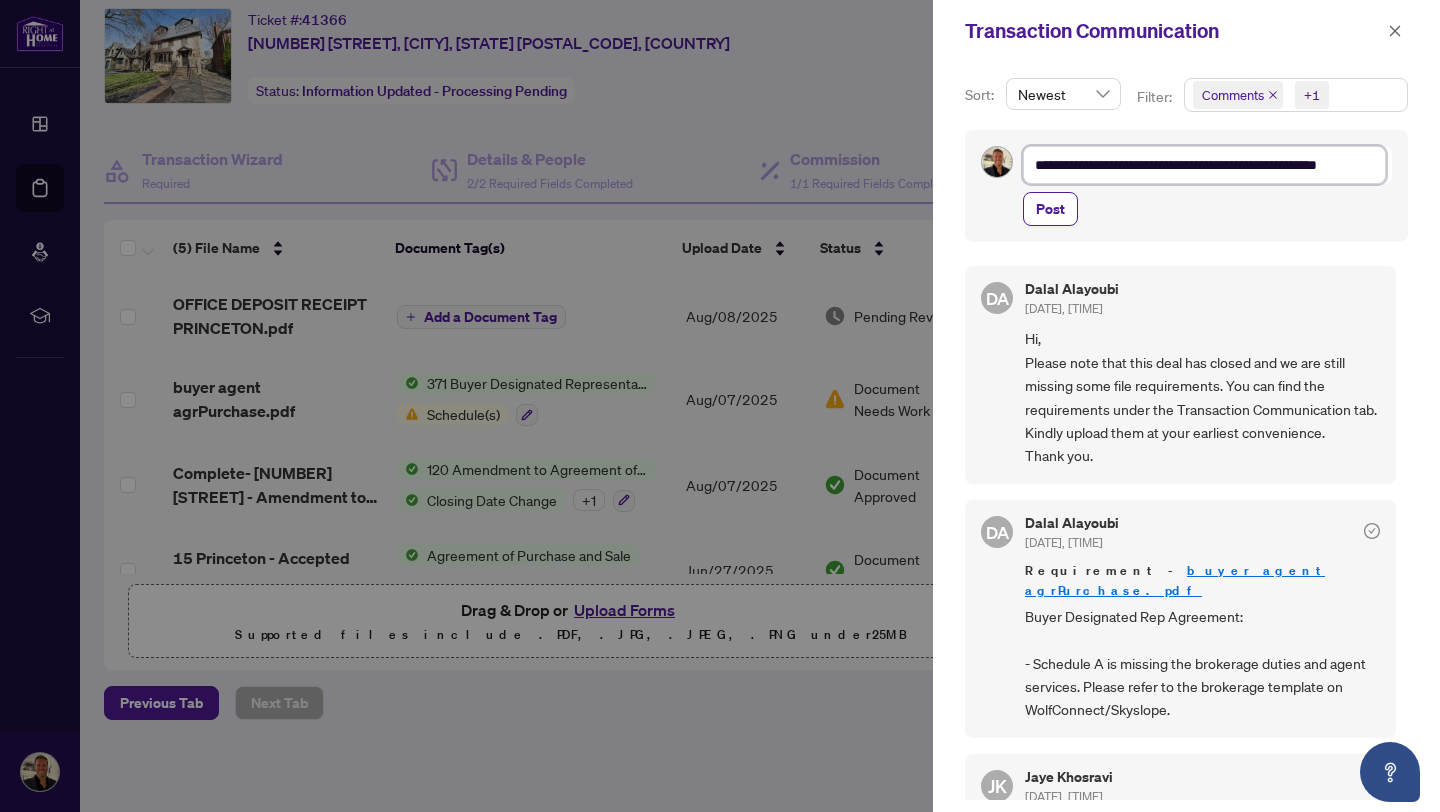 type on "**********" 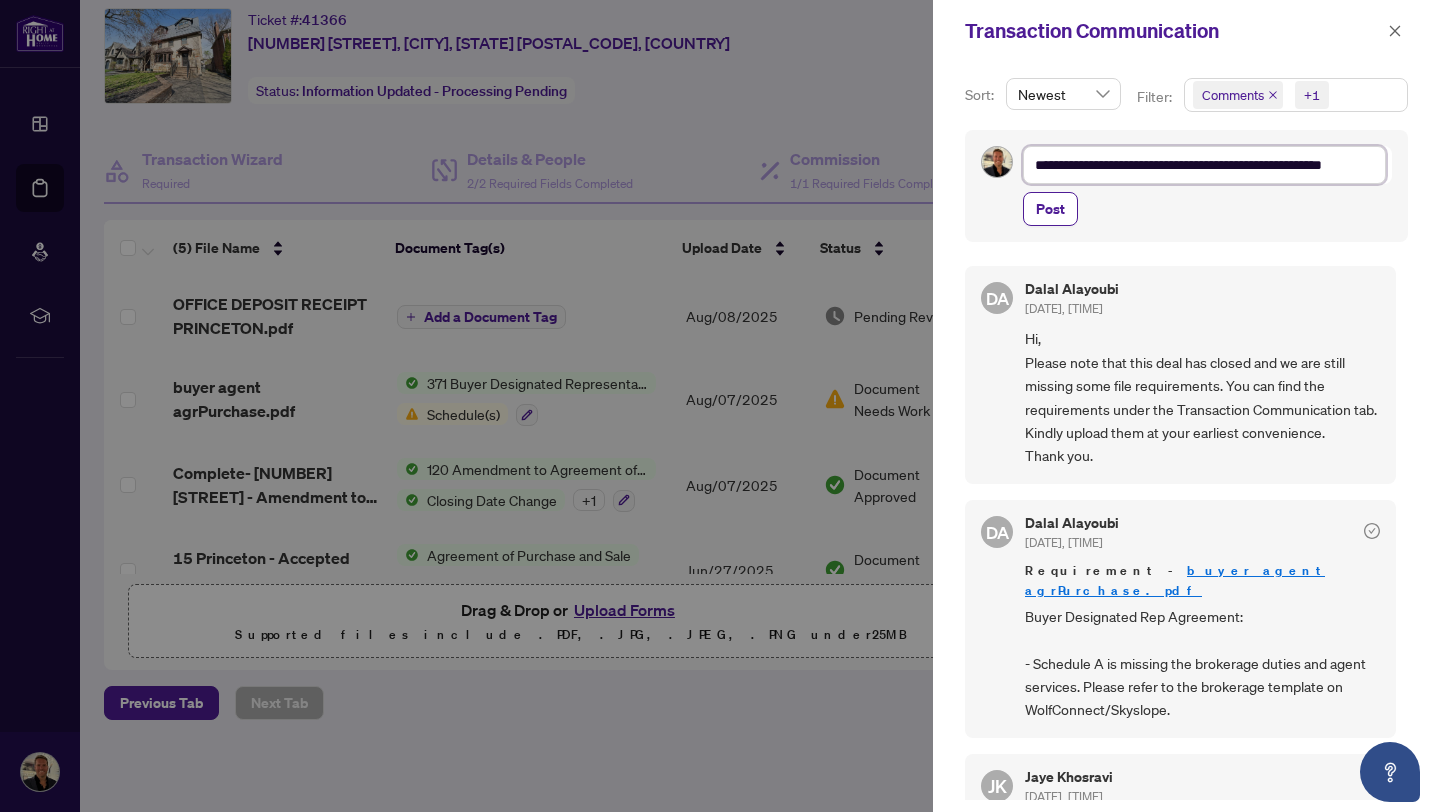 type on "**********" 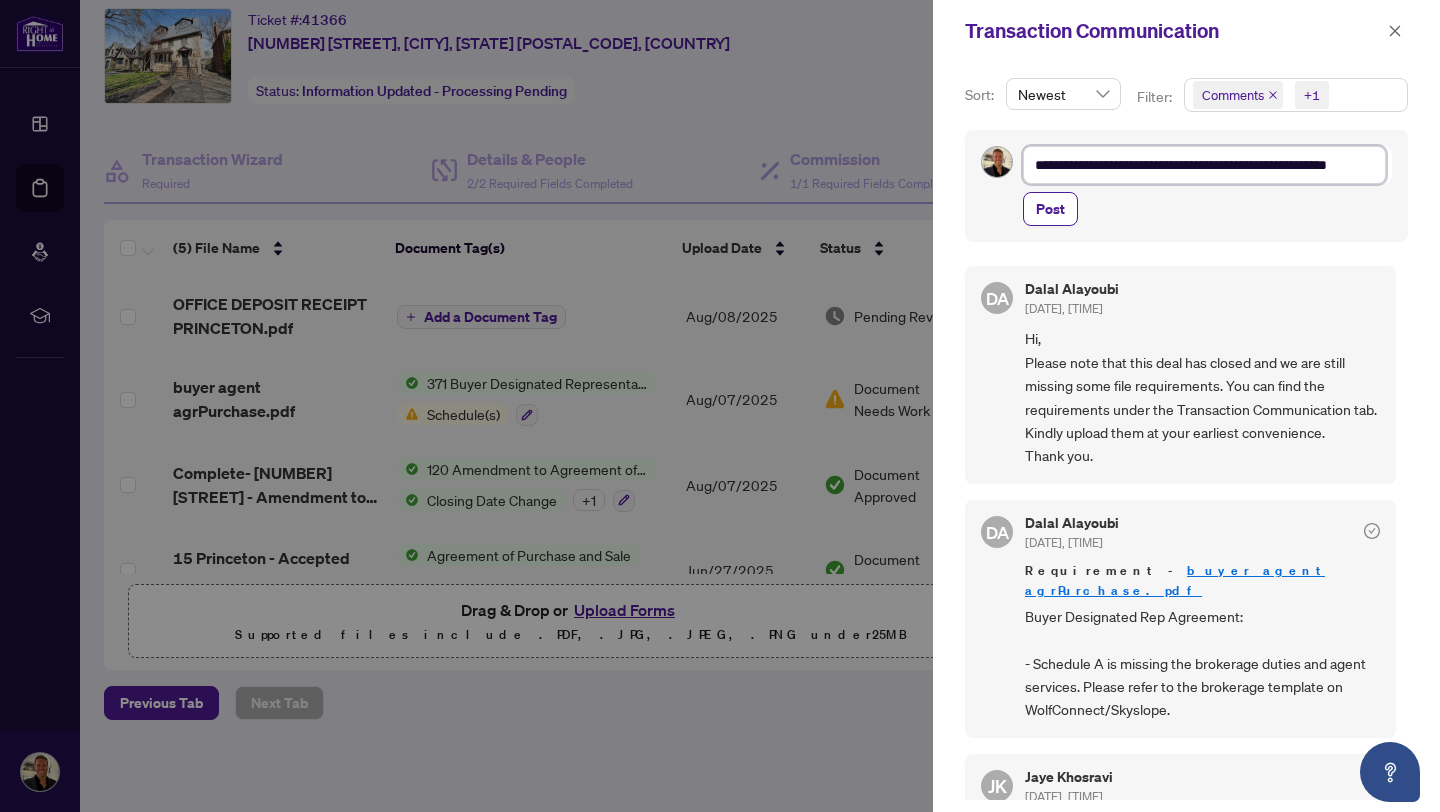 scroll, scrollTop: 1, scrollLeft: 0, axis: vertical 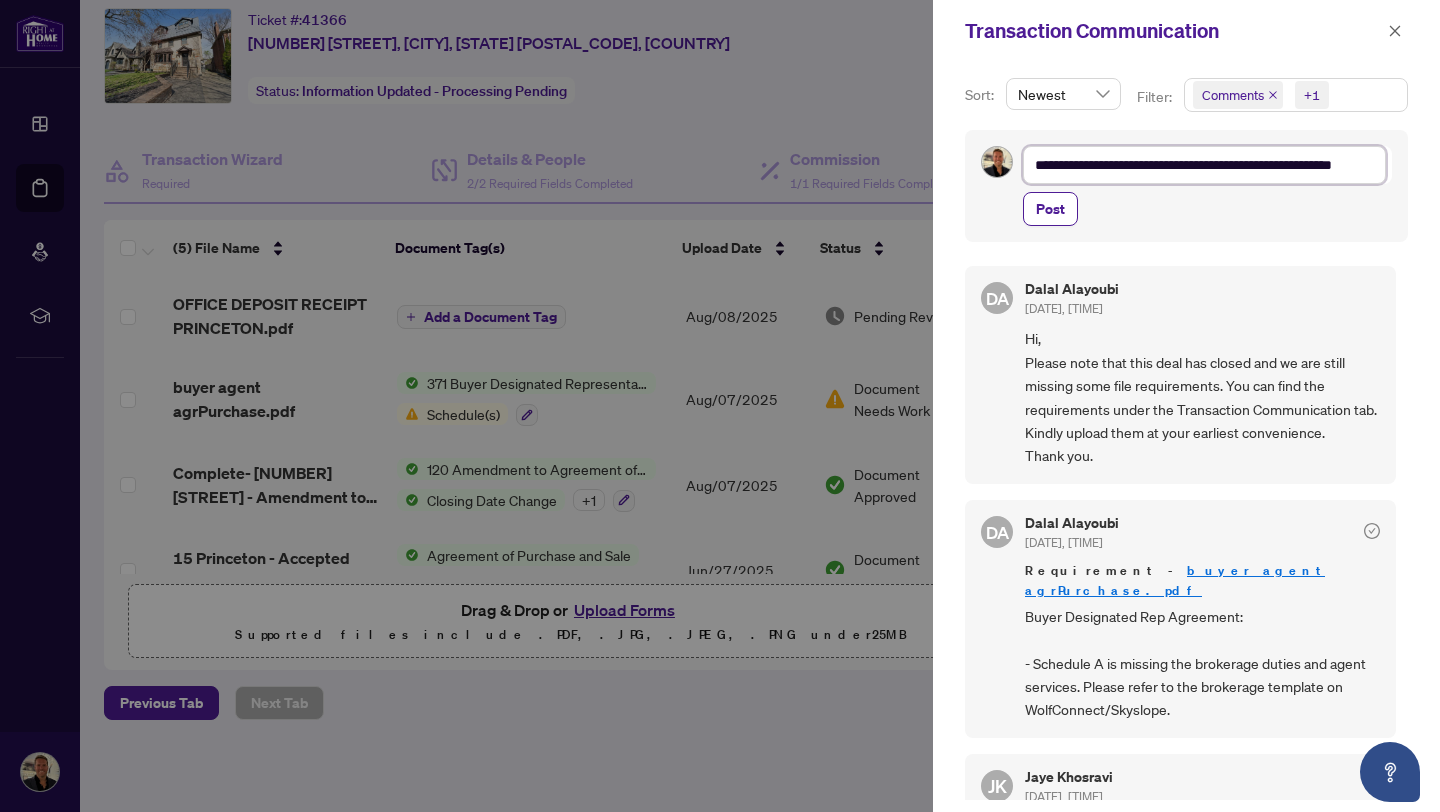 type on "**********" 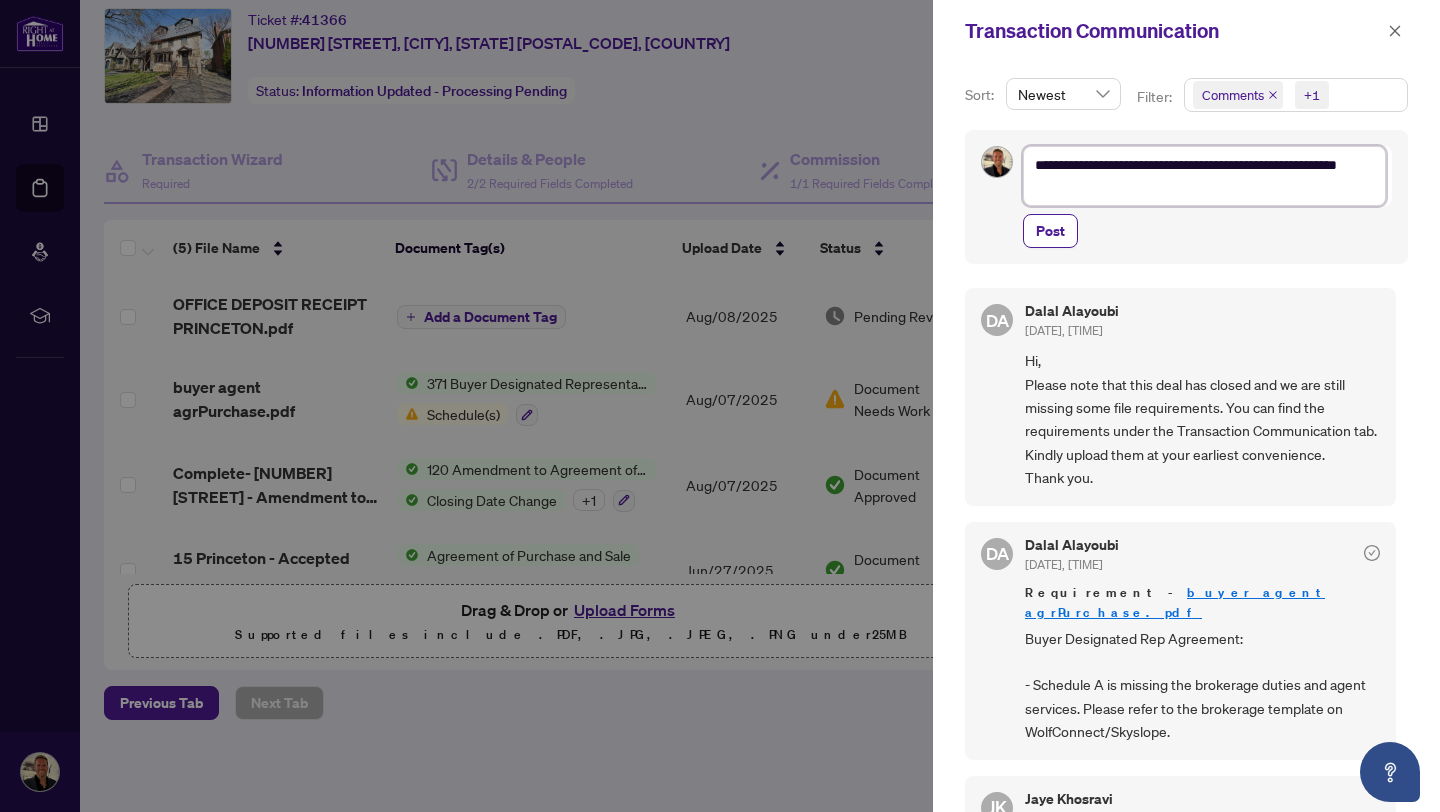 scroll, scrollTop: 0, scrollLeft: 0, axis: both 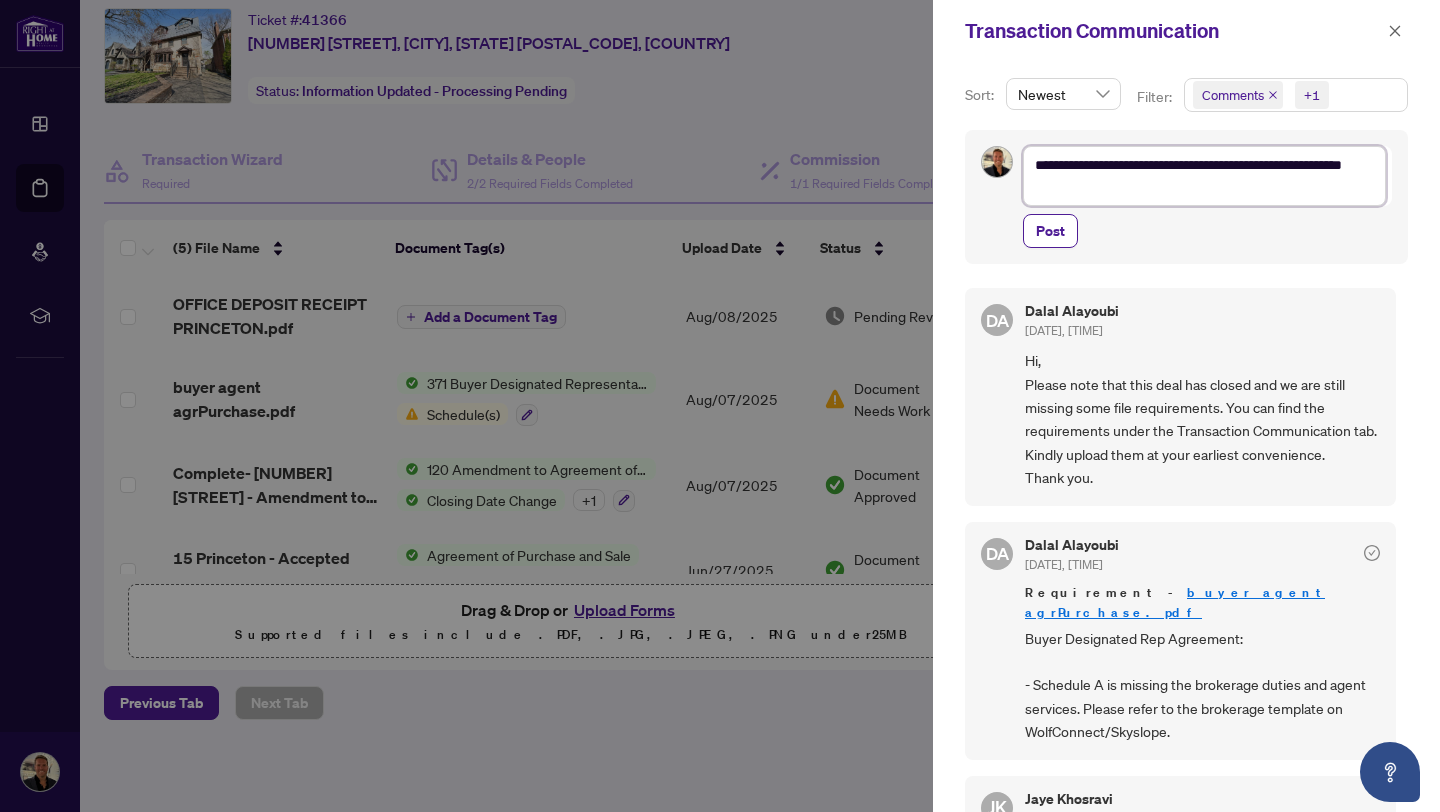 type on "**********" 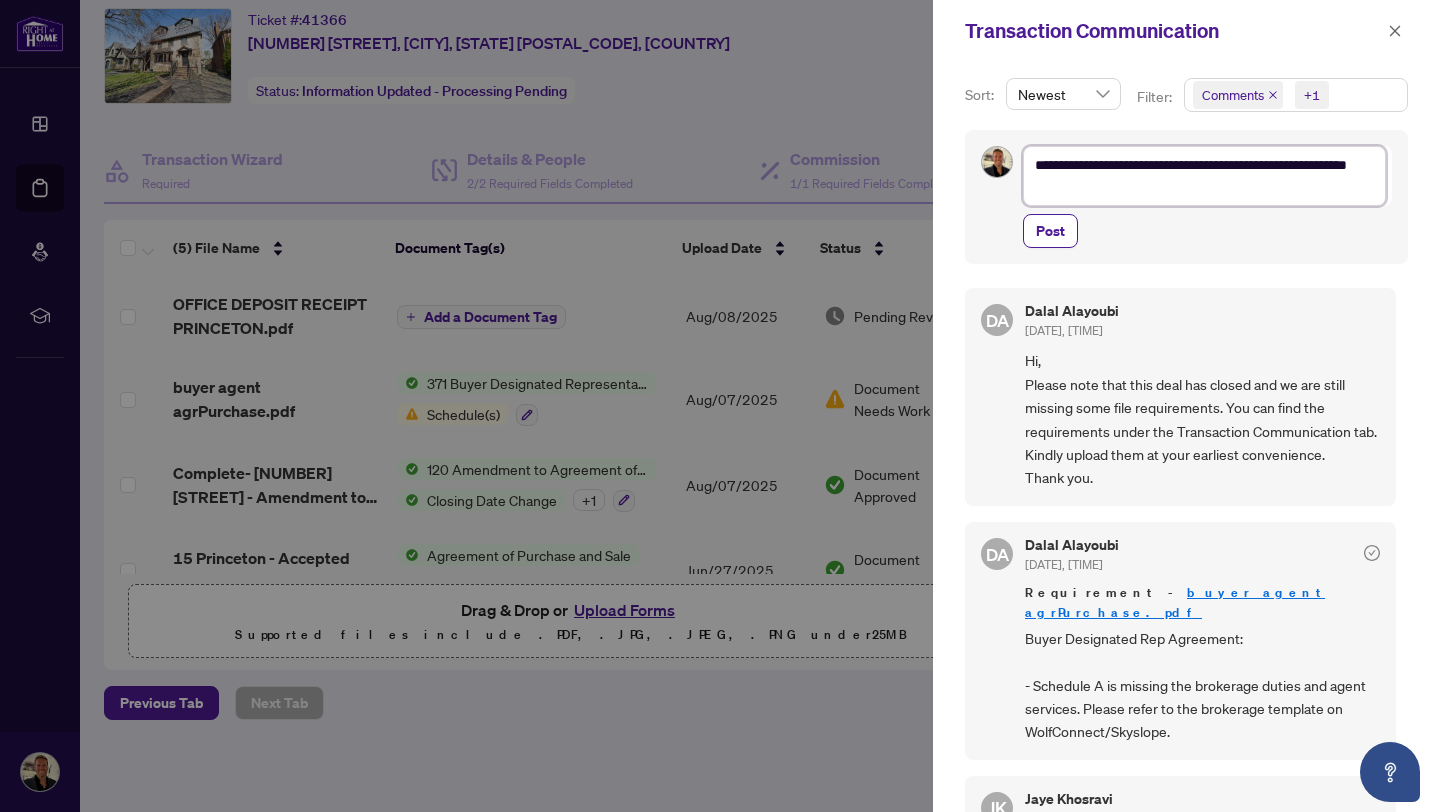 type on "**********" 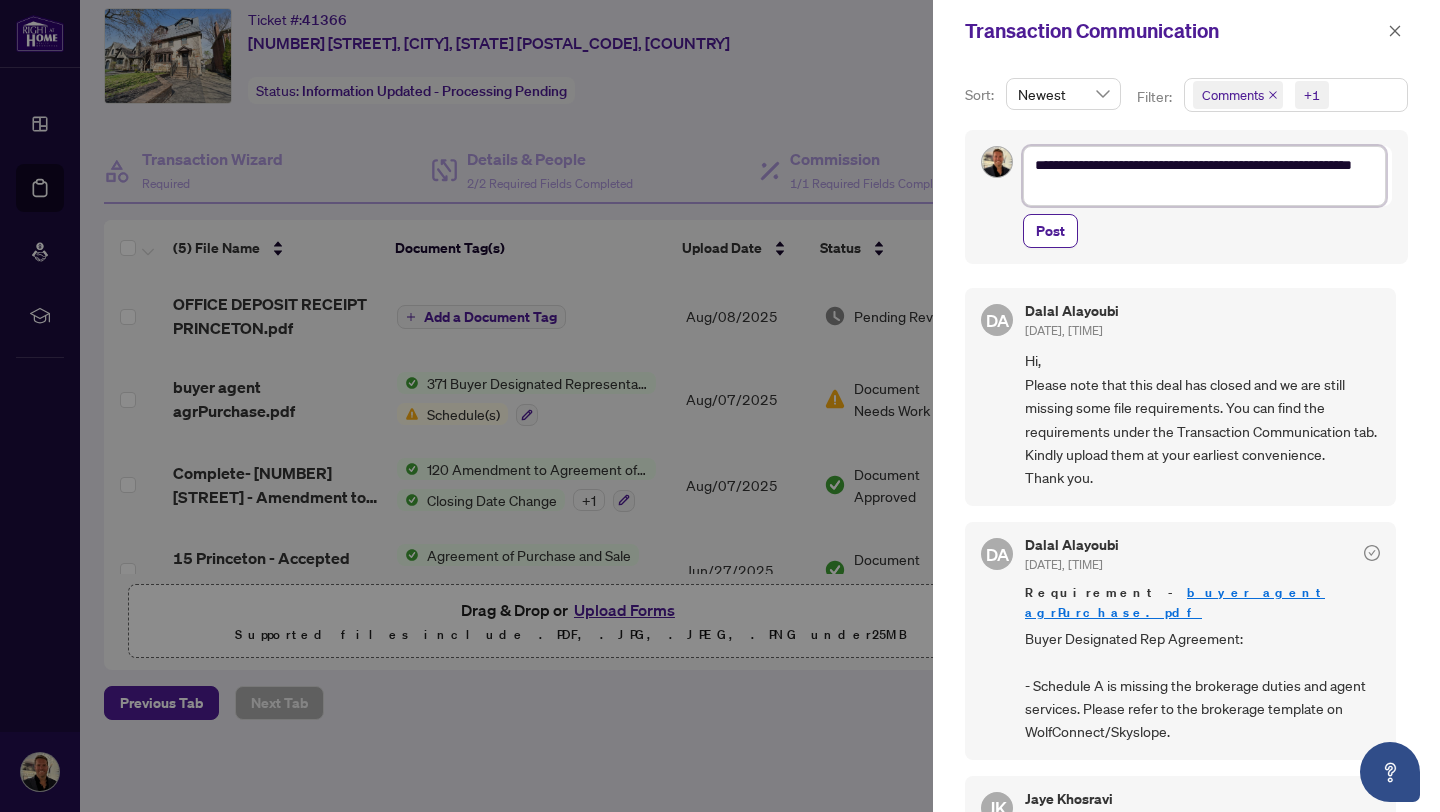 type on "**********" 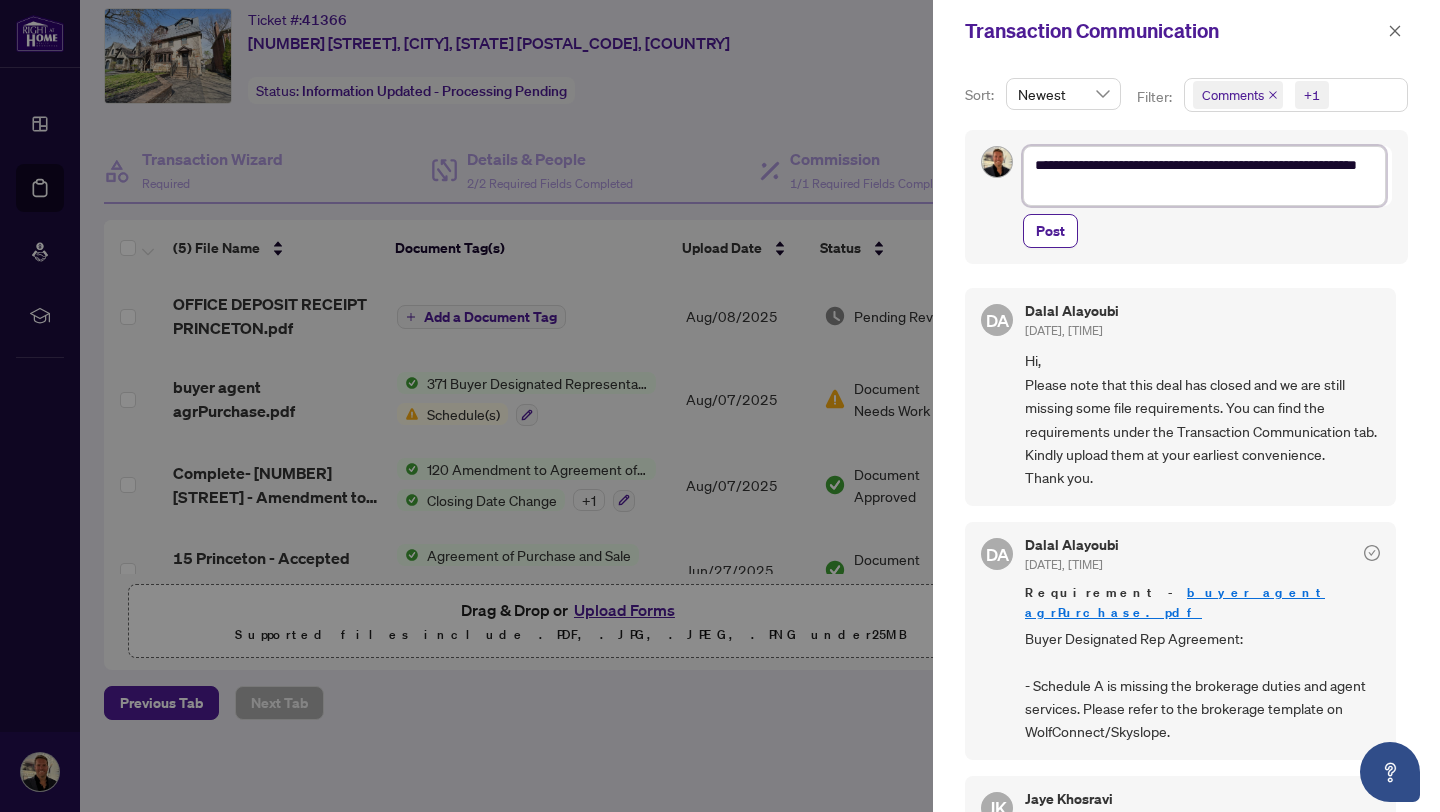 type on "**********" 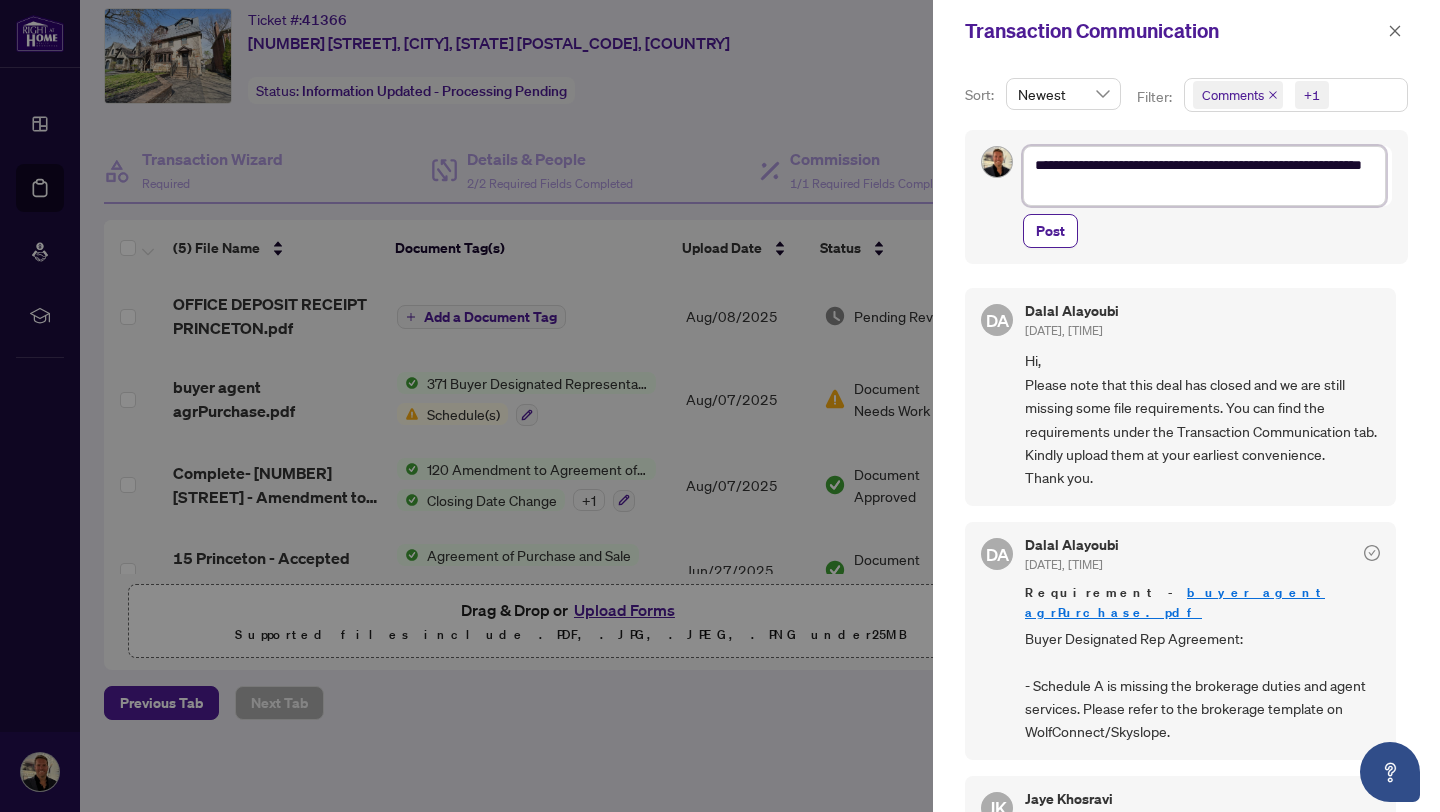 type on "**********" 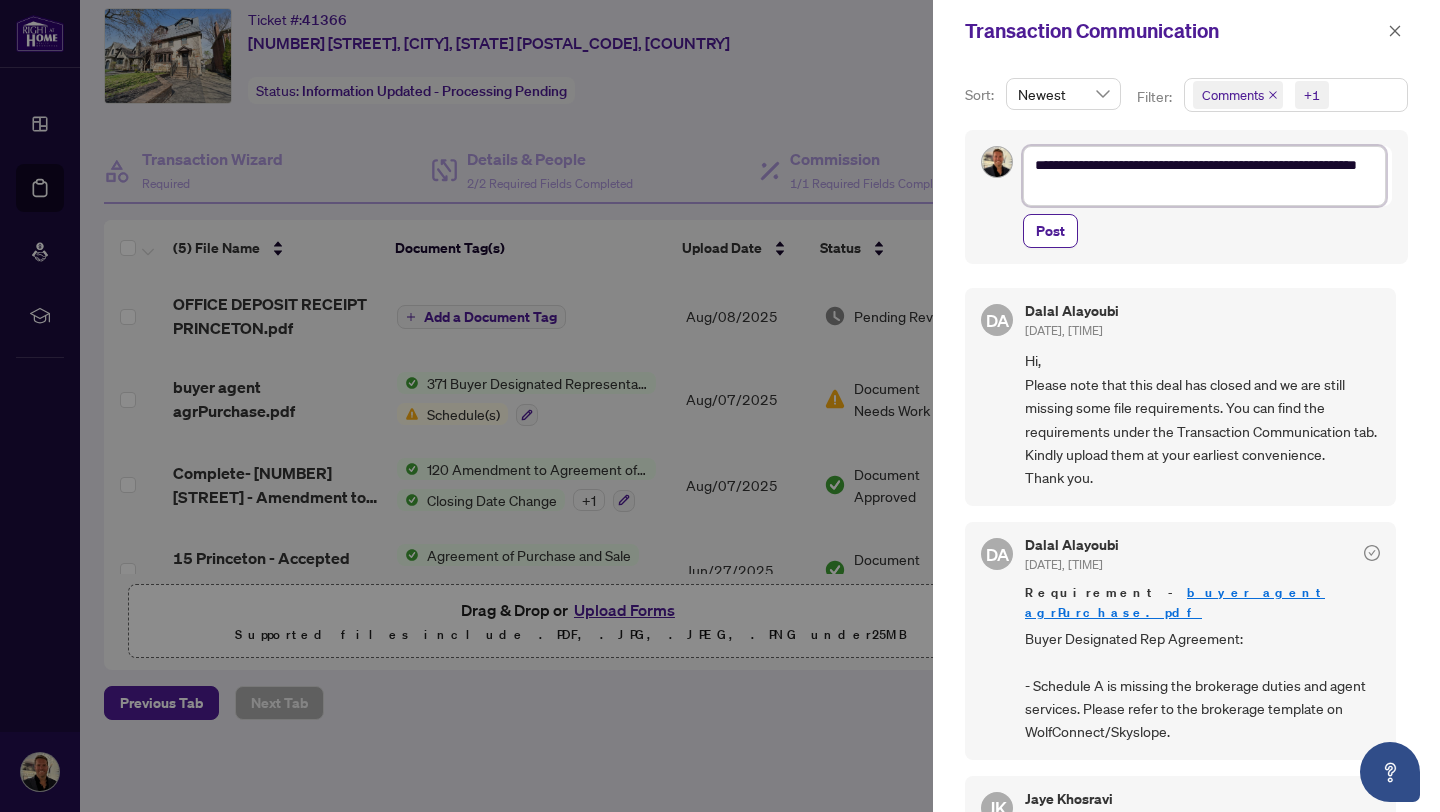 type on "**********" 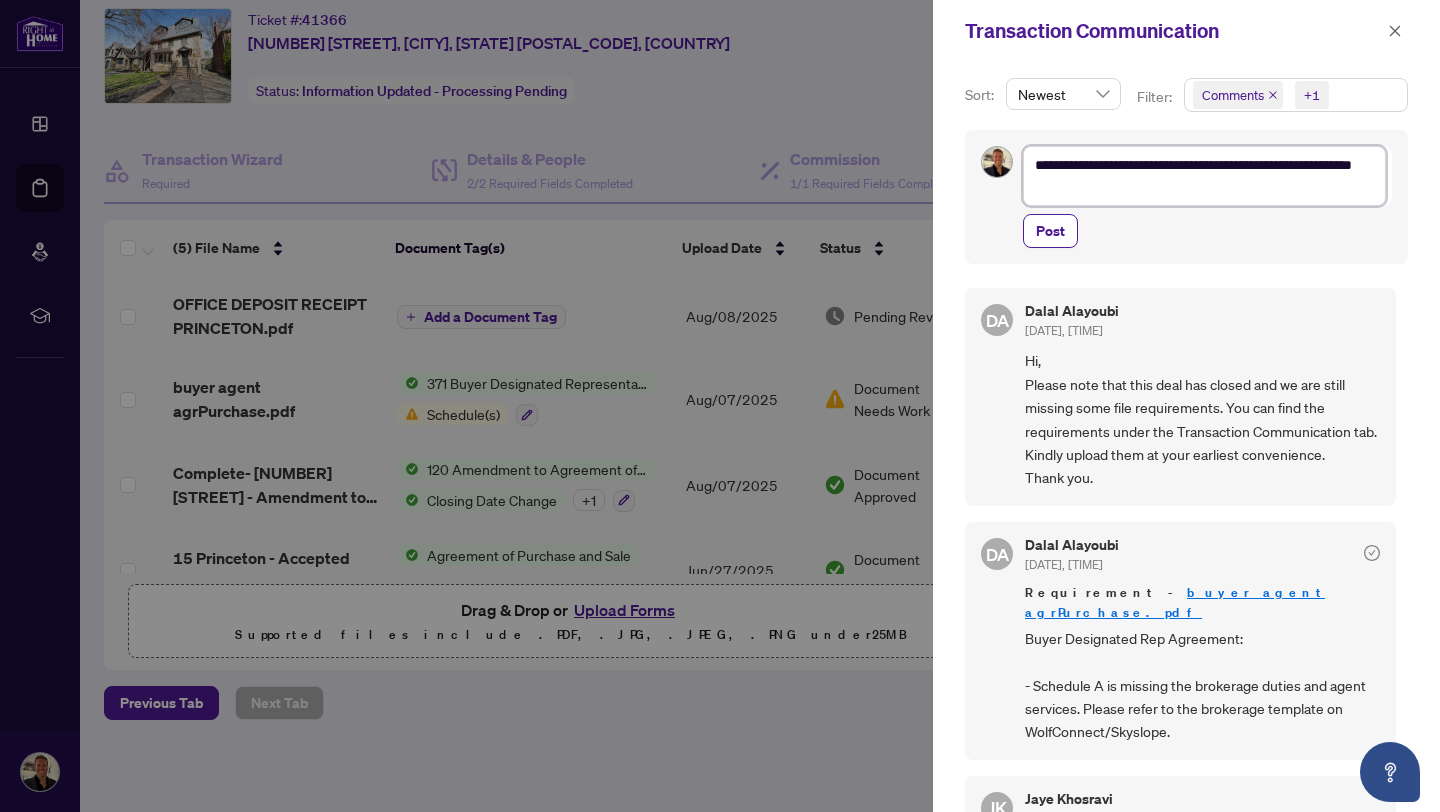 type on "**********" 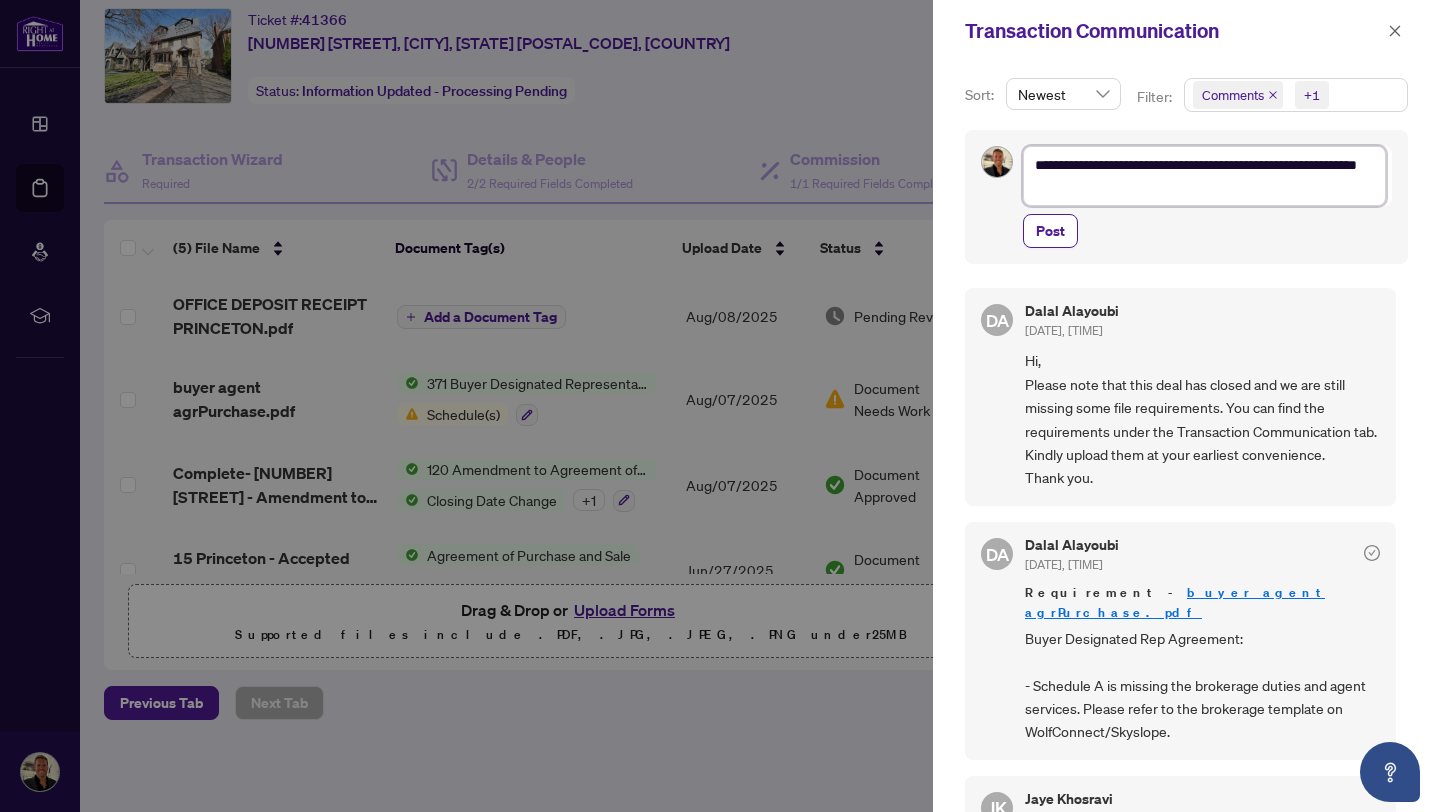 type on "**********" 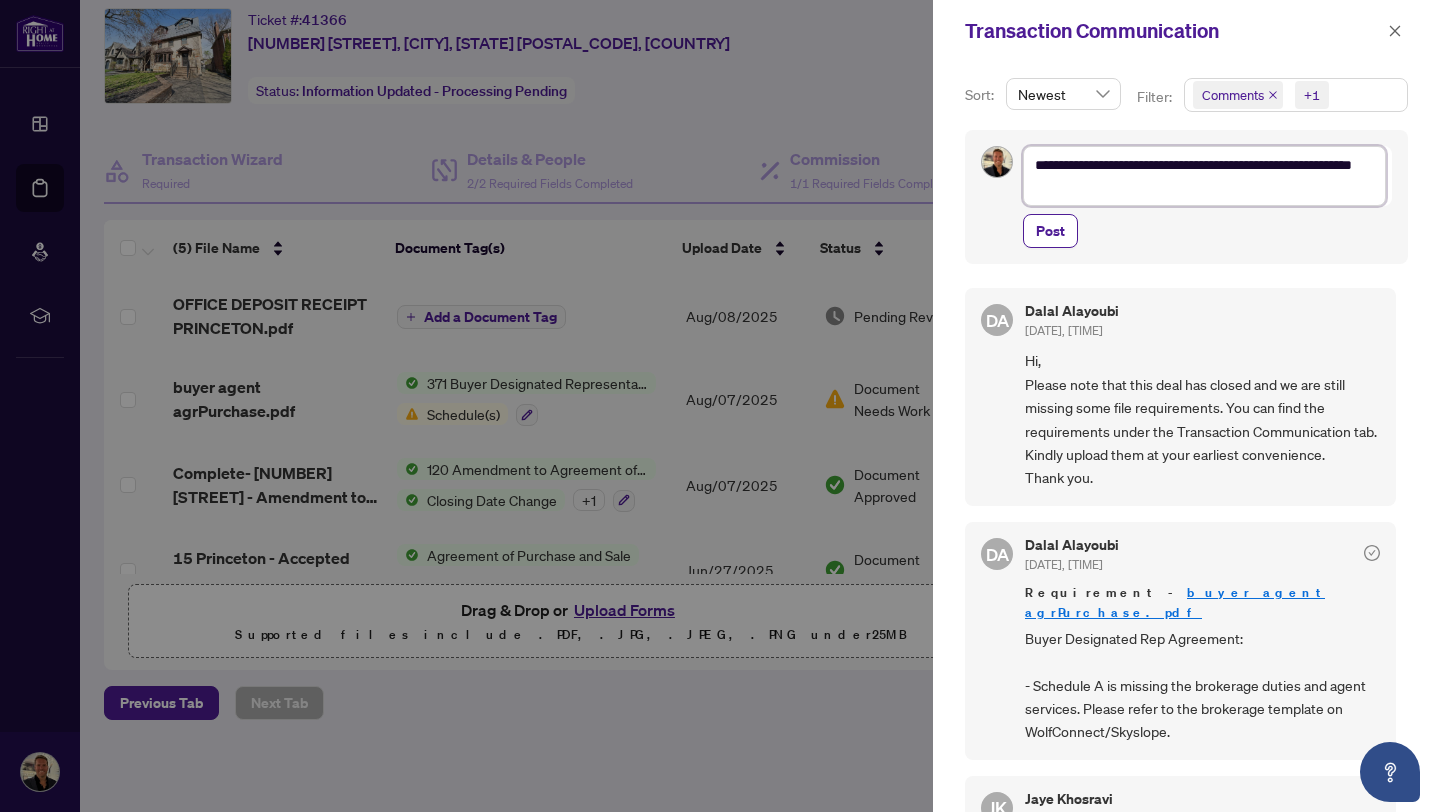 type on "**********" 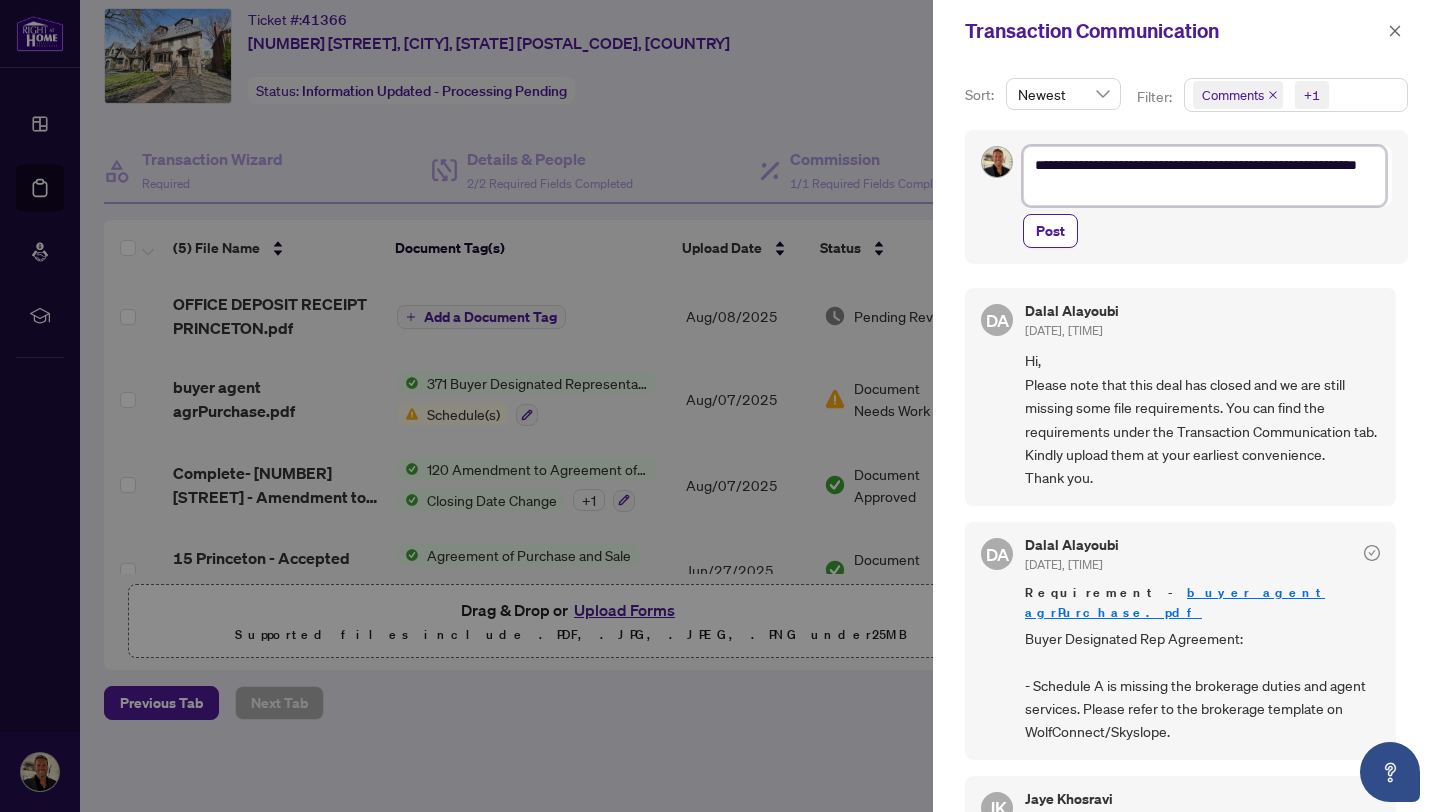 type on "**********" 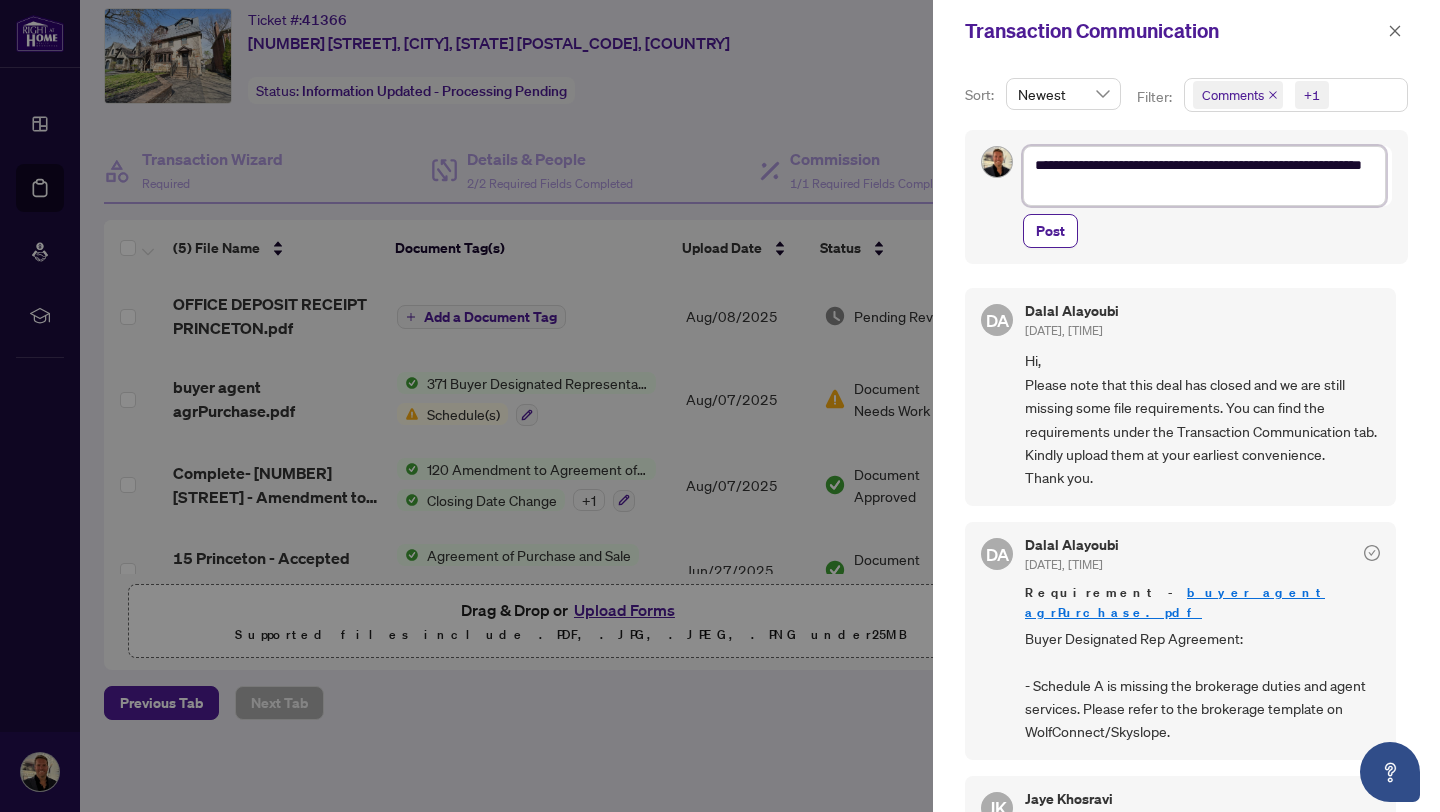 type on "**********" 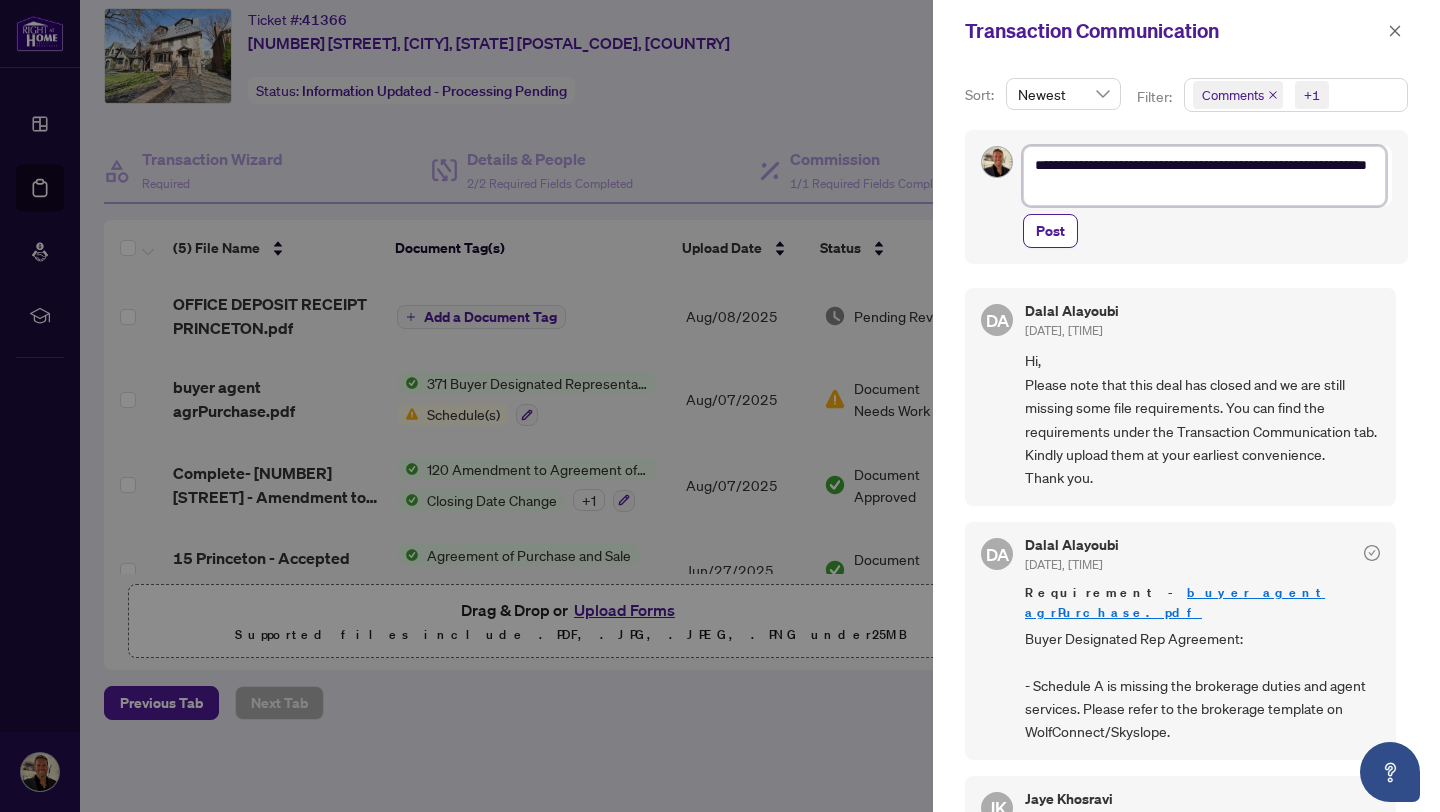 type on "**********" 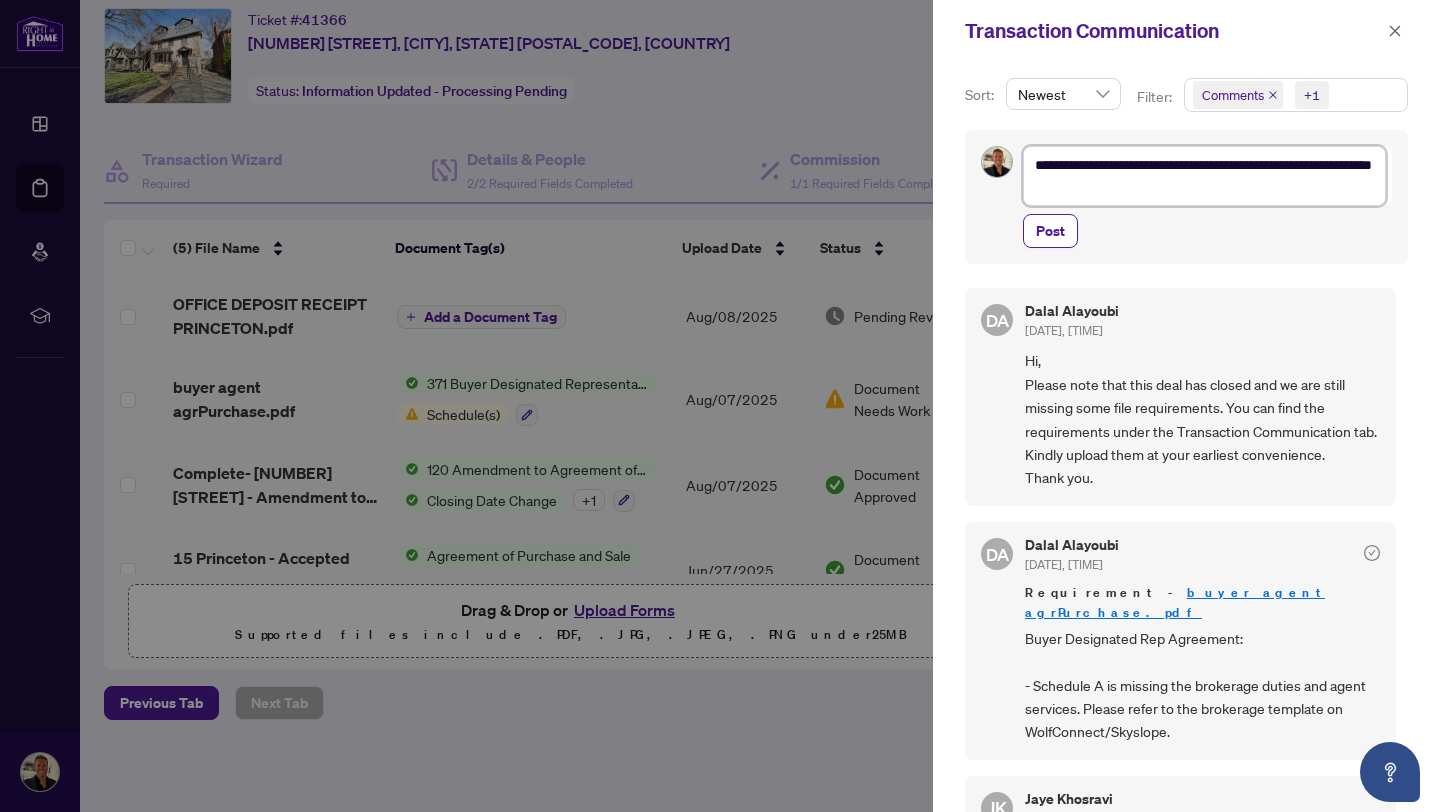 type on "**********" 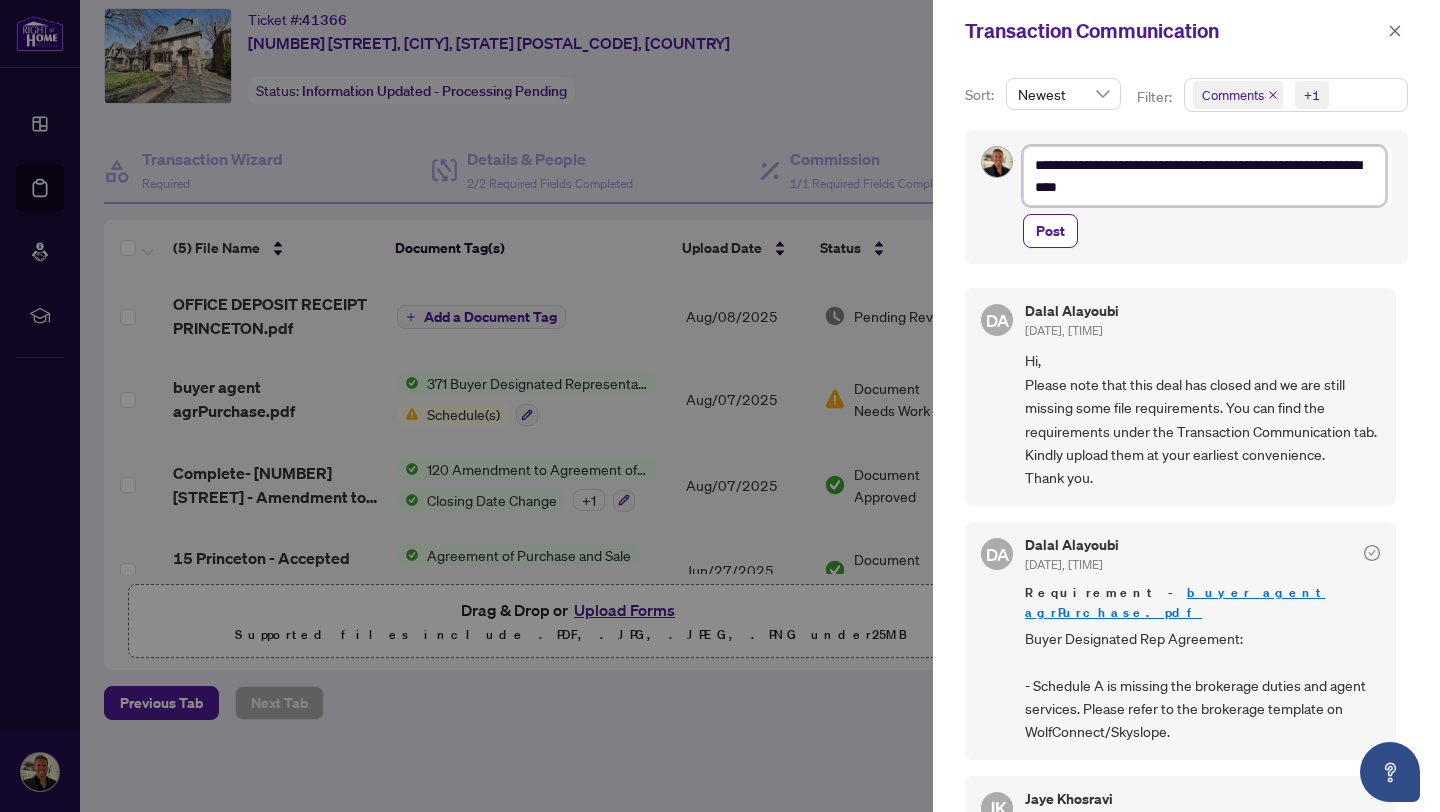 type on "**********" 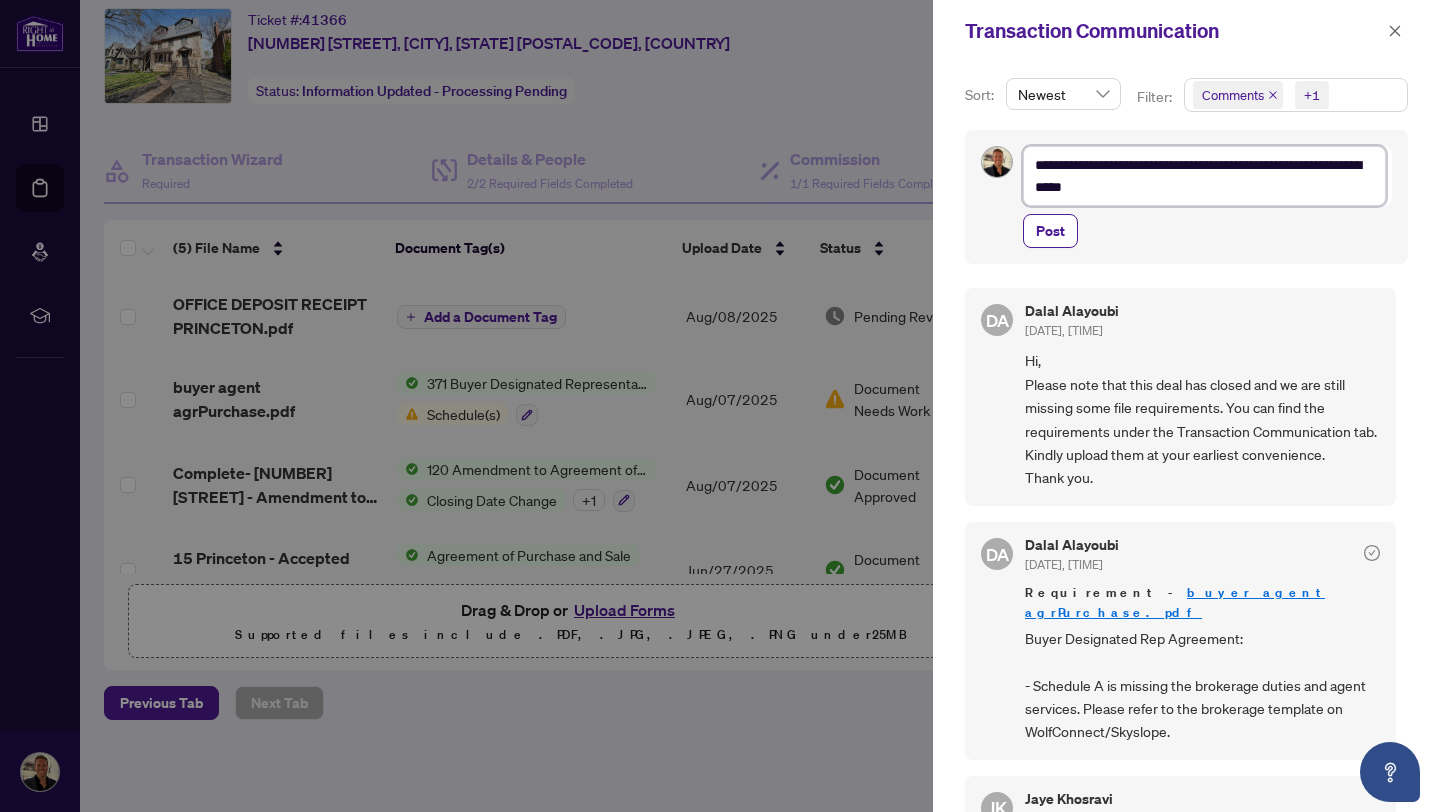 type on "**********" 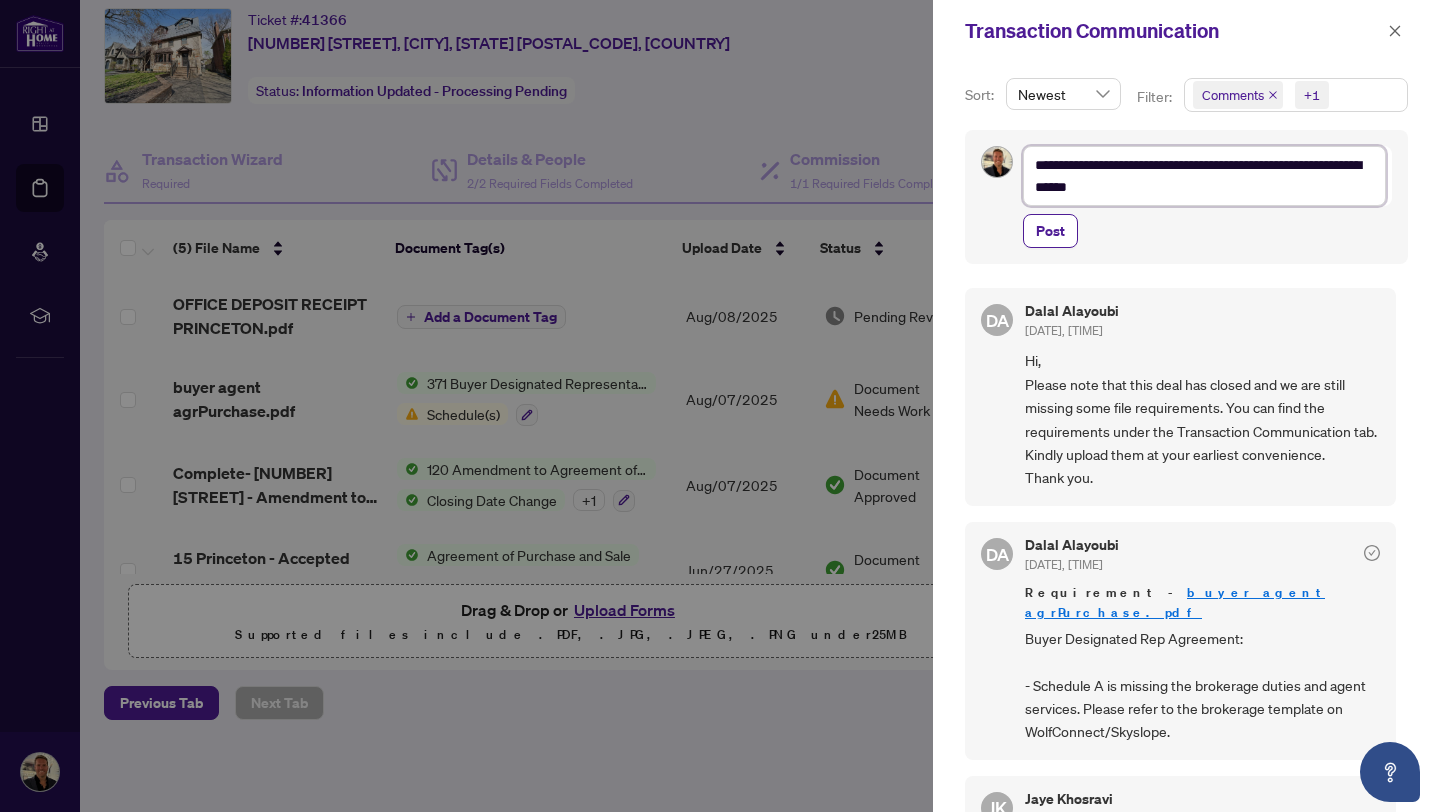 type on "**********" 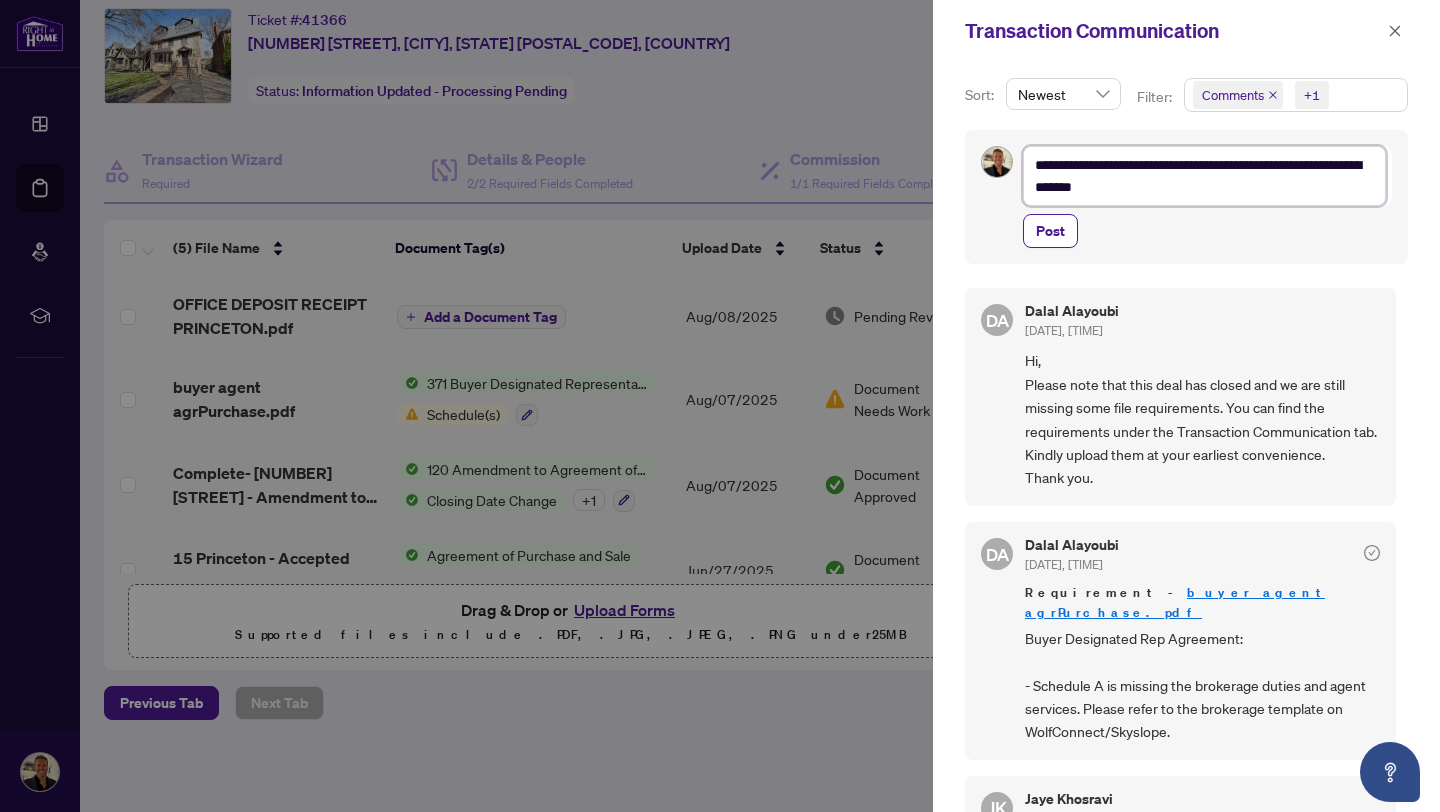 type on "**********" 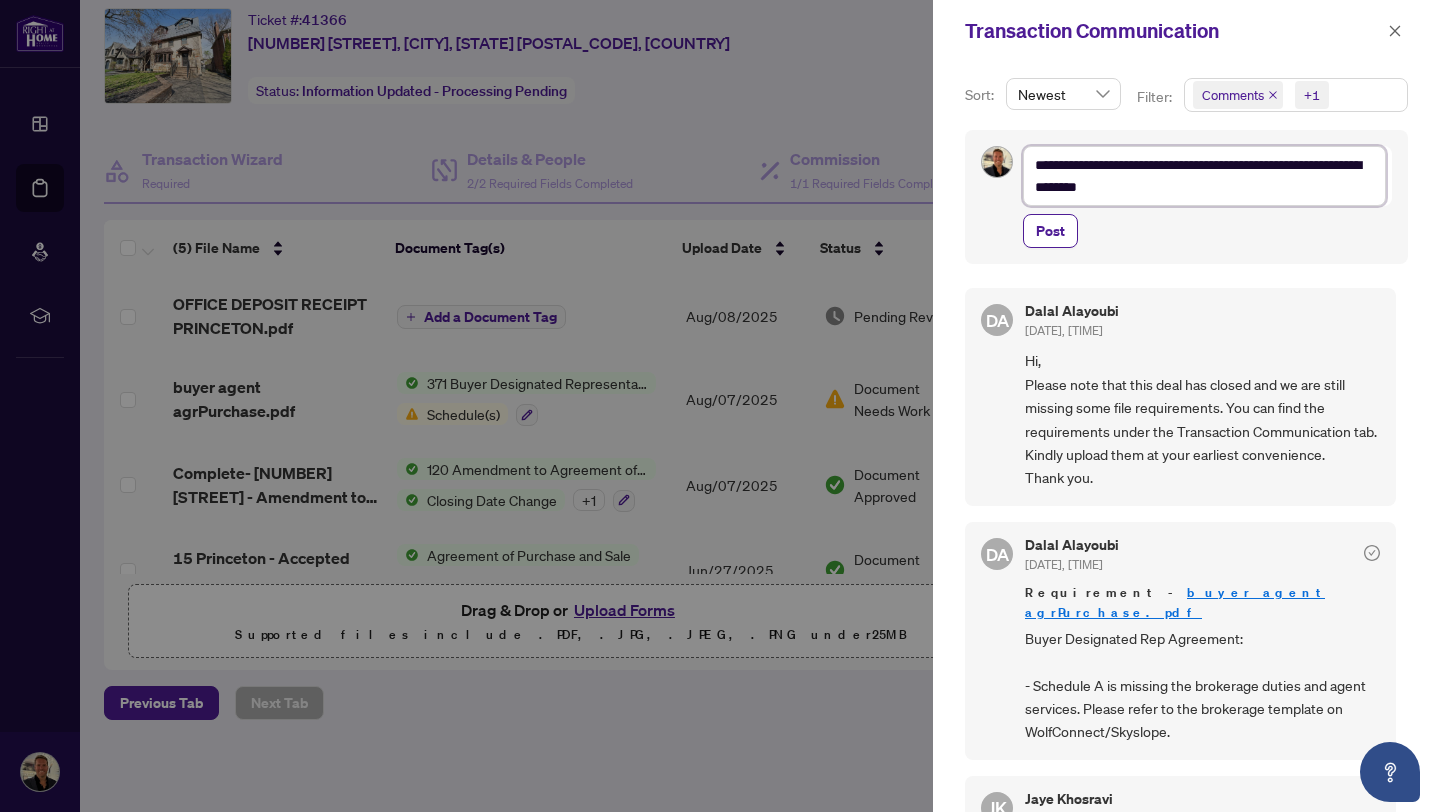 type on "**********" 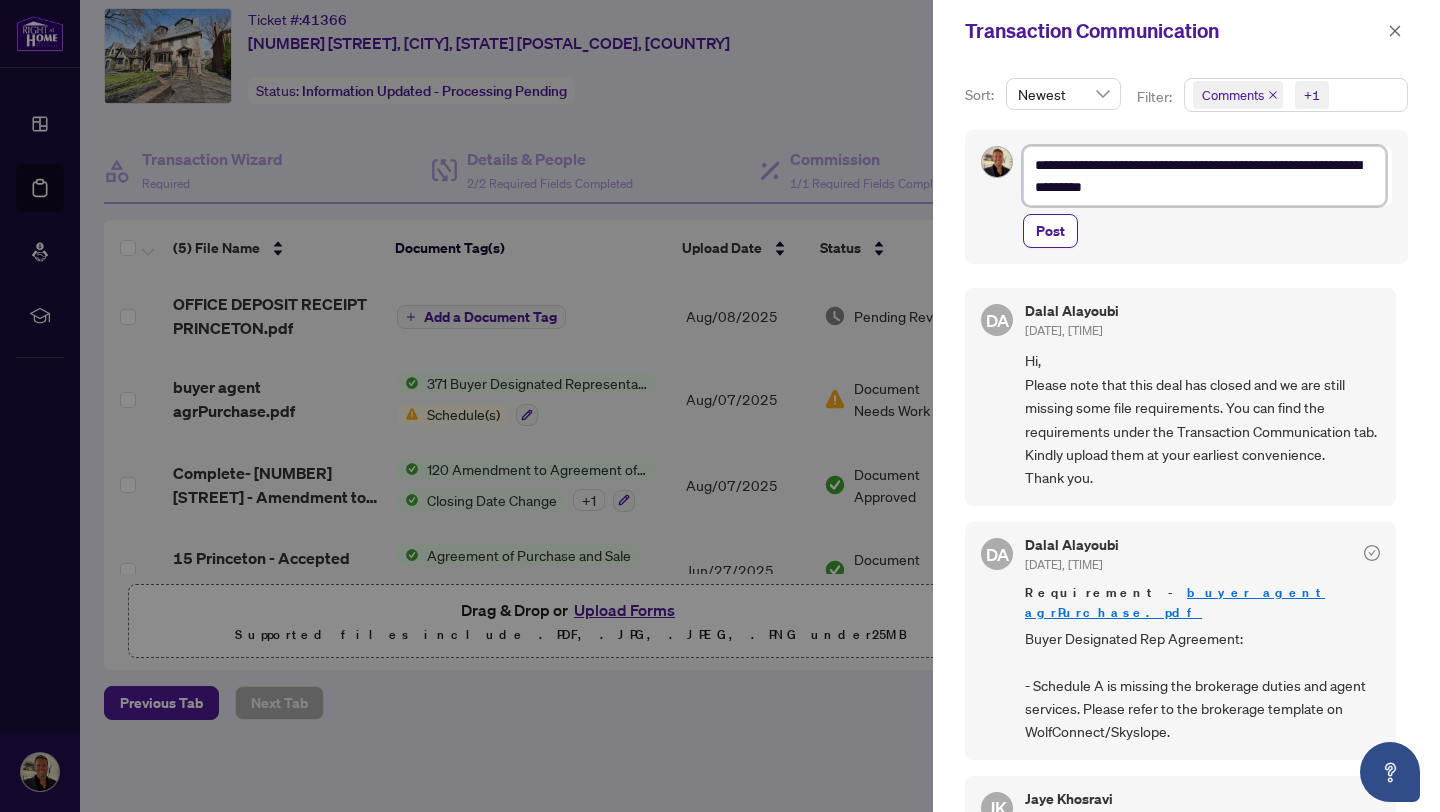 type on "**********" 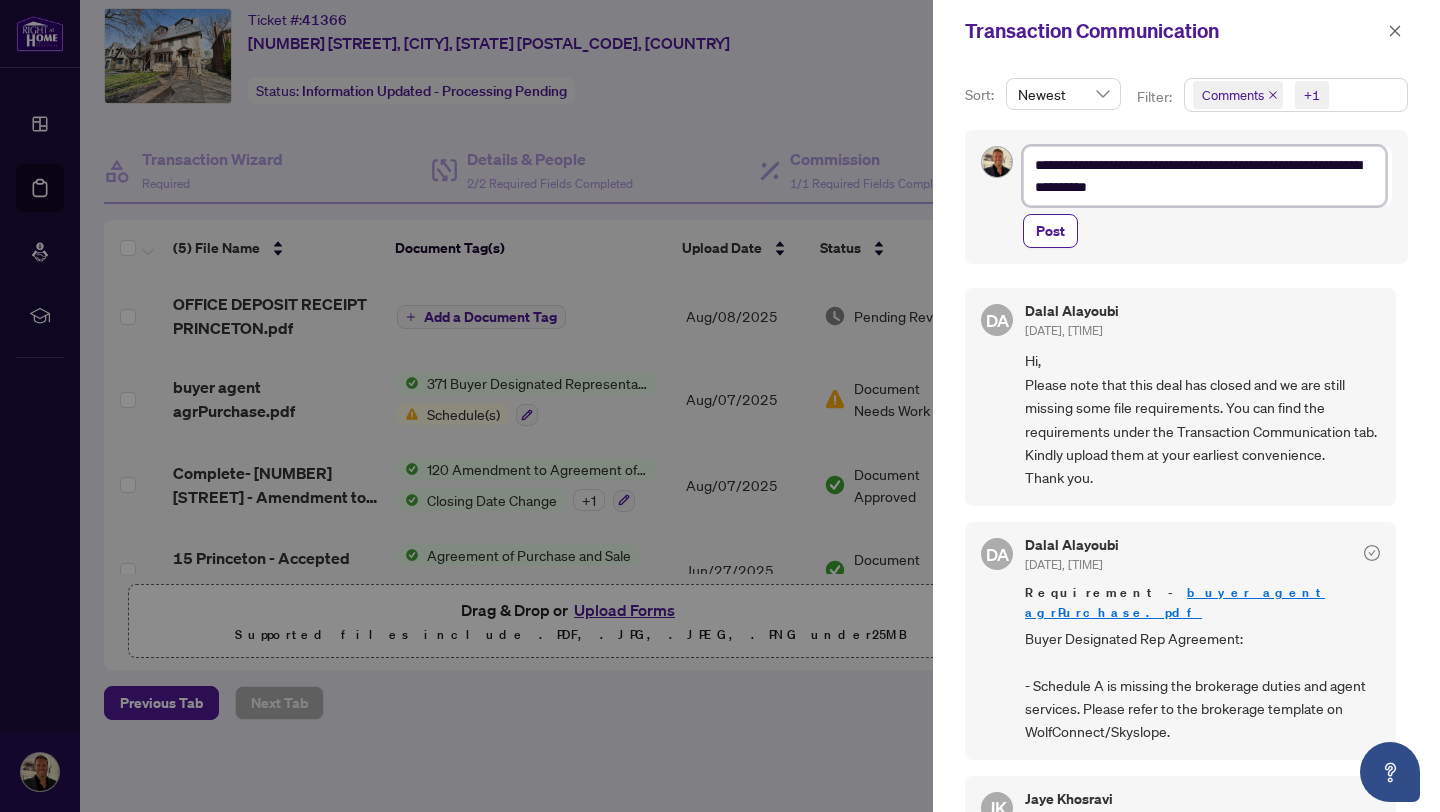 type on "**********" 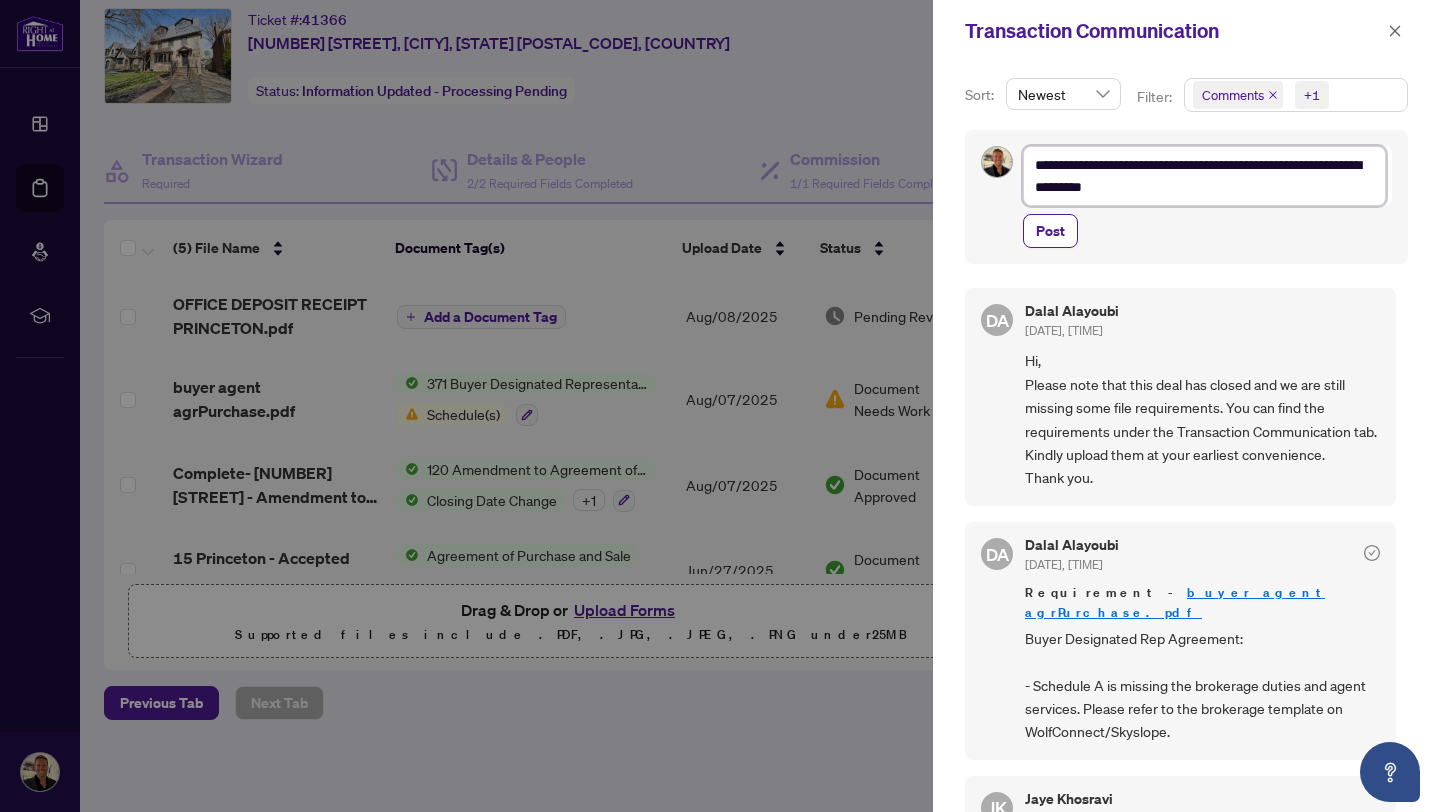 type on "**********" 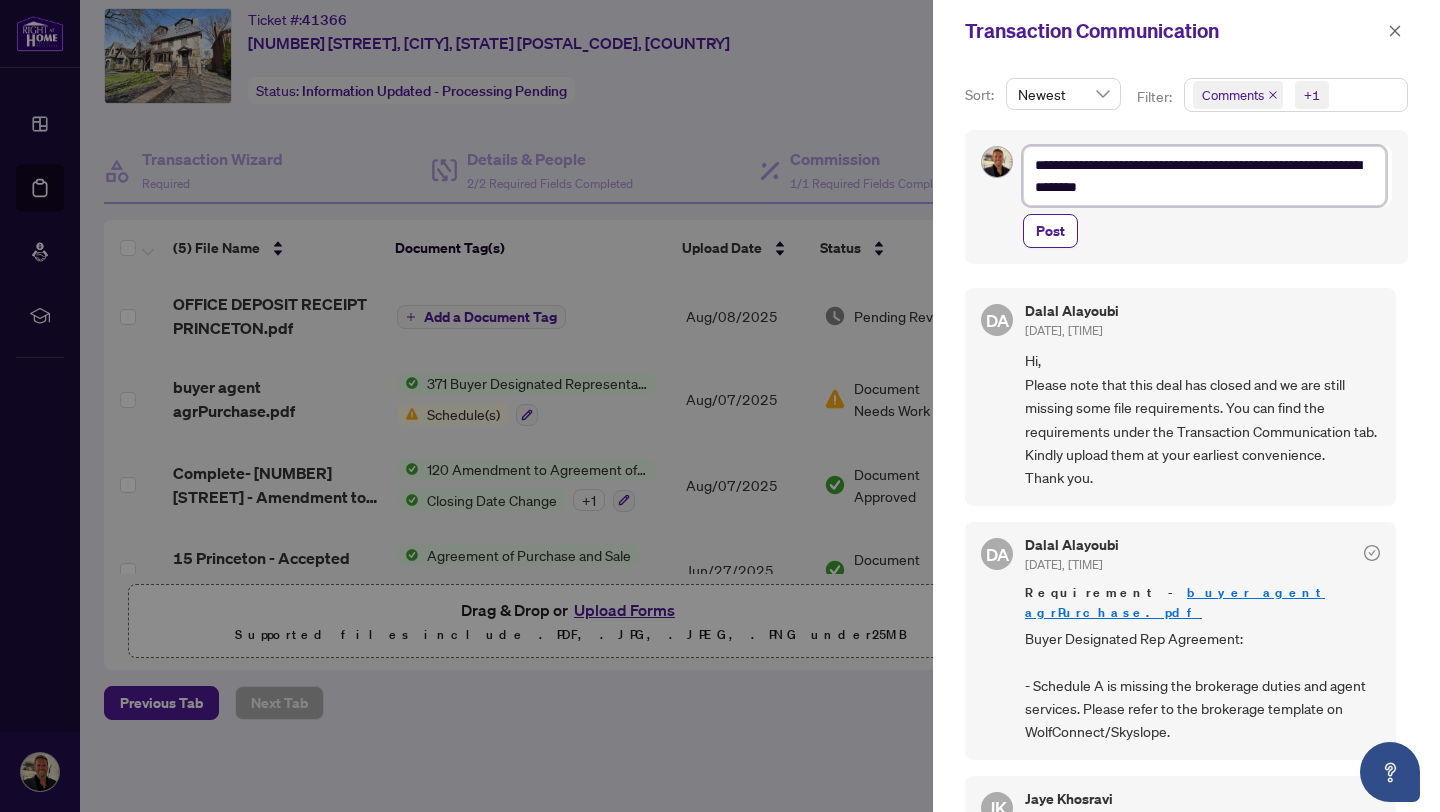 type on "**********" 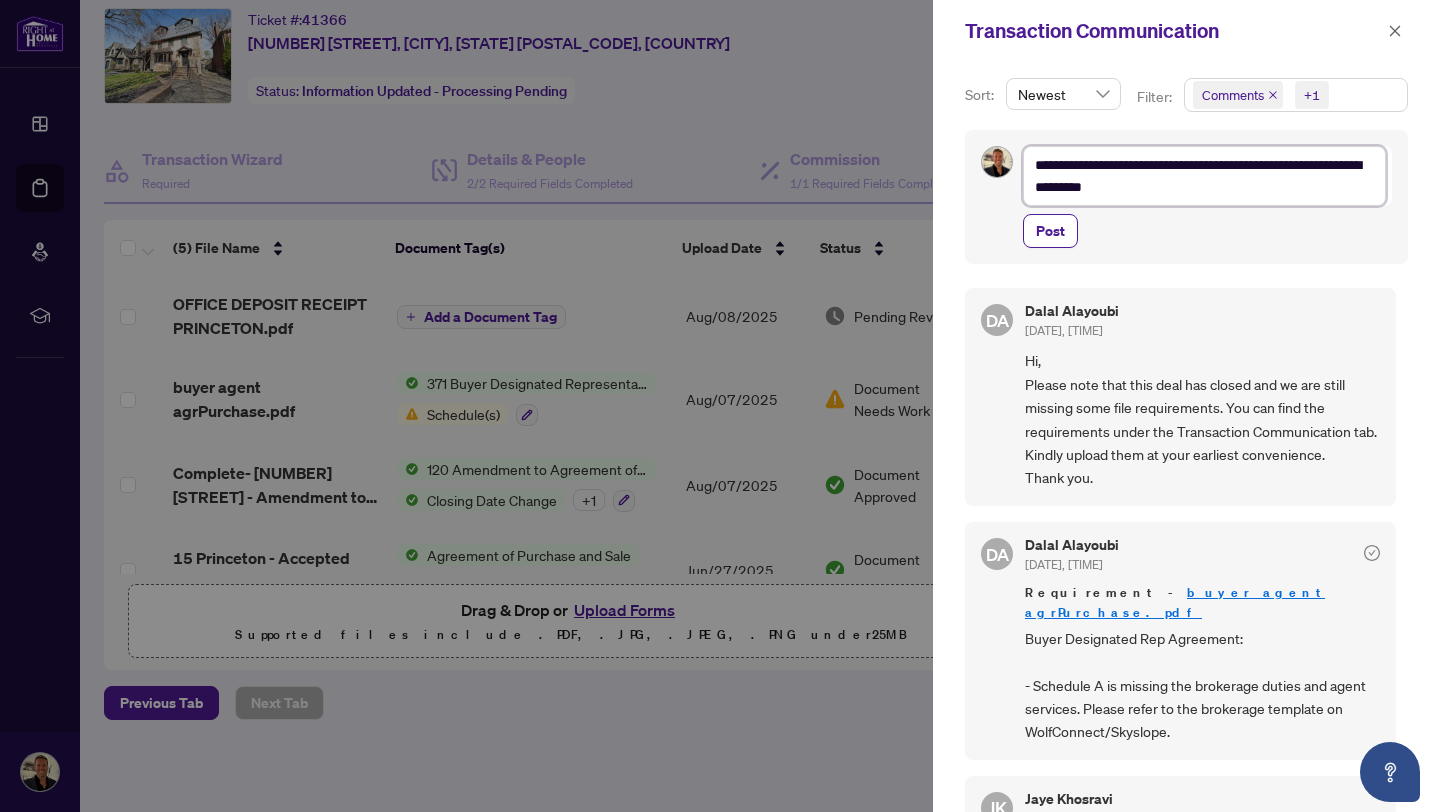 type on "**********" 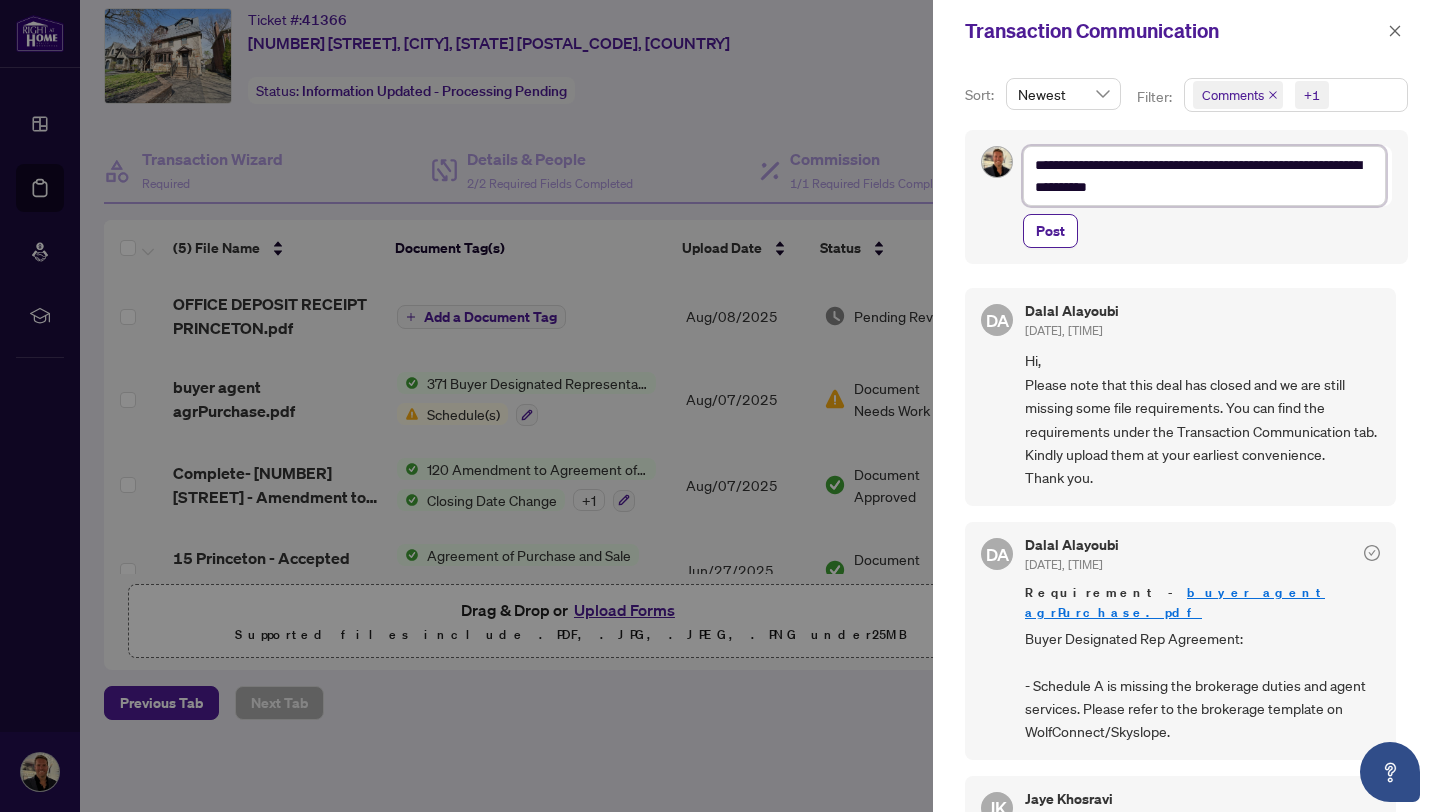 type on "**********" 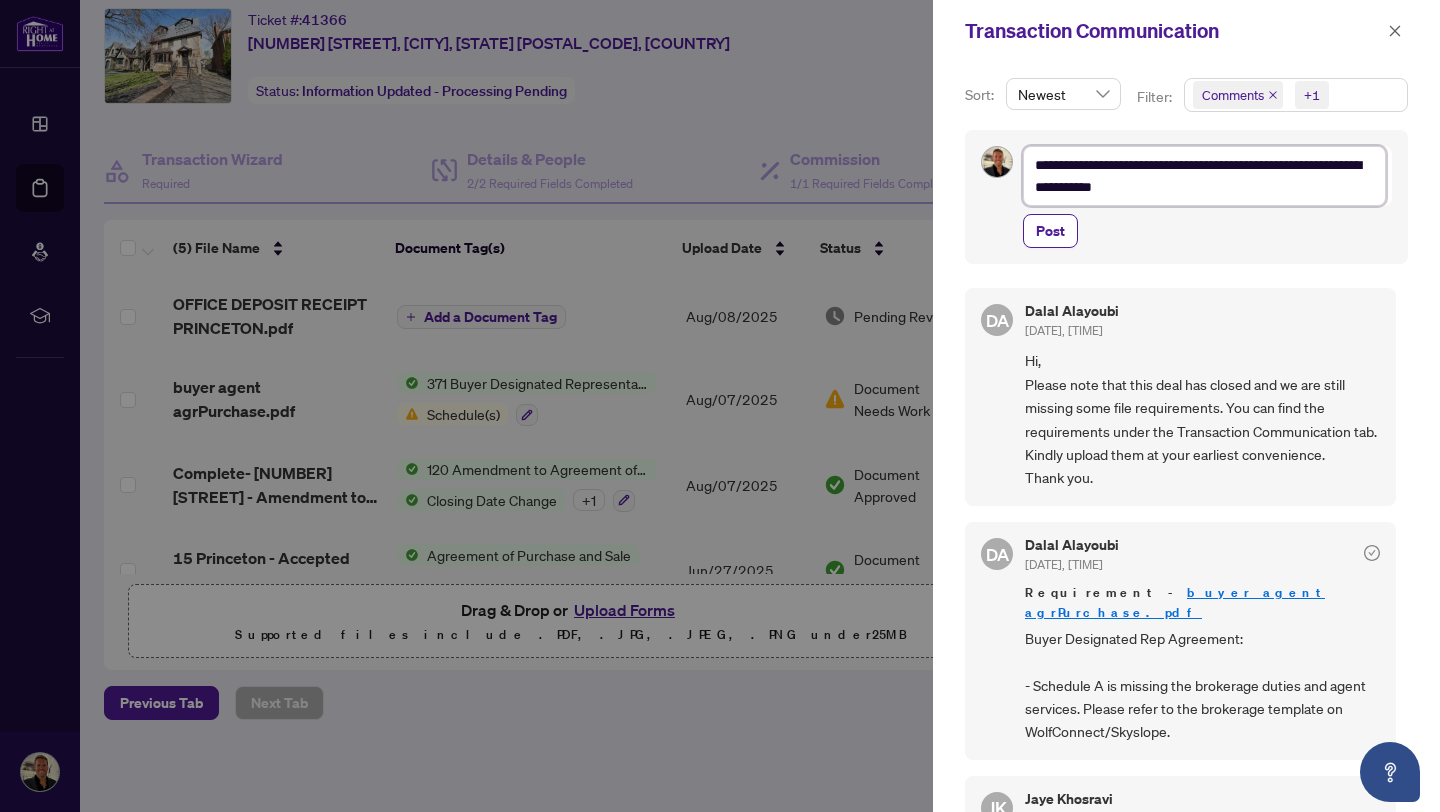 type on "**********" 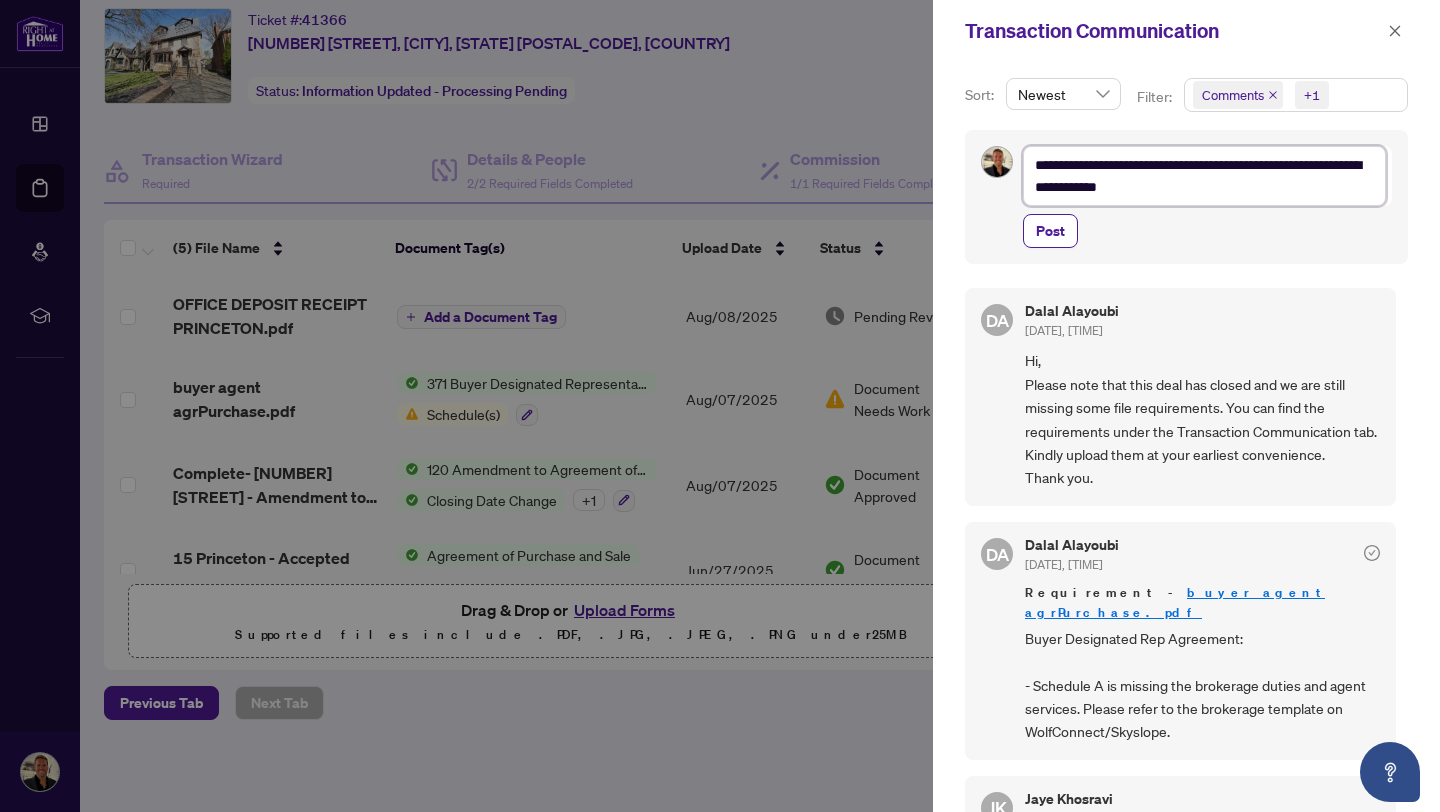 type on "**********" 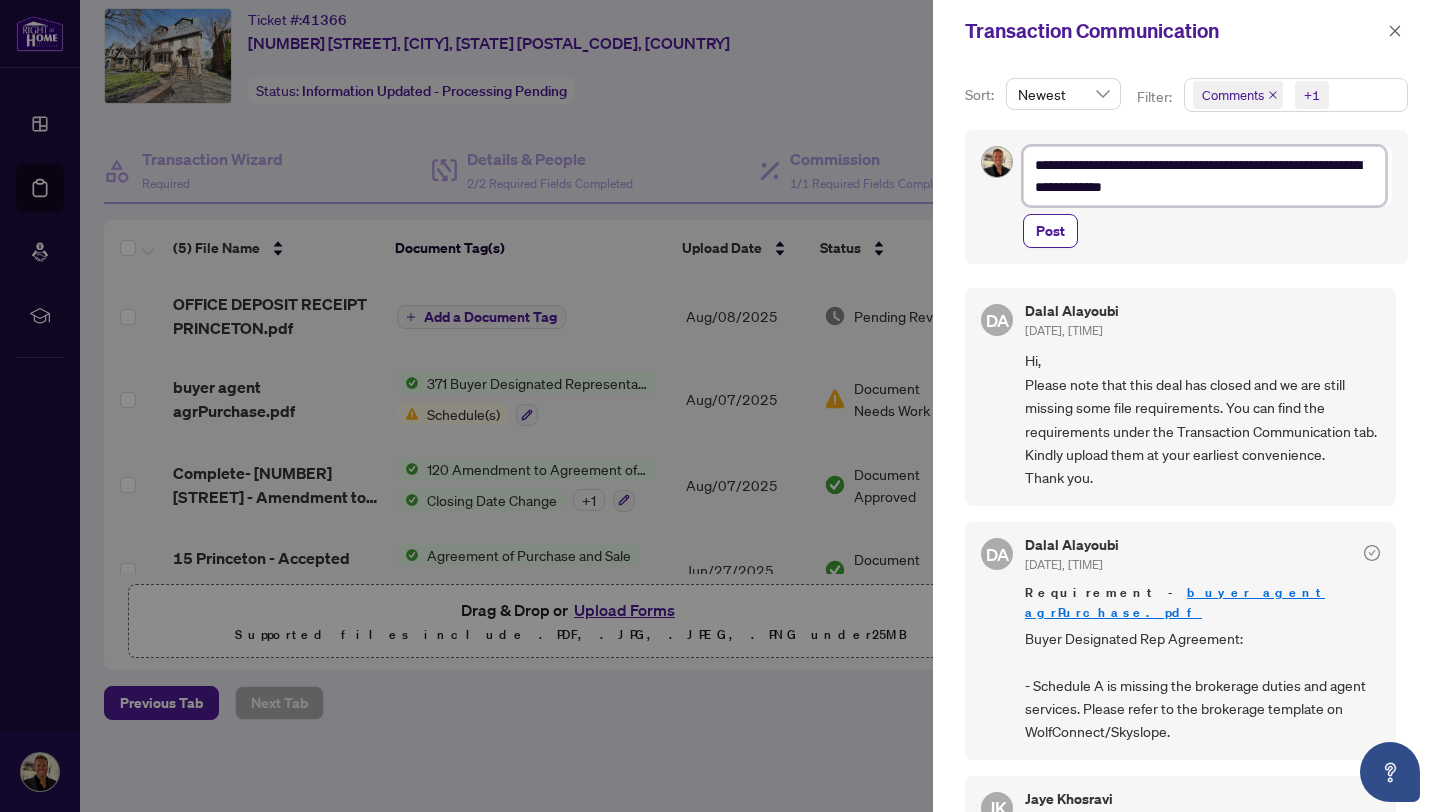 type on "**********" 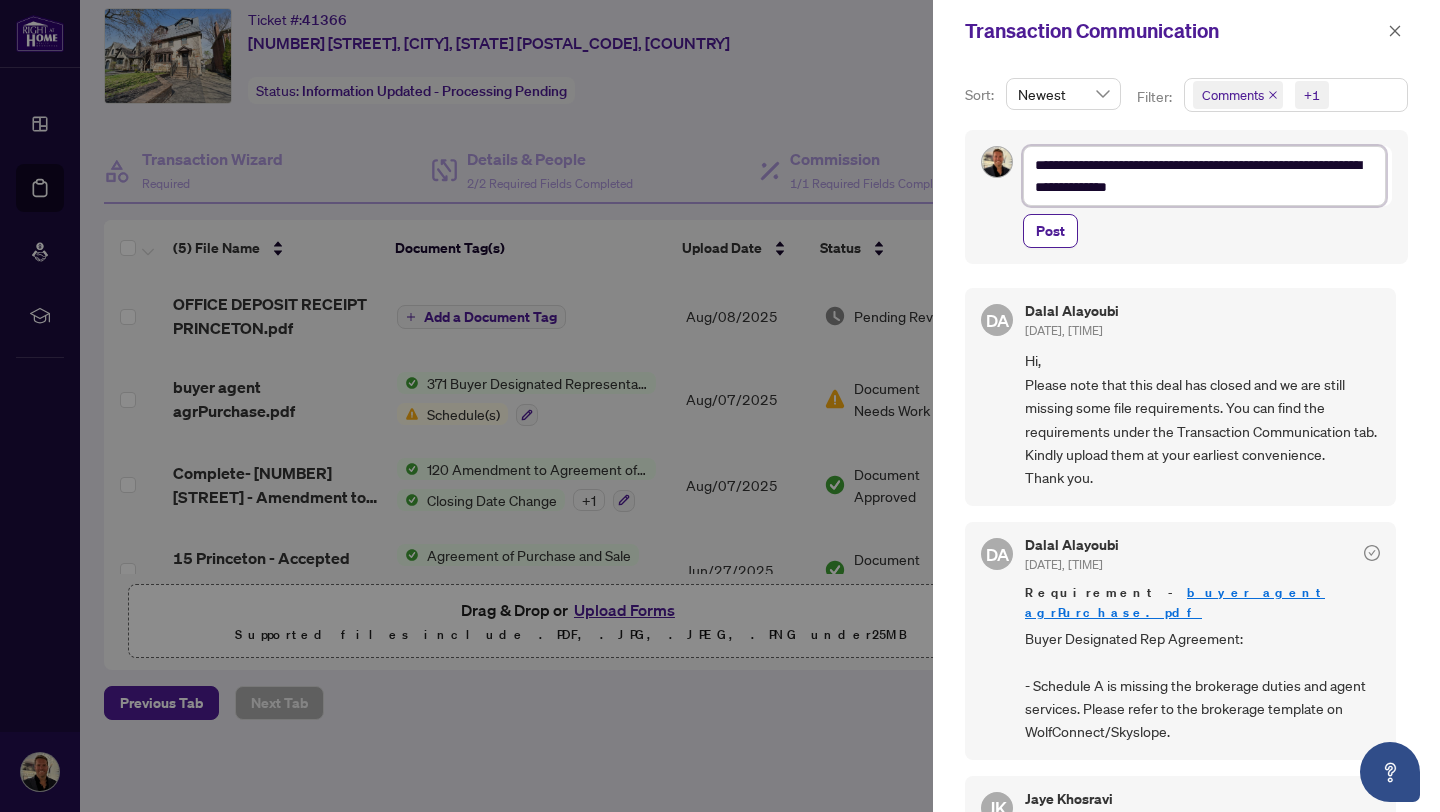 type 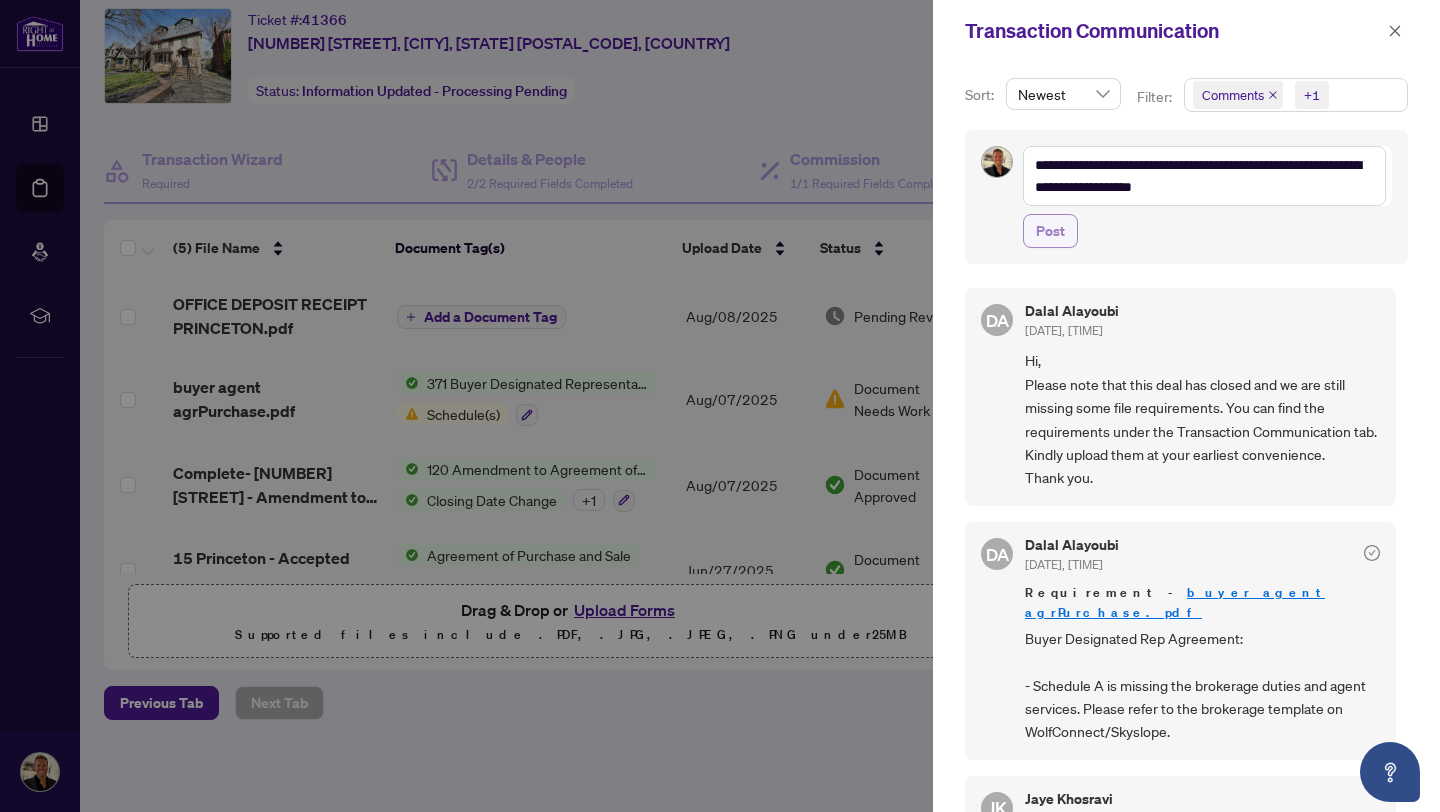 click on "Post" at bounding box center [1050, 231] 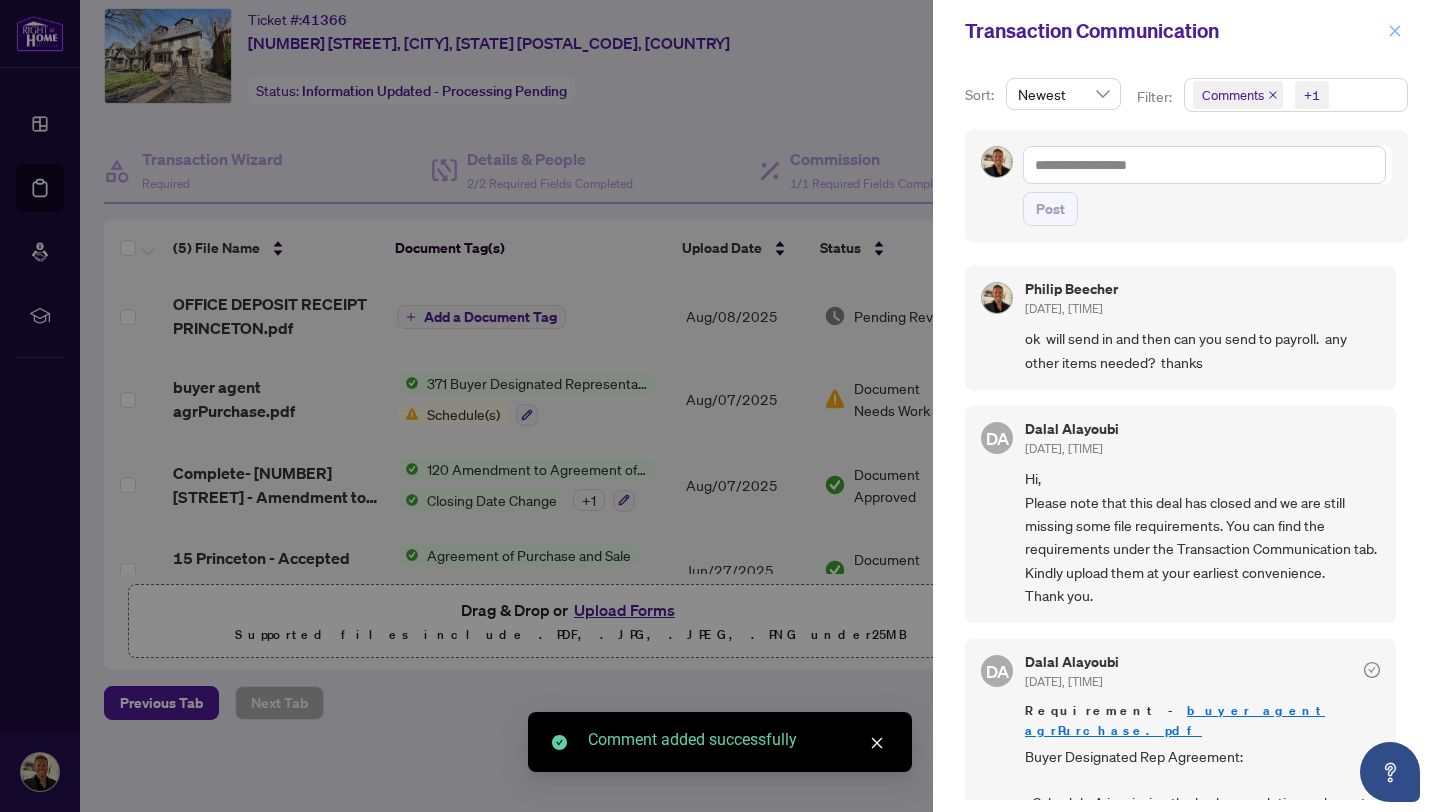 click 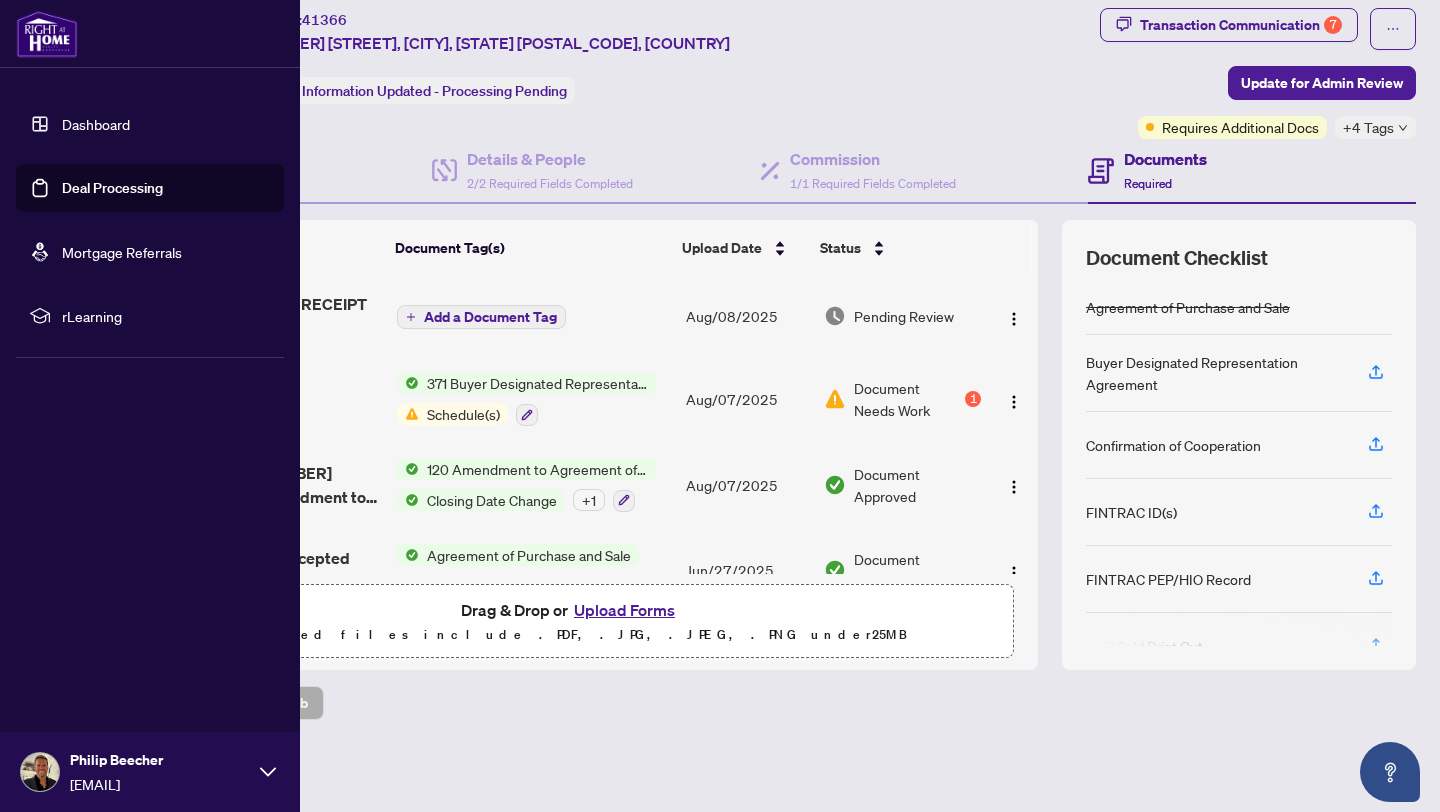 click on "Dashboard" at bounding box center [96, 124] 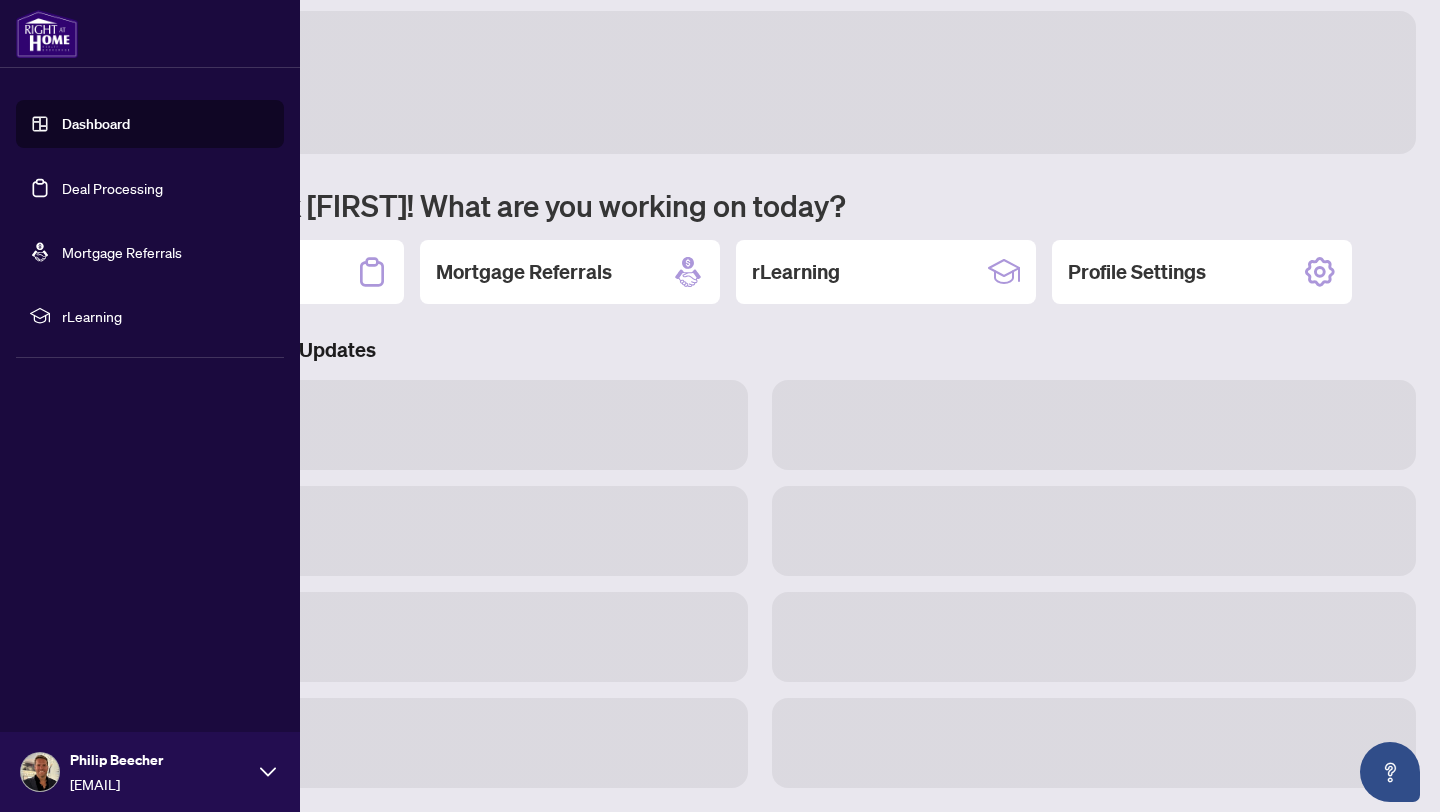 scroll, scrollTop: 13, scrollLeft: 0, axis: vertical 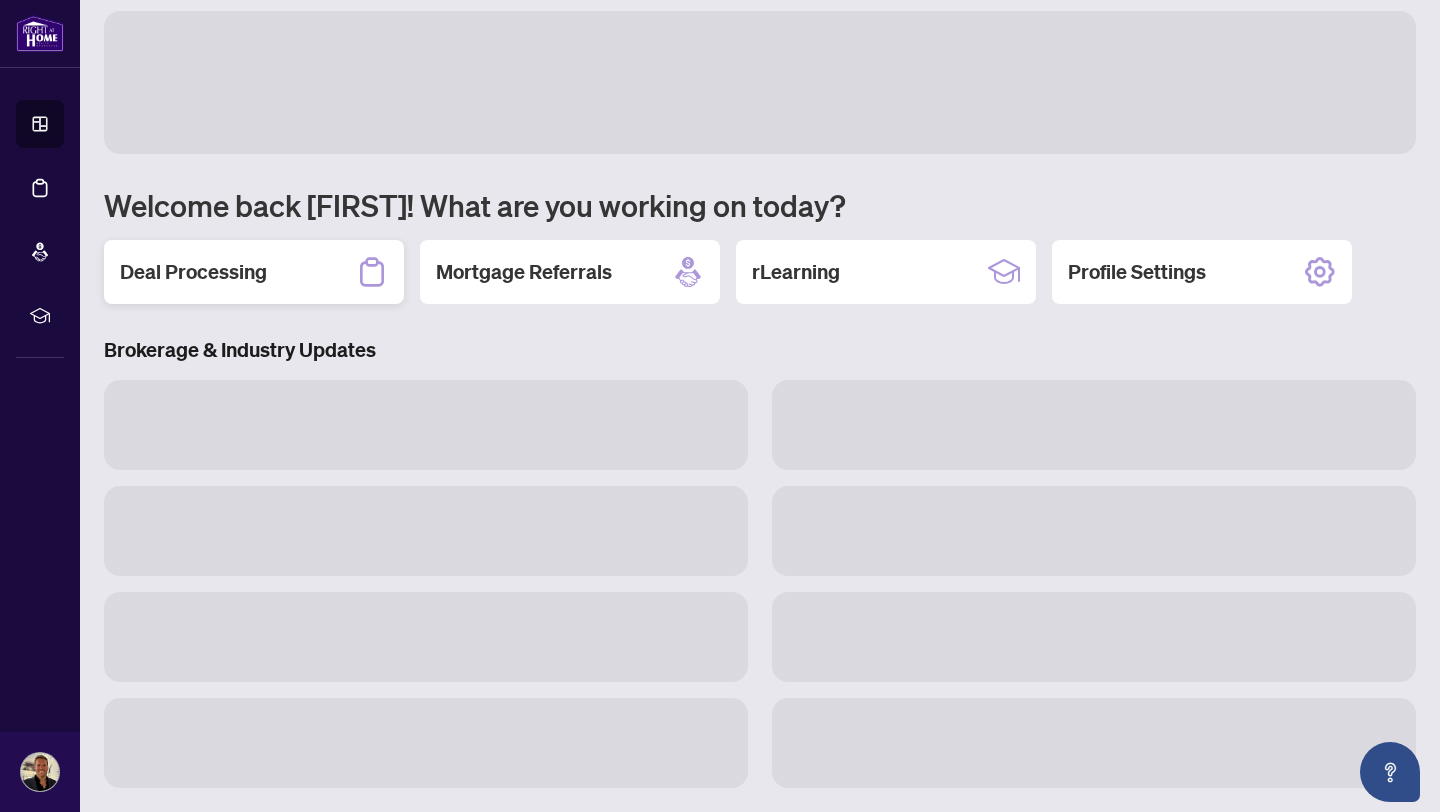 click on "Deal Processing" at bounding box center (254, 272) 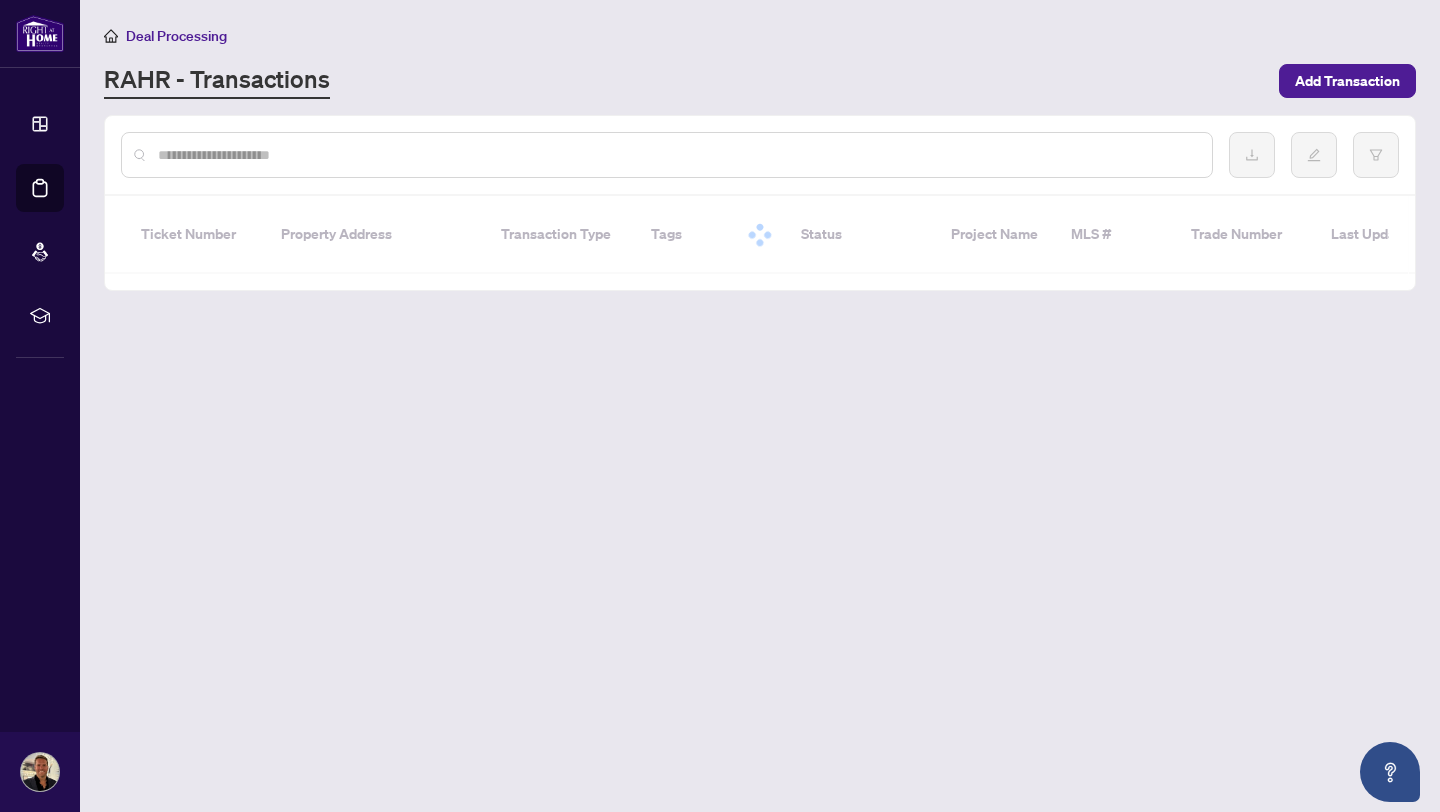 scroll, scrollTop: 0, scrollLeft: 0, axis: both 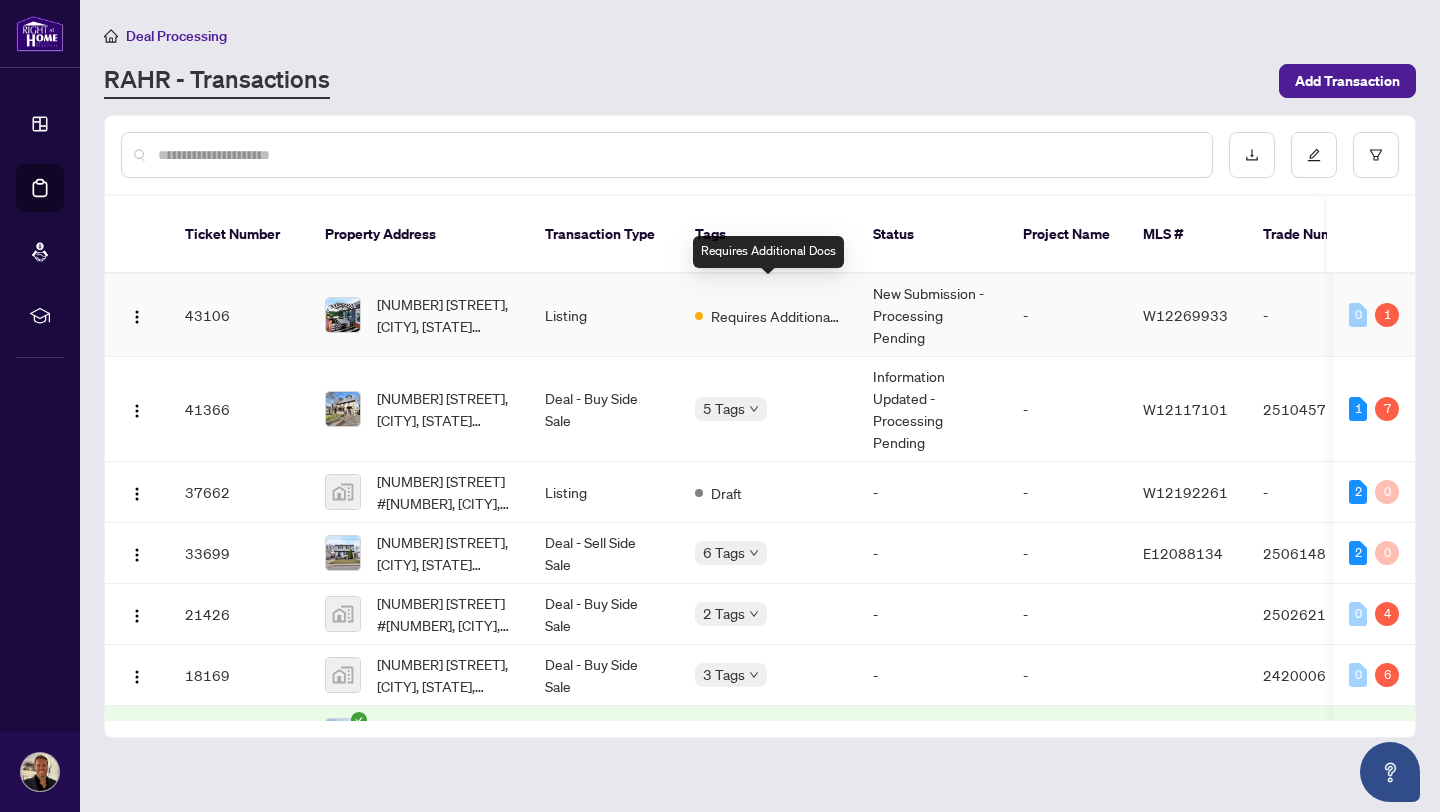 click on "Requires Additional Docs" at bounding box center (776, 316) 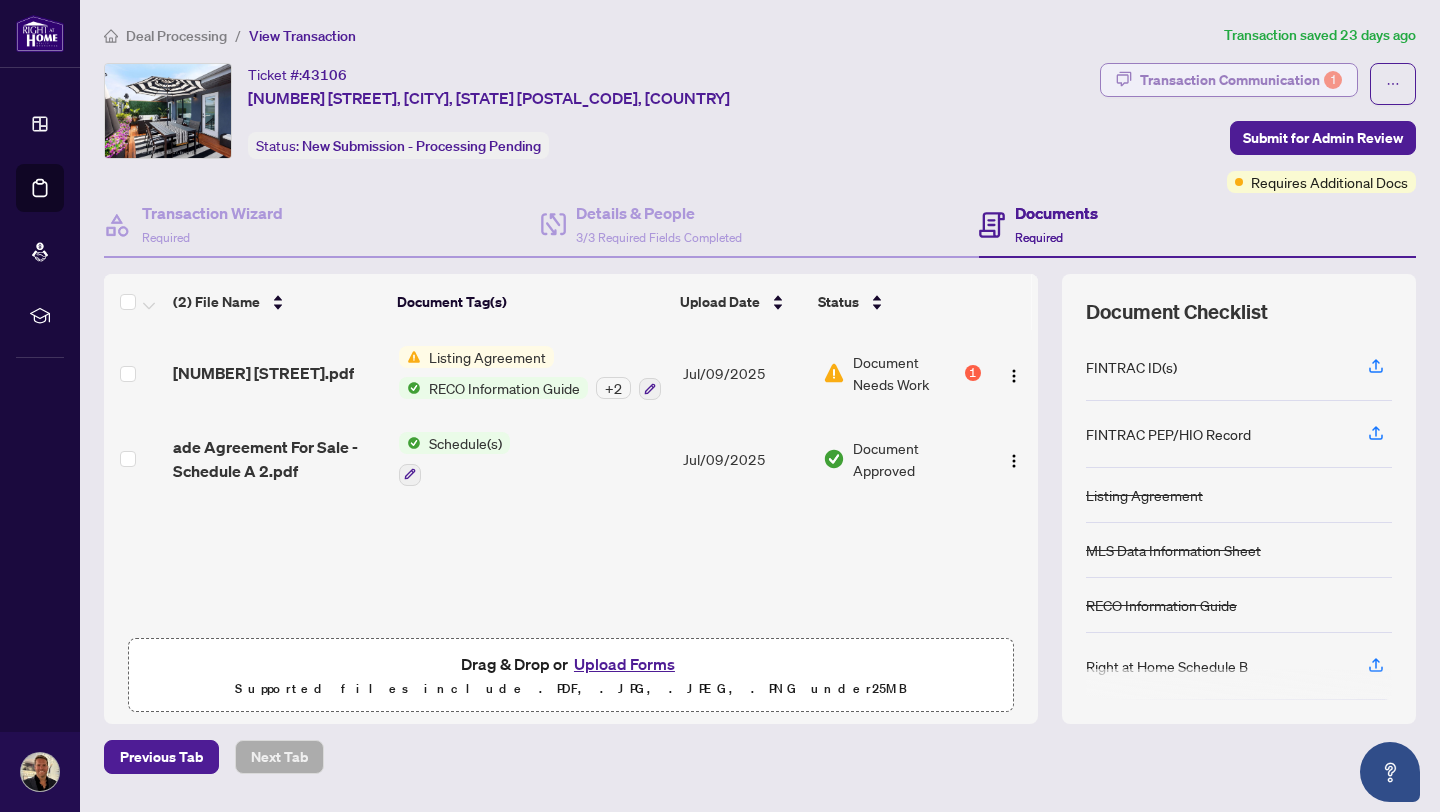 click on "Transaction Communication 1" at bounding box center [1241, 80] 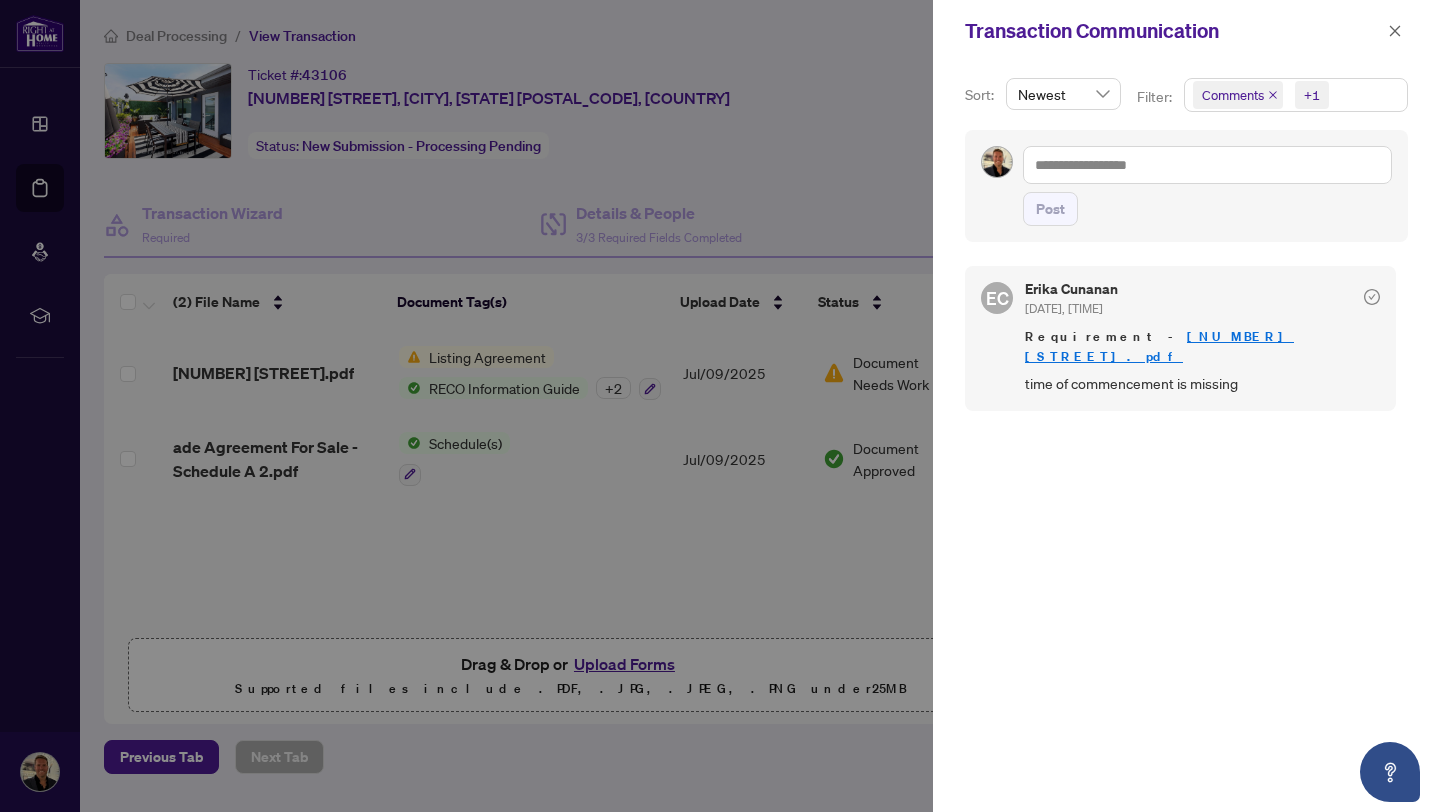 click on "[NUMBER] [STREET].pdf" at bounding box center (1159, 346) 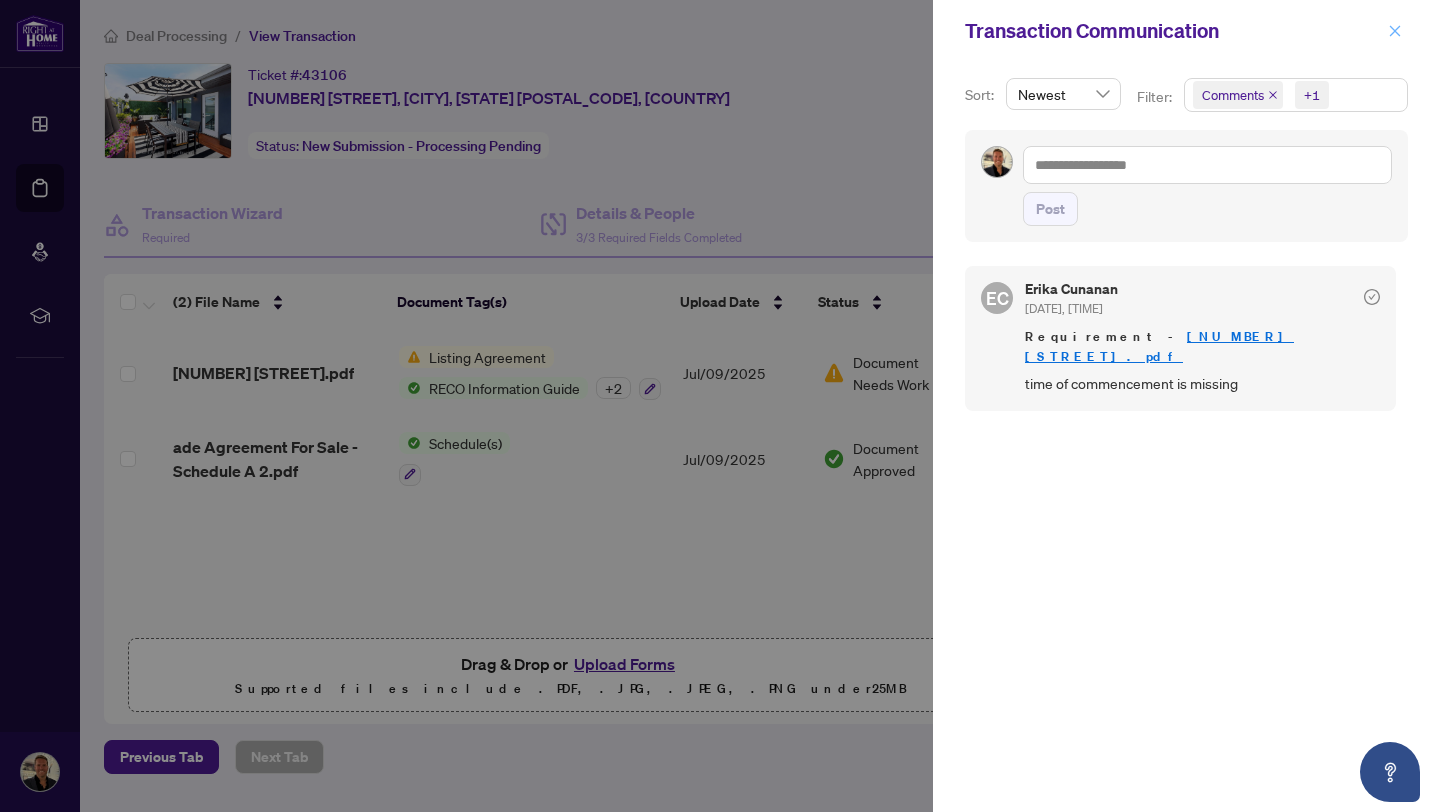 click 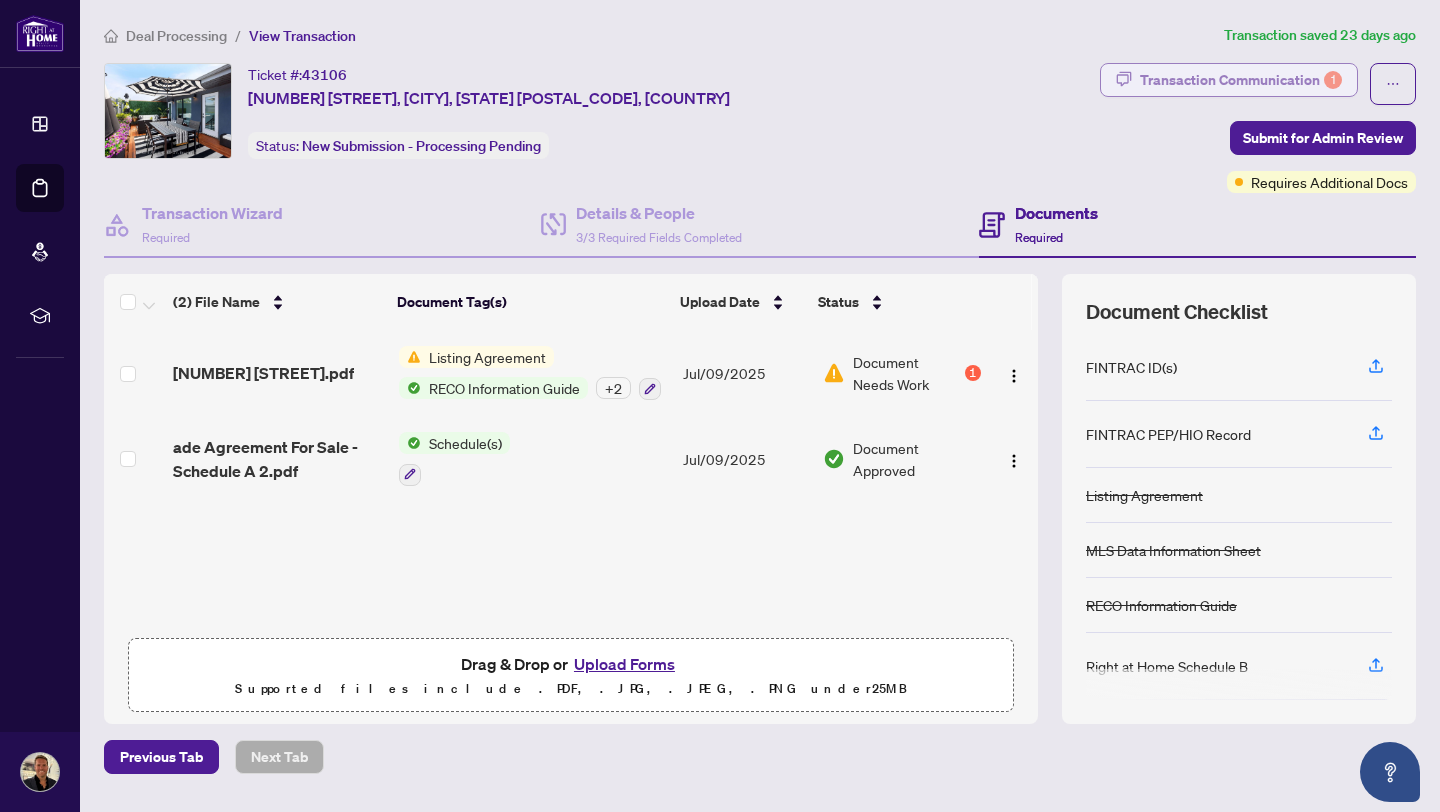 click on "Transaction Communication 1" at bounding box center (1241, 80) 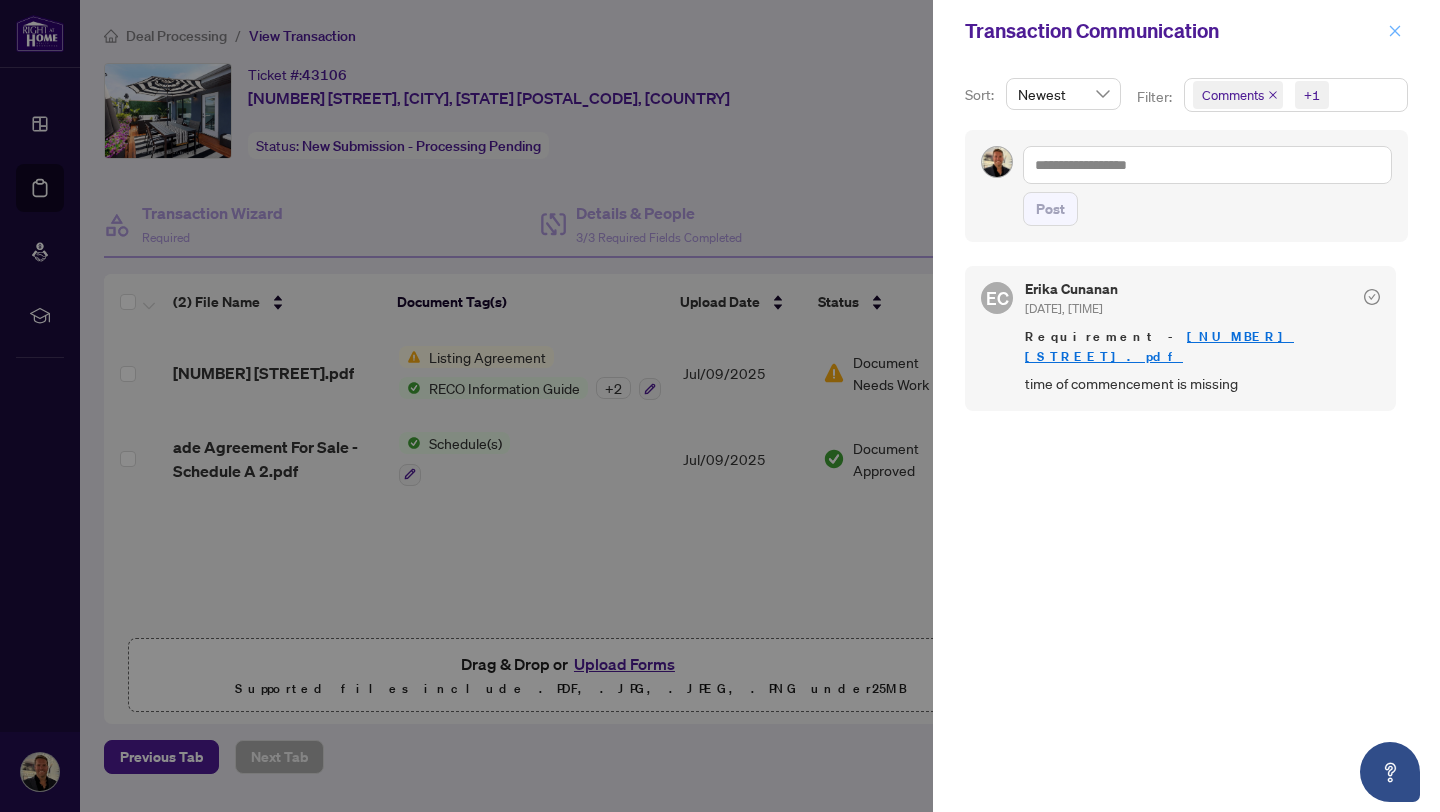 click 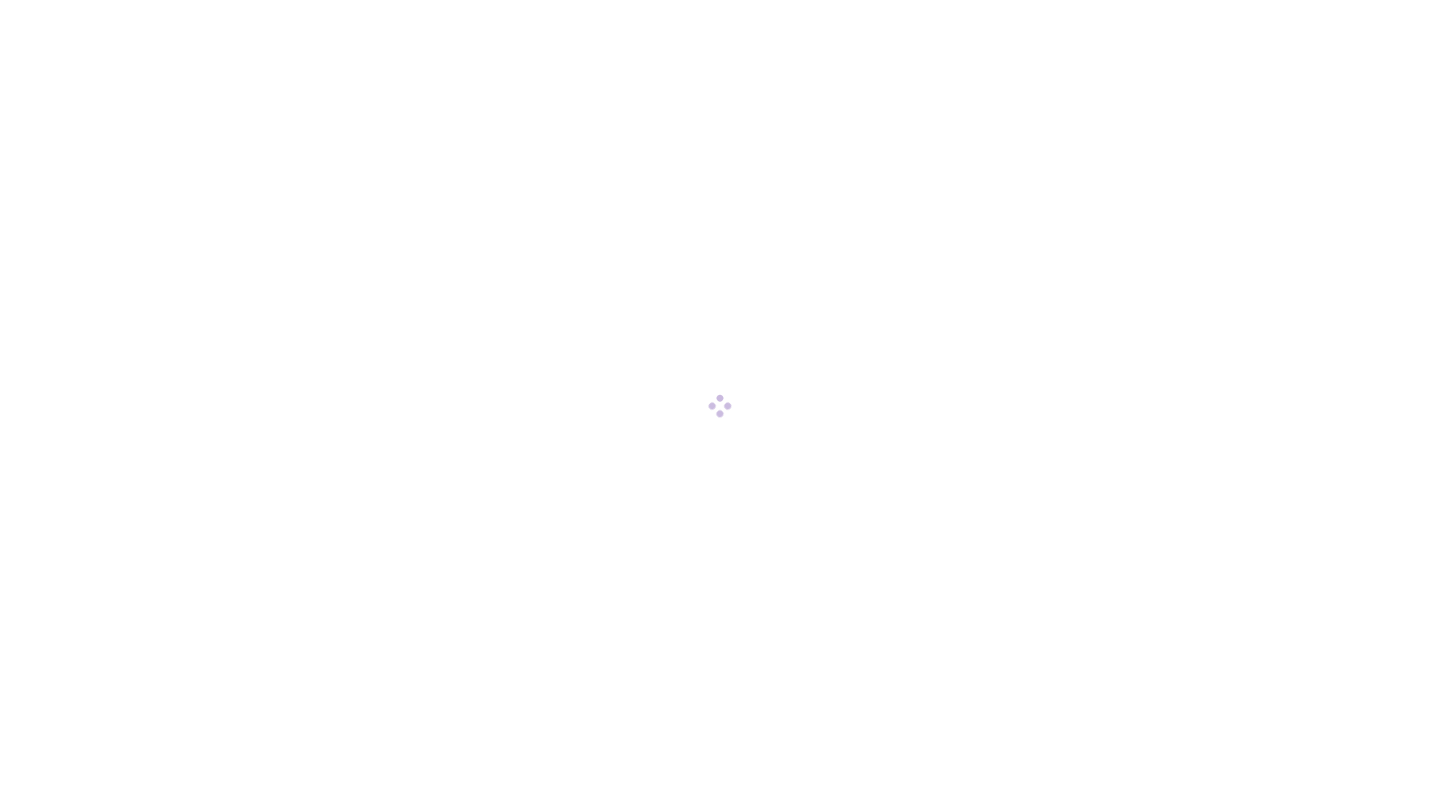 scroll, scrollTop: 0, scrollLeft: 0, axis: both 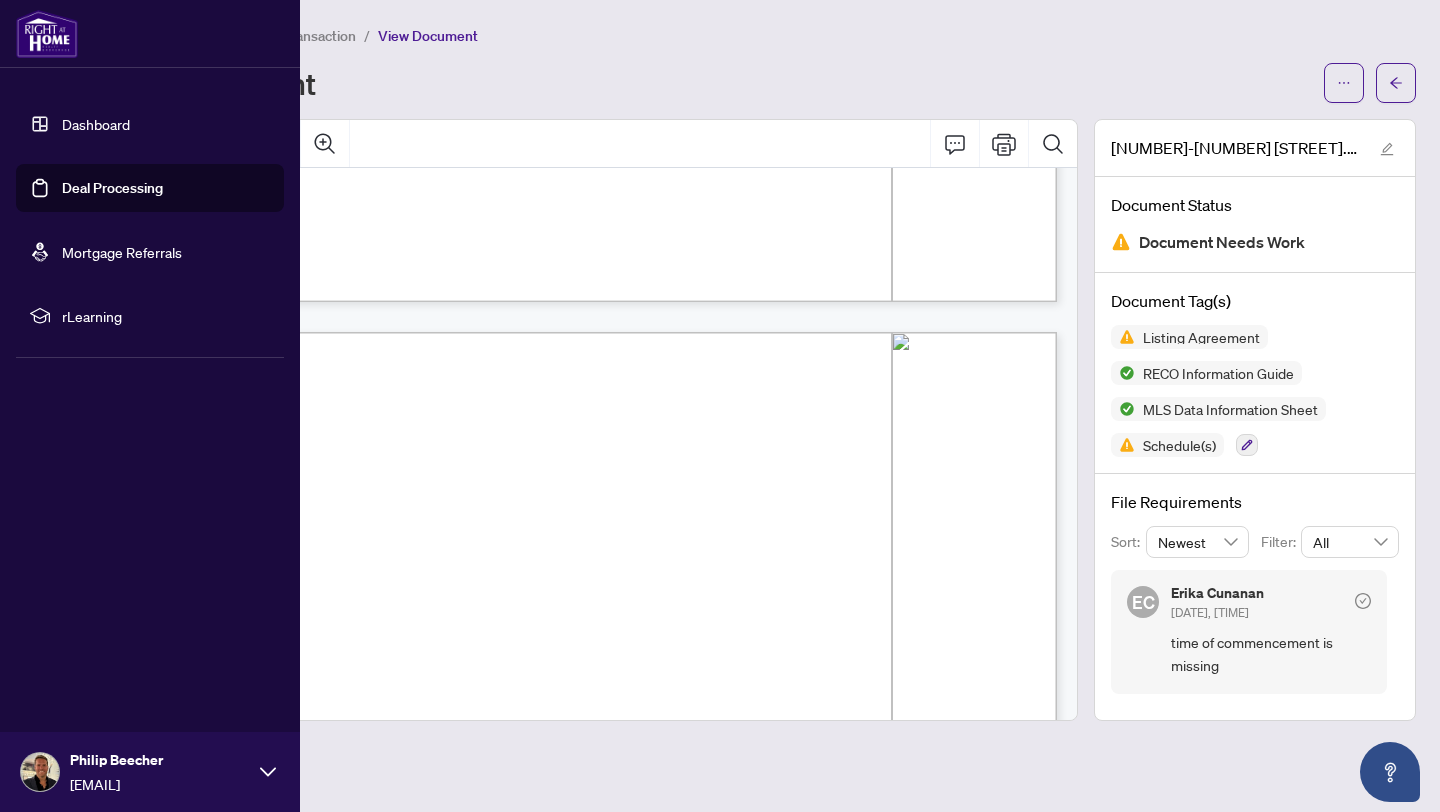 click on "Dashboard" at bounding box center (96, 124) 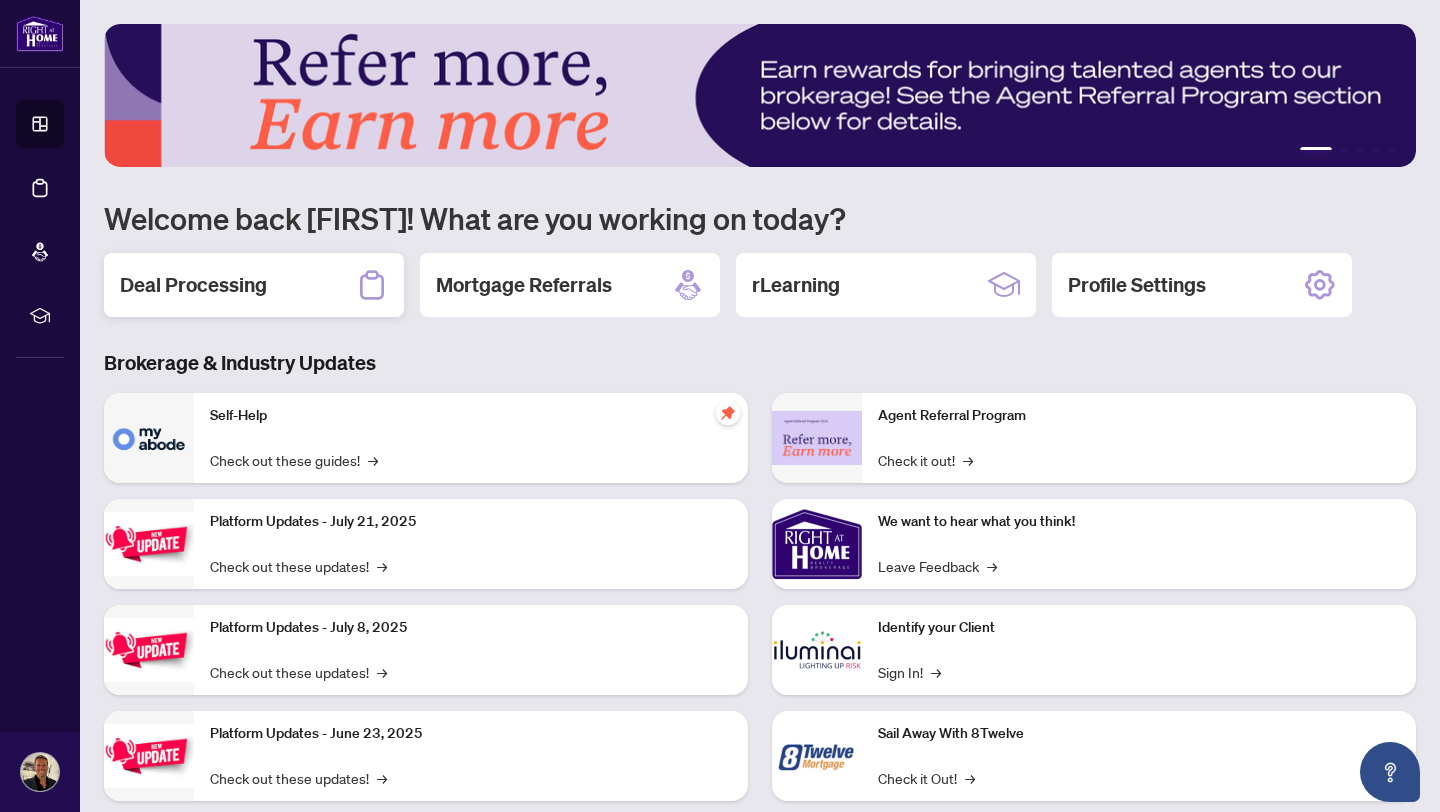 click on "Deal Processing" at bounding box center (254, 285) 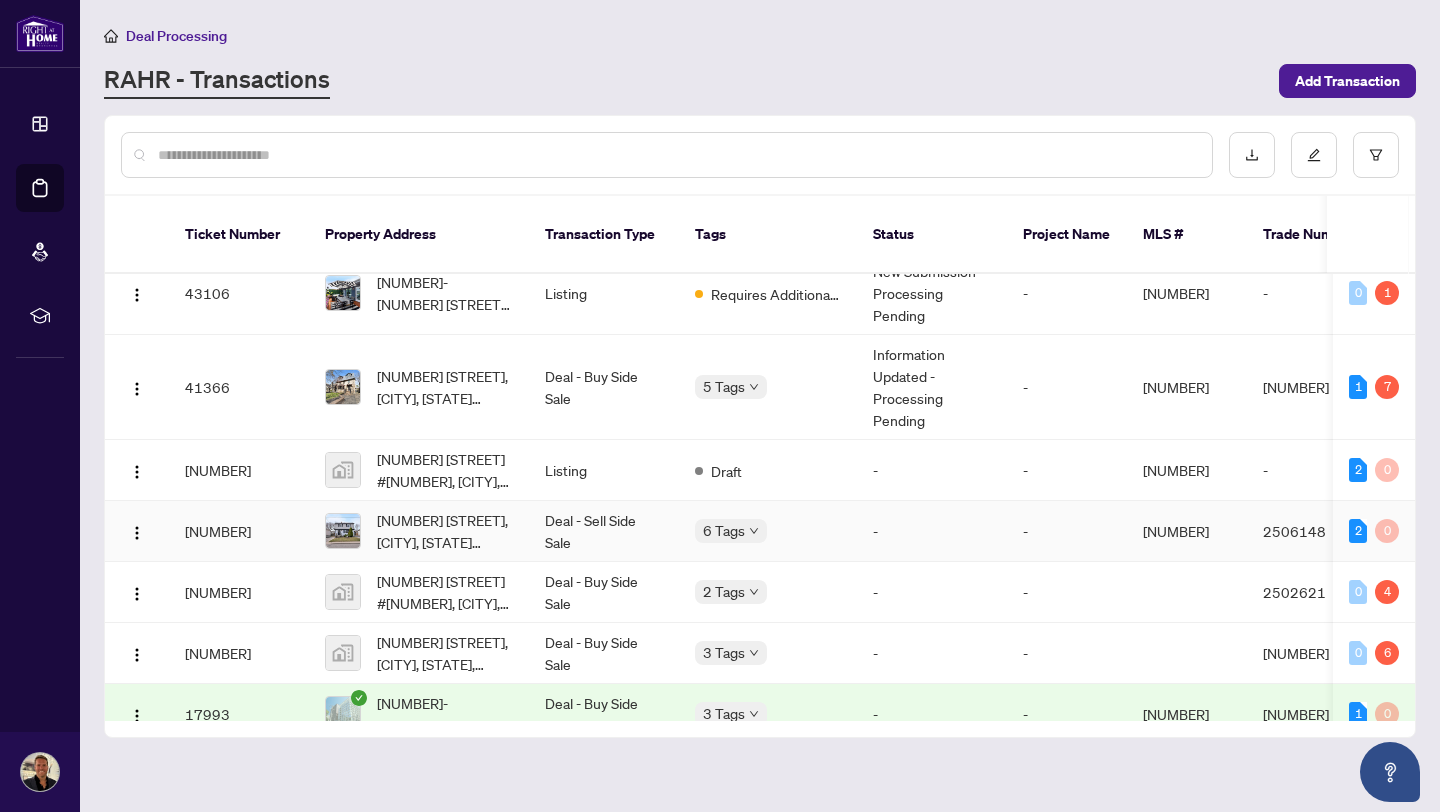 scroll, scrollTop: 0, scrollLeft: 0, axis: both 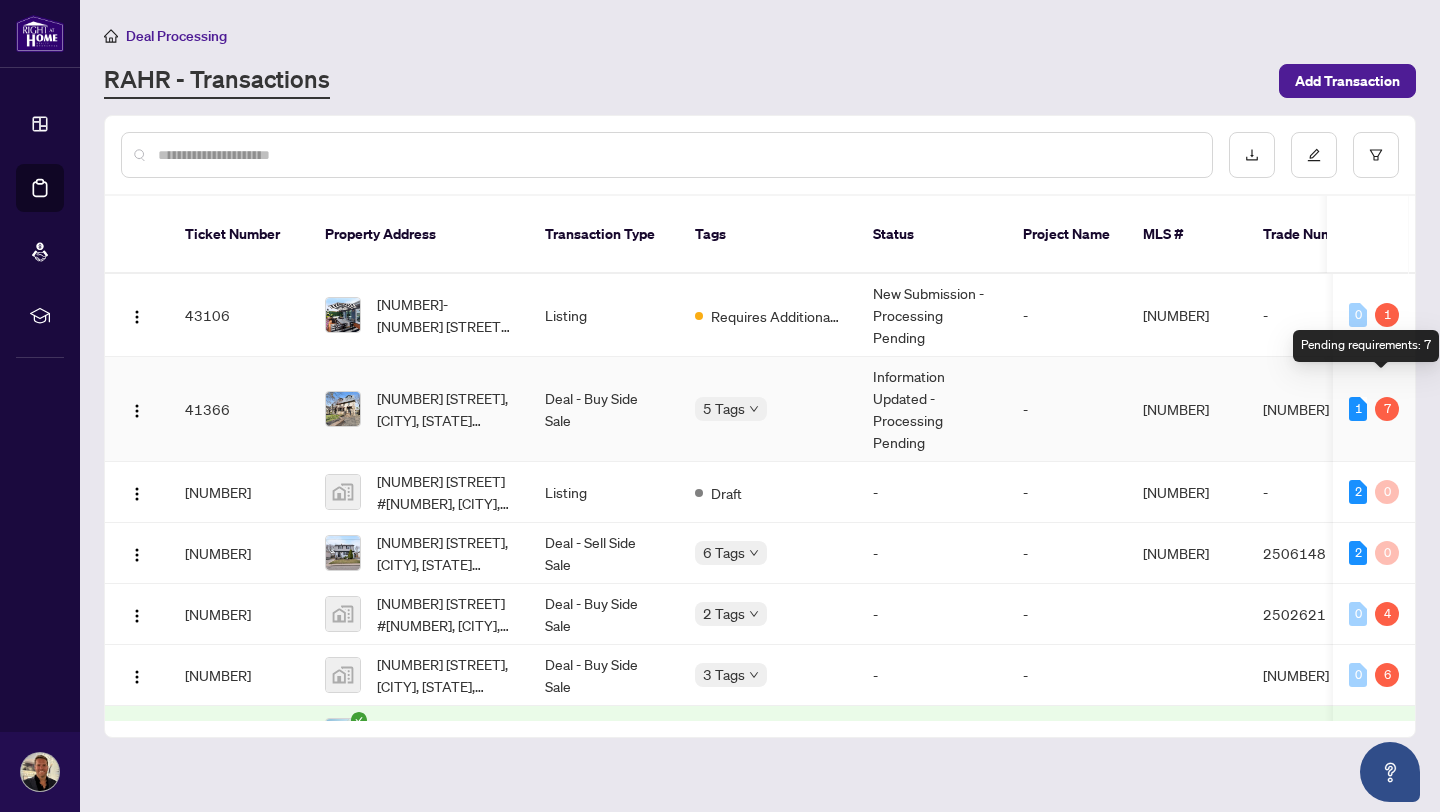 click on "7" at bounding box center (1387, 409) 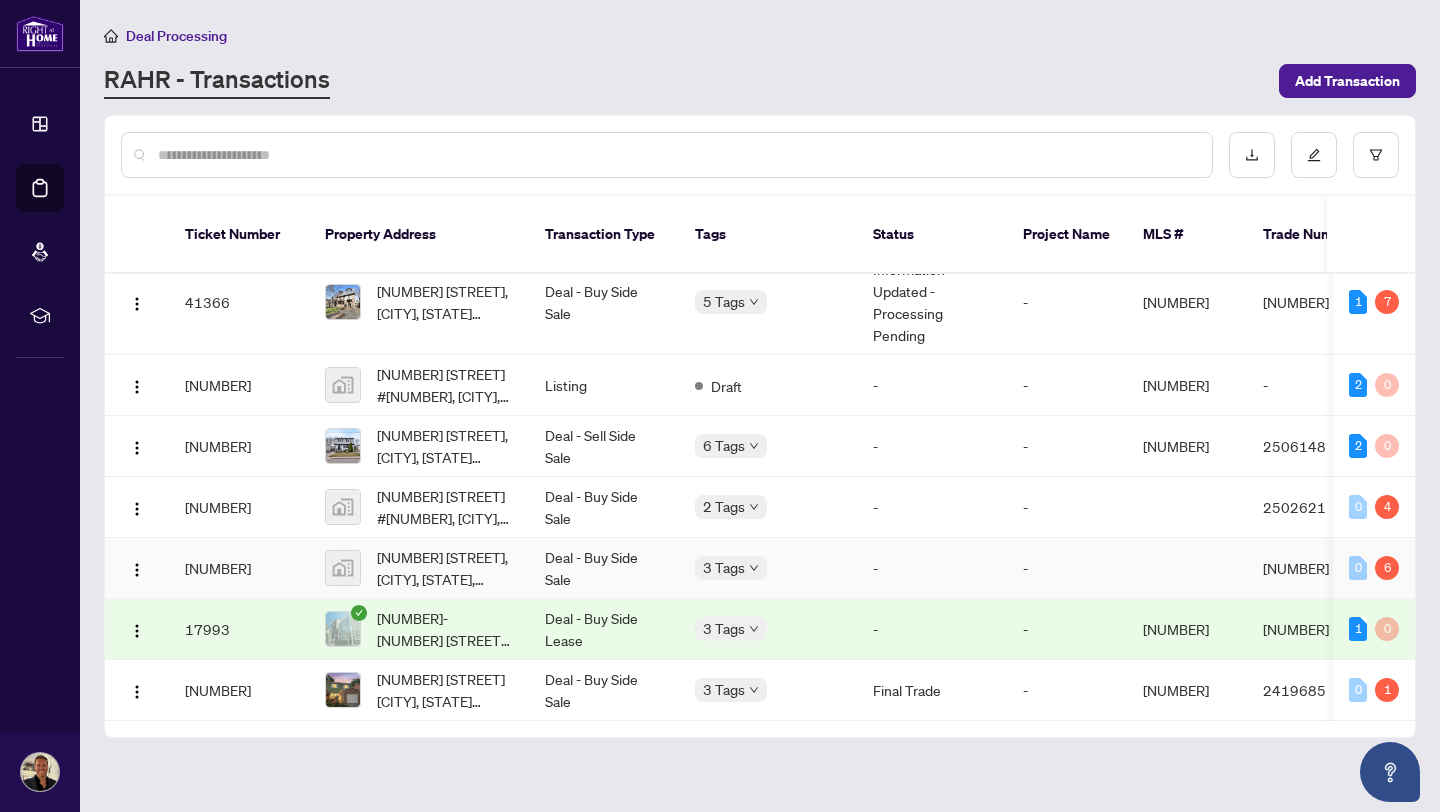 scroll, scrollTop: 0, scrollLeft: 0, axis: both 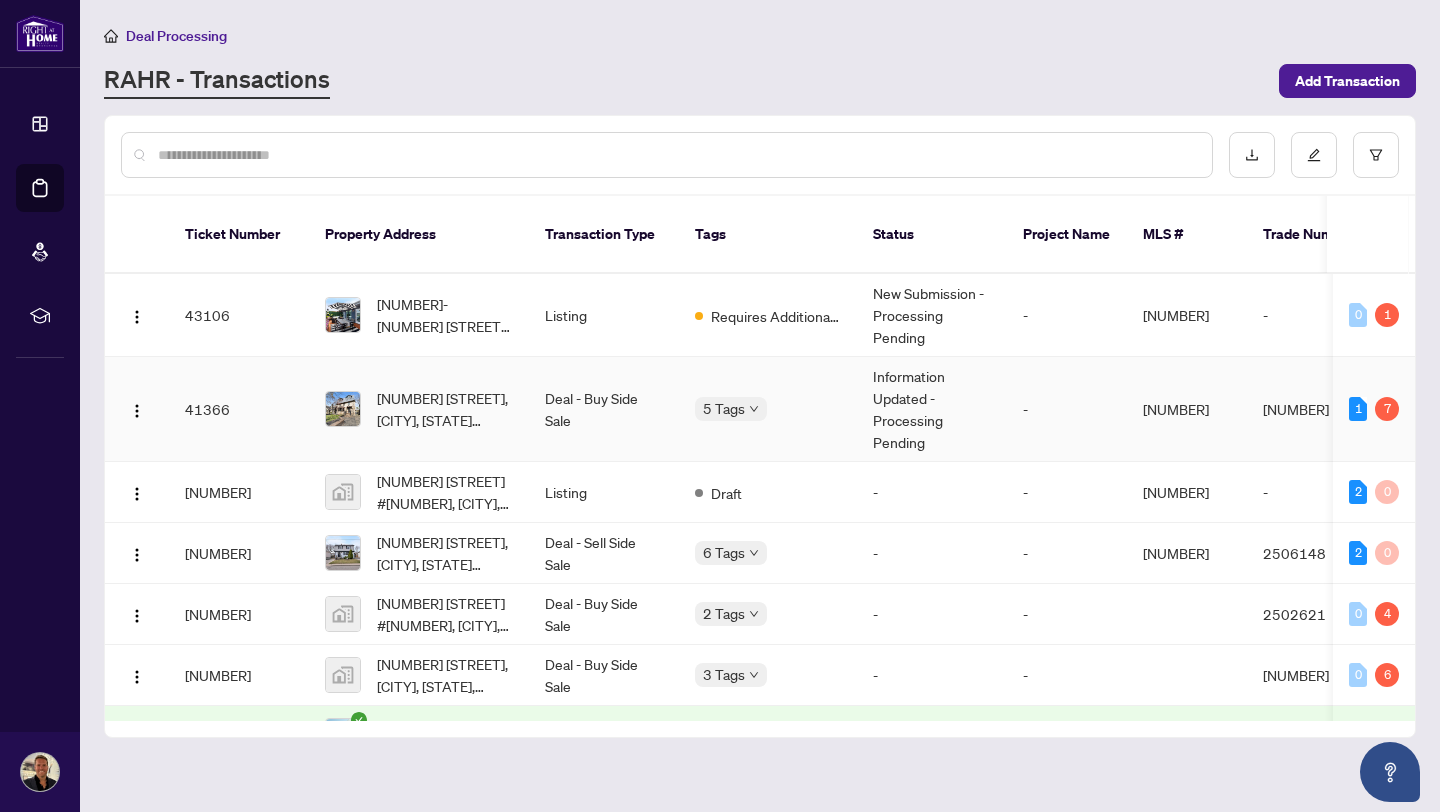 click on "Information Updated - Processing Pending" at bounding box center [932, 409] 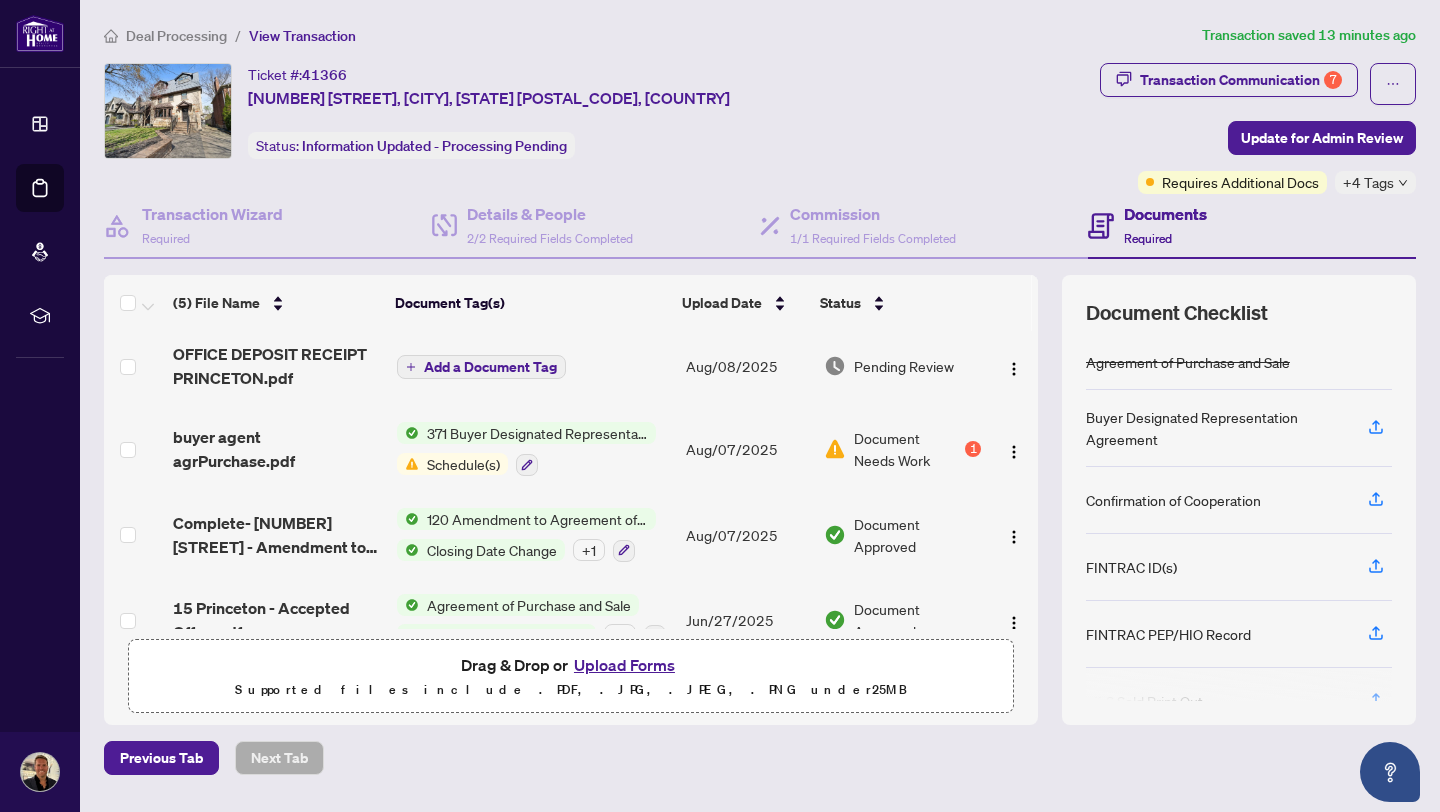 scroll, scrollTop: 0, scrollLeft: 0, axis: both 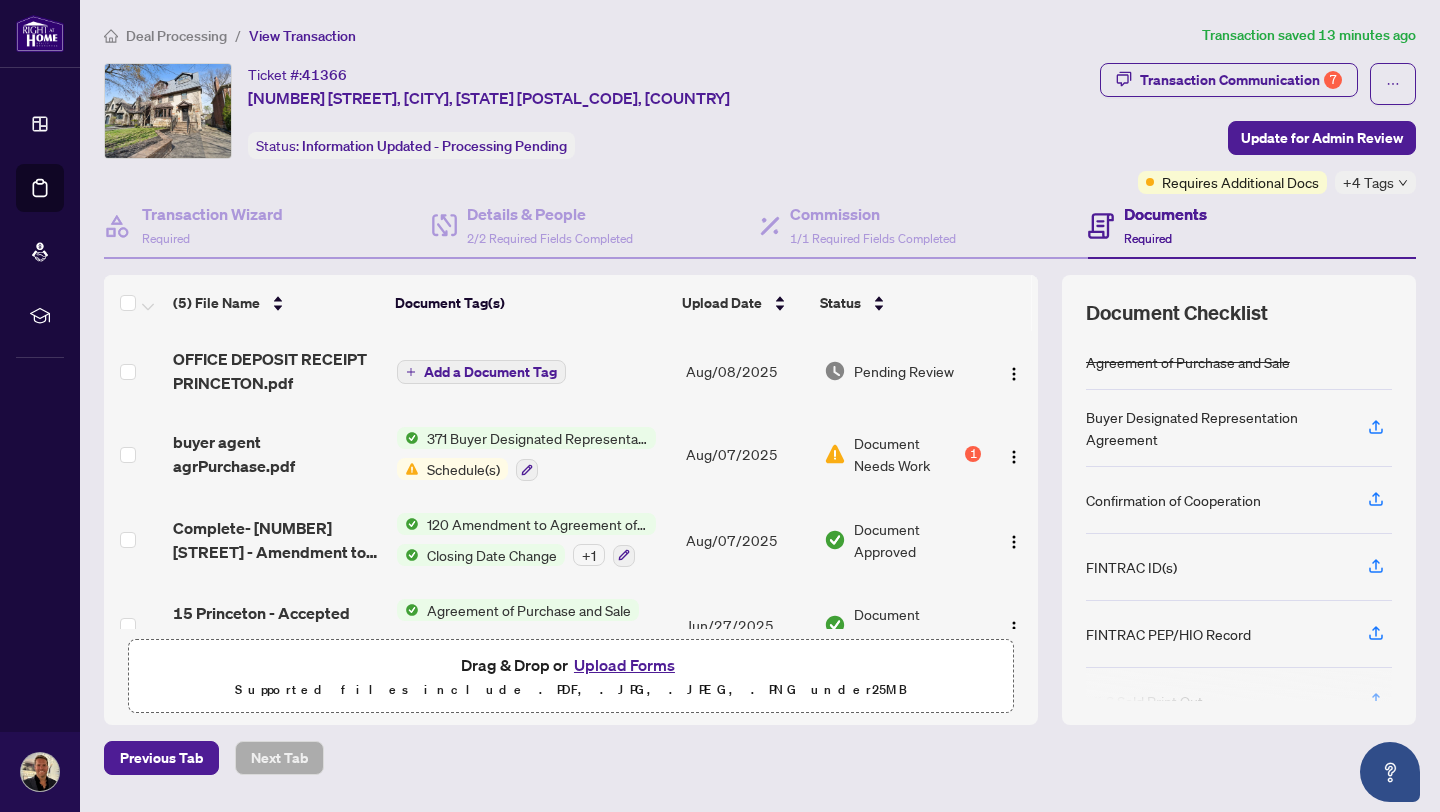click on "Ticket #:  41366 15 Princeton Rd, Toronto, Ontario M8X 2E1, Canada Status:   Information Updated - Processing Pending" at bounding box center [598, 111] 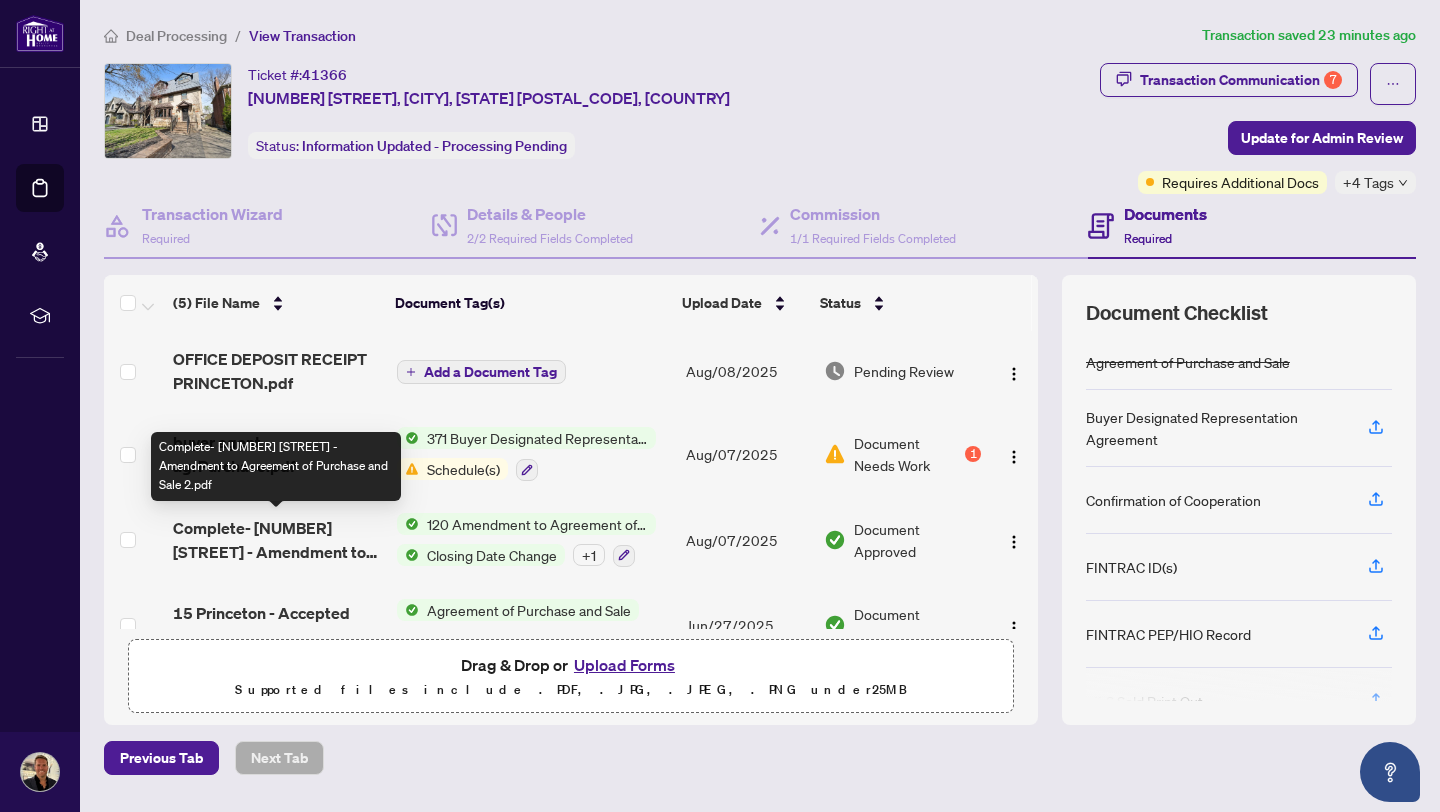 scroll, scrollTop: 128, scrollLeft: 0, axis: vertical 